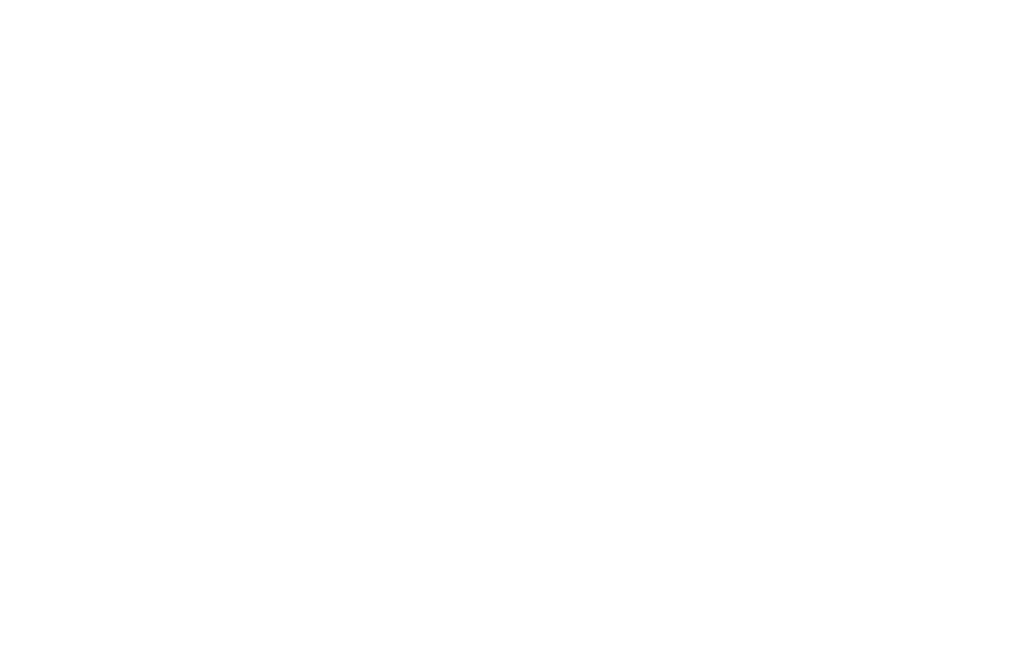 scroll, scrollTop: 0, scrollLeft: 0, axis: both 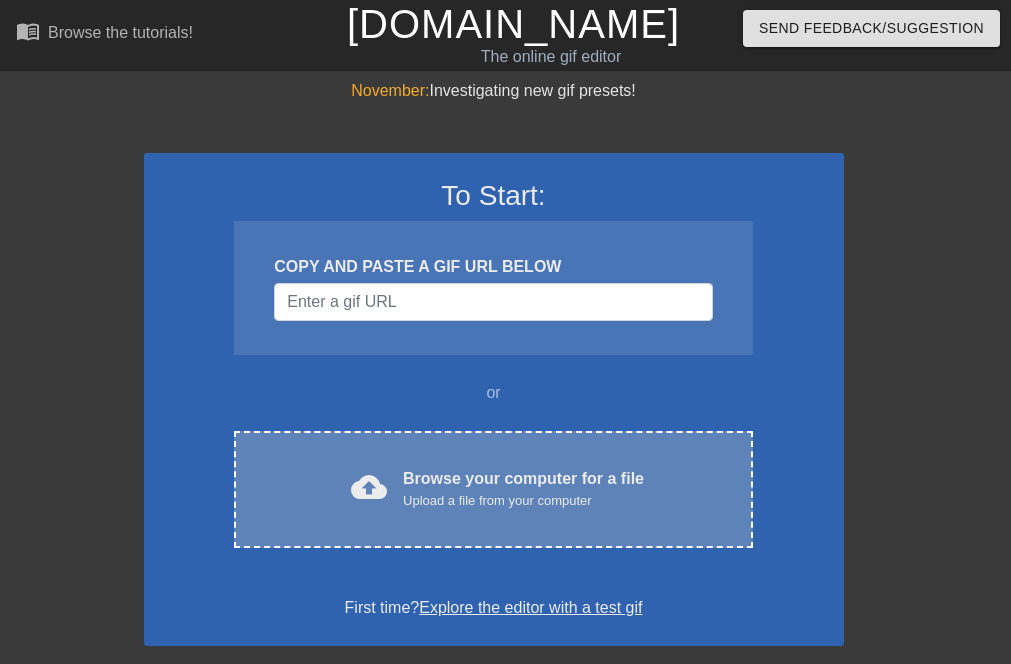 click on "Browse your computer for a file Upload a file from your computer" at bounding box center [523, 489] 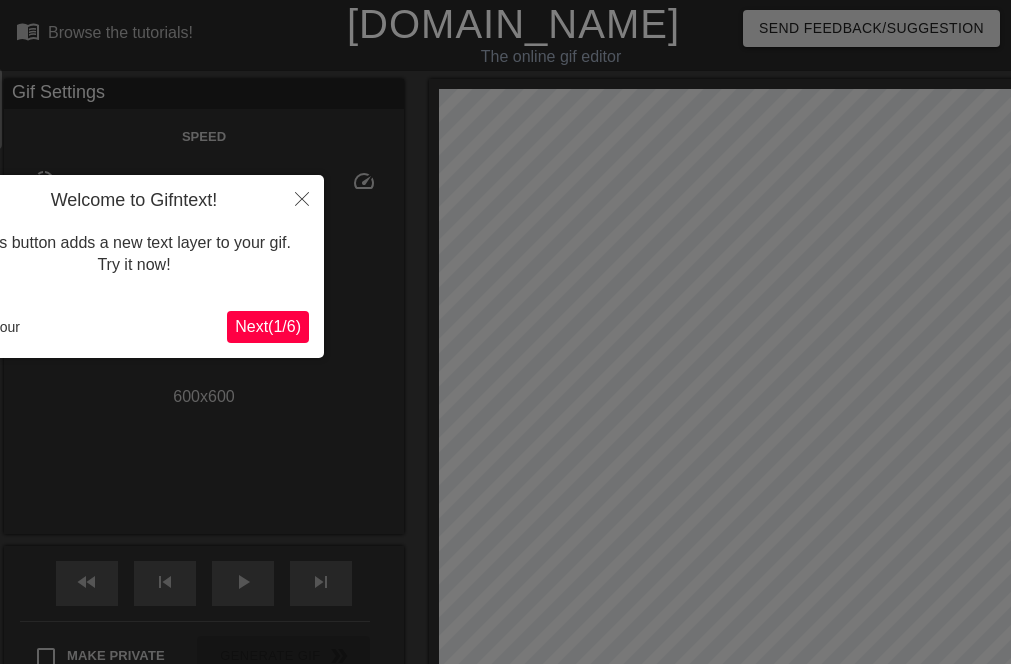scroll, scrollTop: 49, scrollLeft: 0, axis: vertical 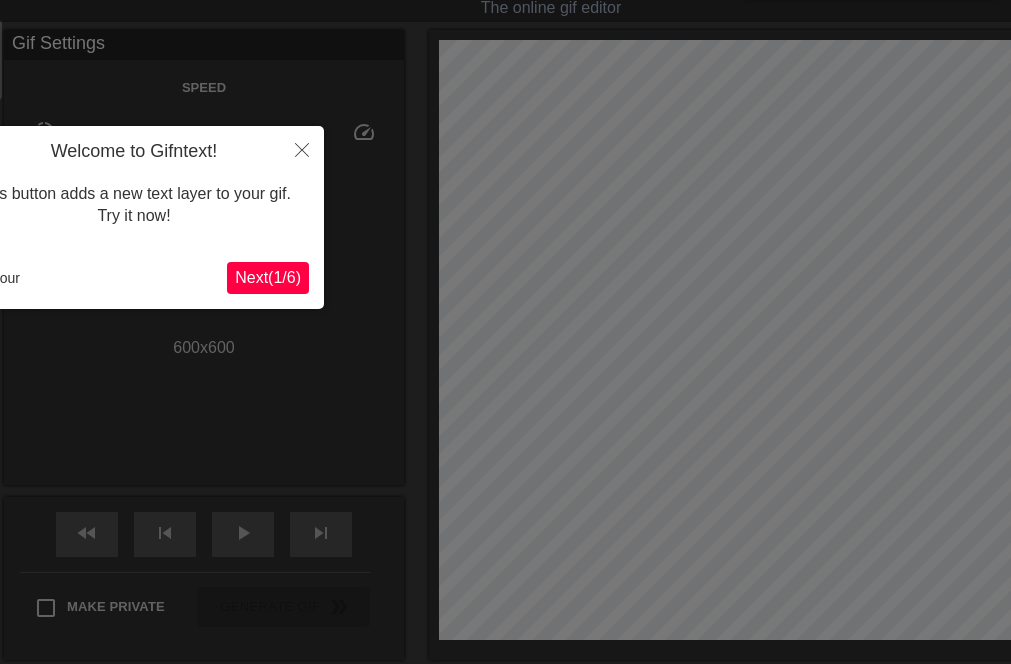 click on "Next  ( 1 / 6 )" at bounding box center [268, 277] 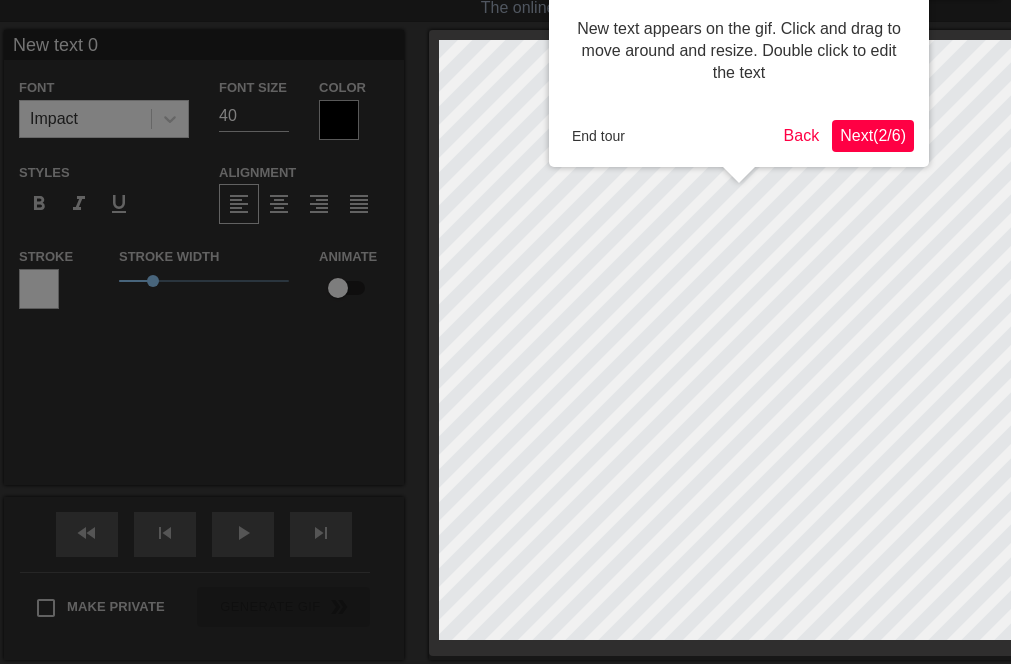 scroll, scrollTop: 0, scrollLeft: 0, axis: both 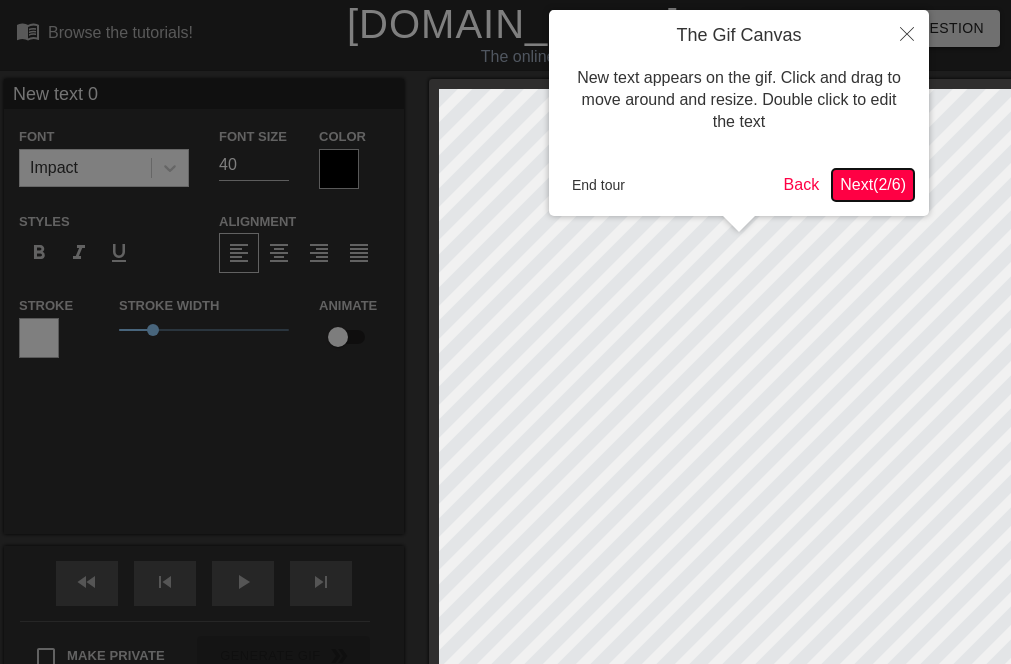 click on "Next  ( 2 / 6 )" at bounding box center (873, 184) 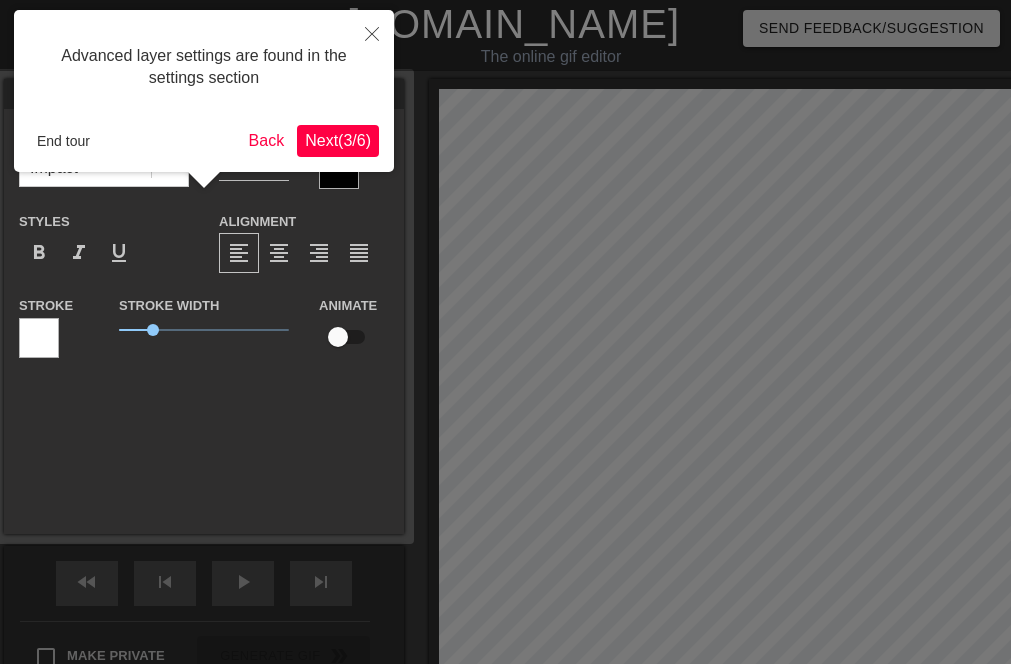 scroll, scrollTop: 49, scrollLeft: 0, axis: vertical 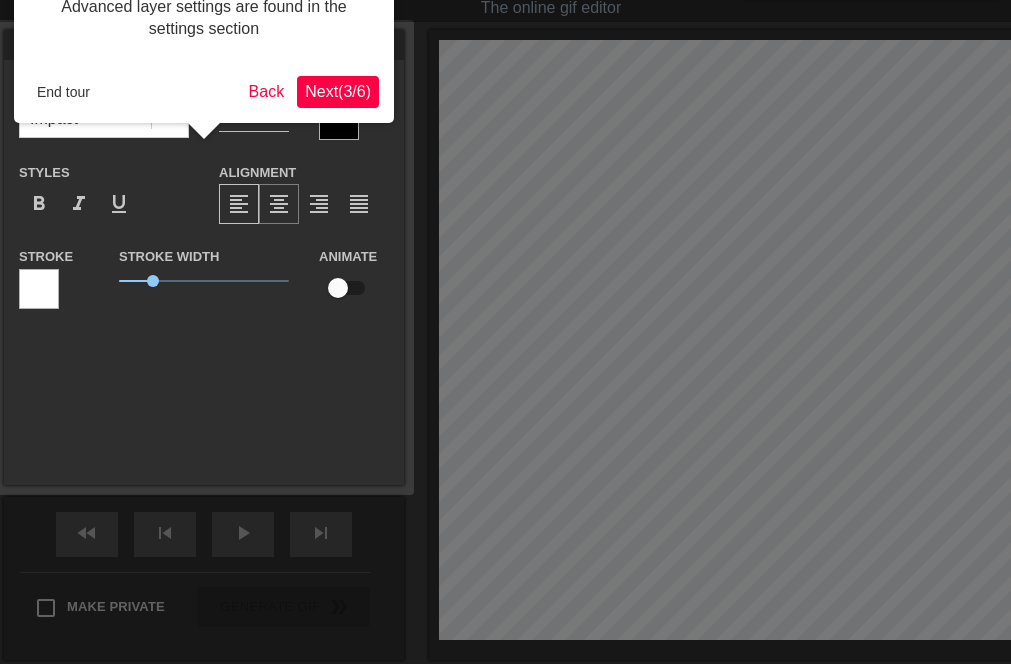 click on "format_align_center" at bounding box center [279, 204] 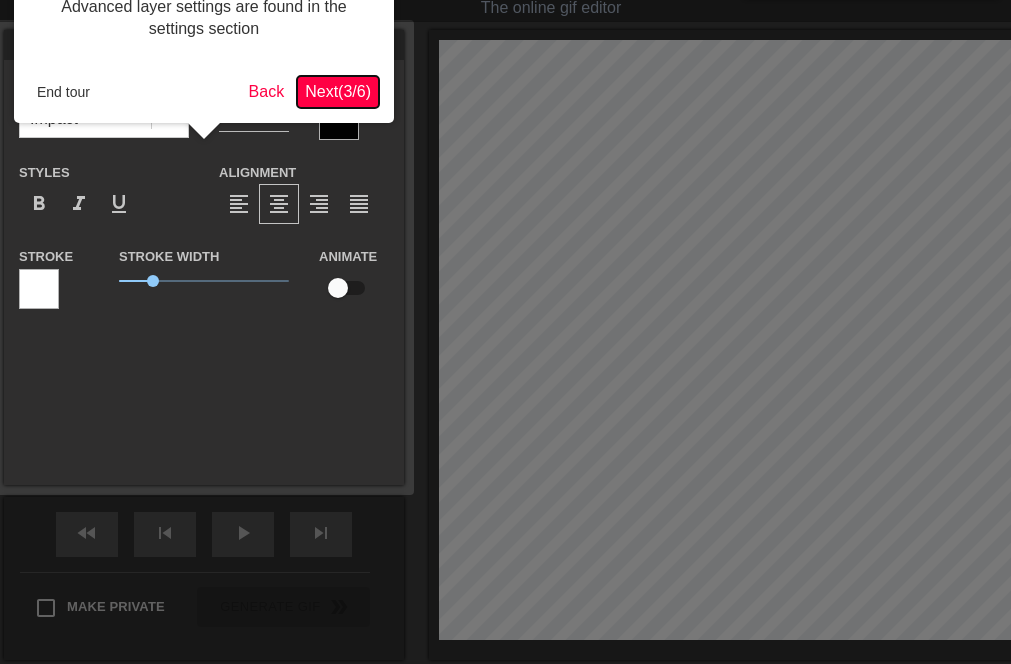 click on "Next  ( 3 / 6 )" at bounding box center (338, 91) 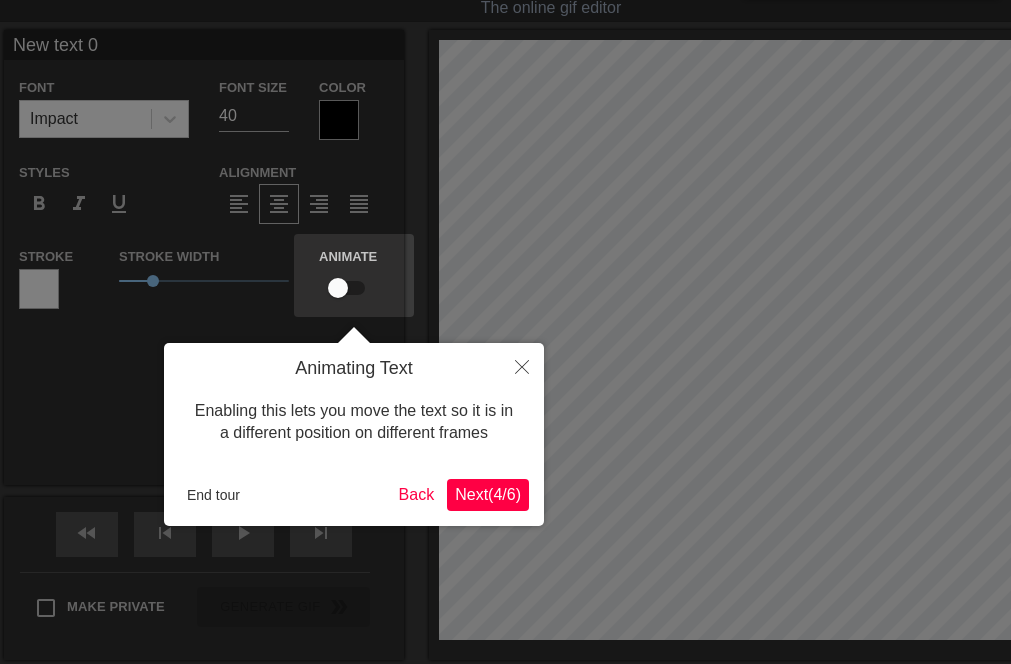 scroll, scrollTop: 0, scrollLeft: 0, axis: both 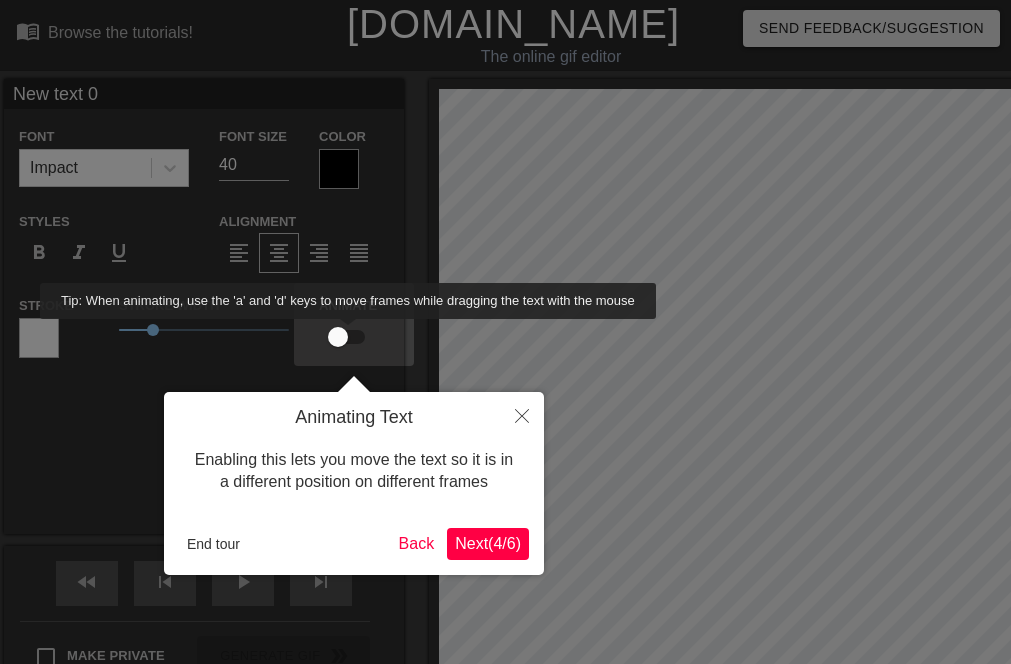 click at bounding box center [338, 337] 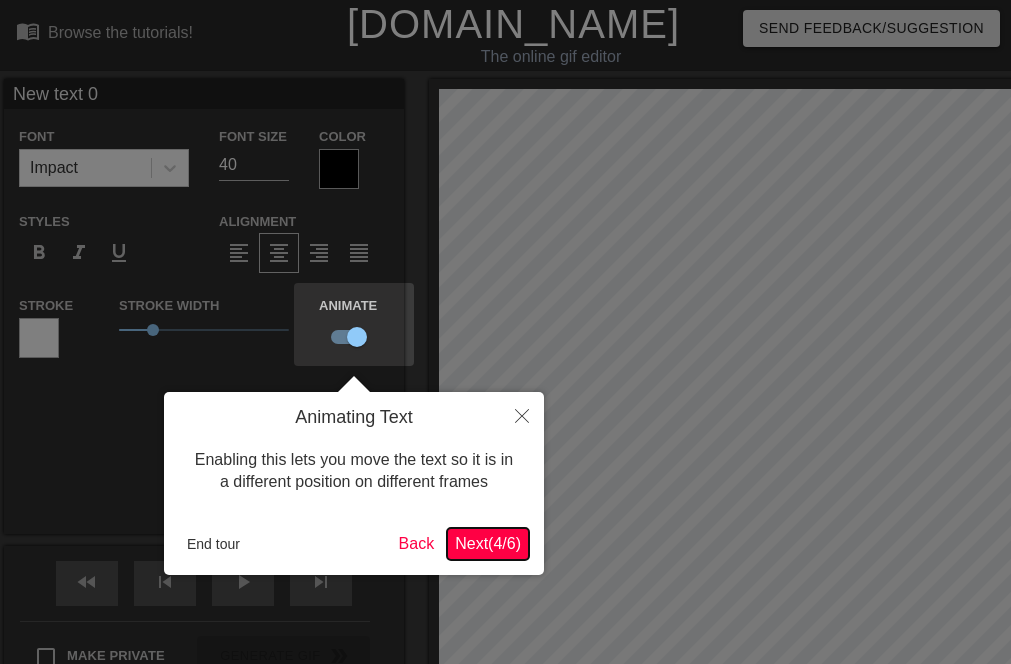 click on "Next  ( 4 / 6 )" at bounding box center [488, 543] 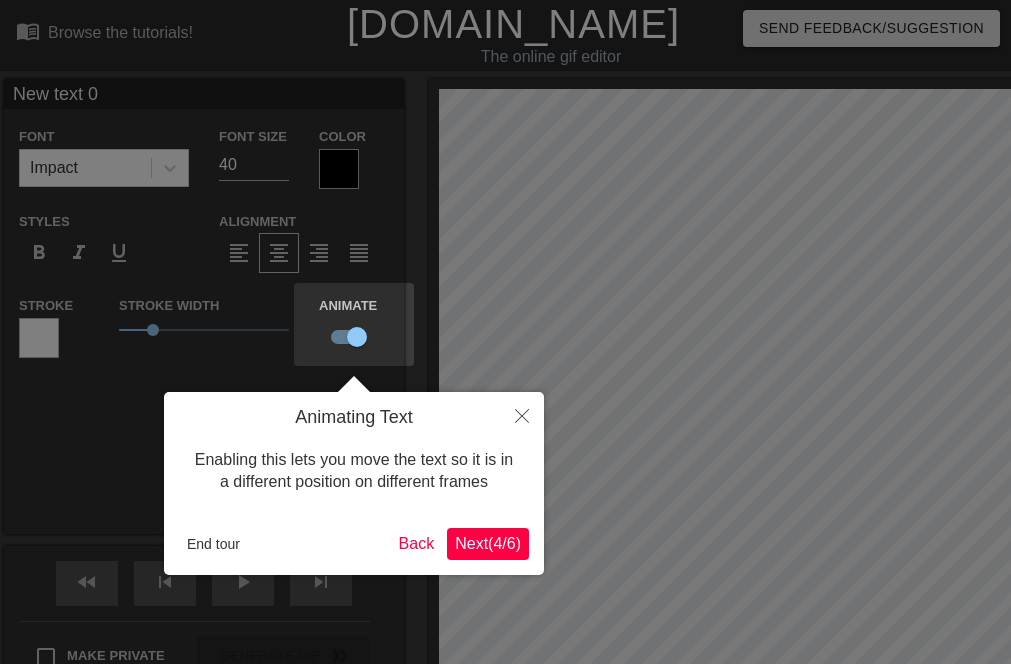 scroll, scrollTop: 181, scrollLeft: 0, axis: vertical 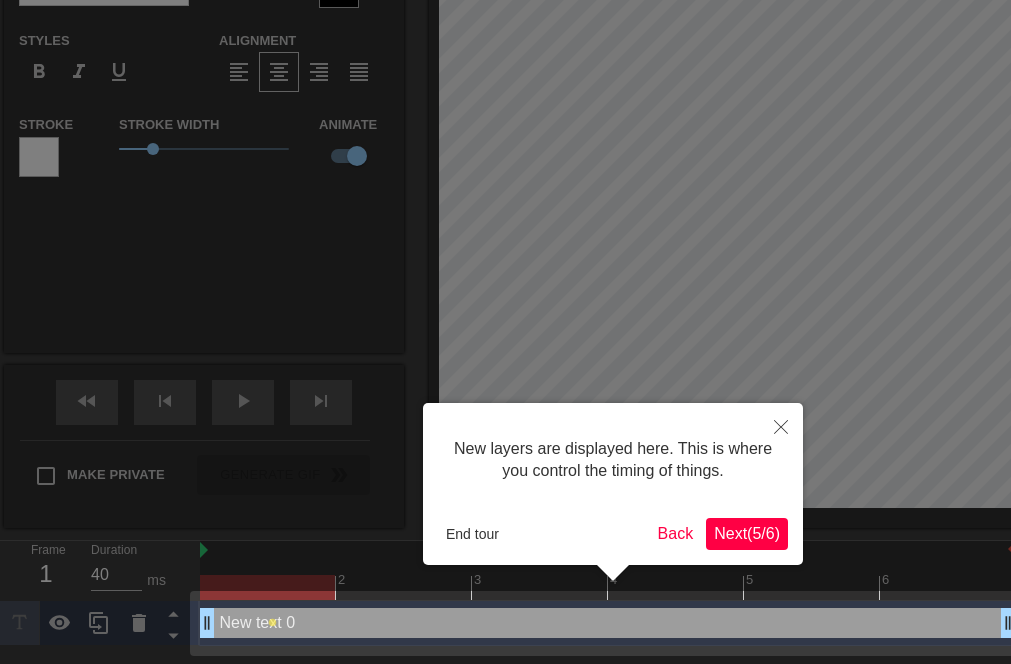 click on "Next  ( 5 / 6 )" at bounding box center [747, 533] 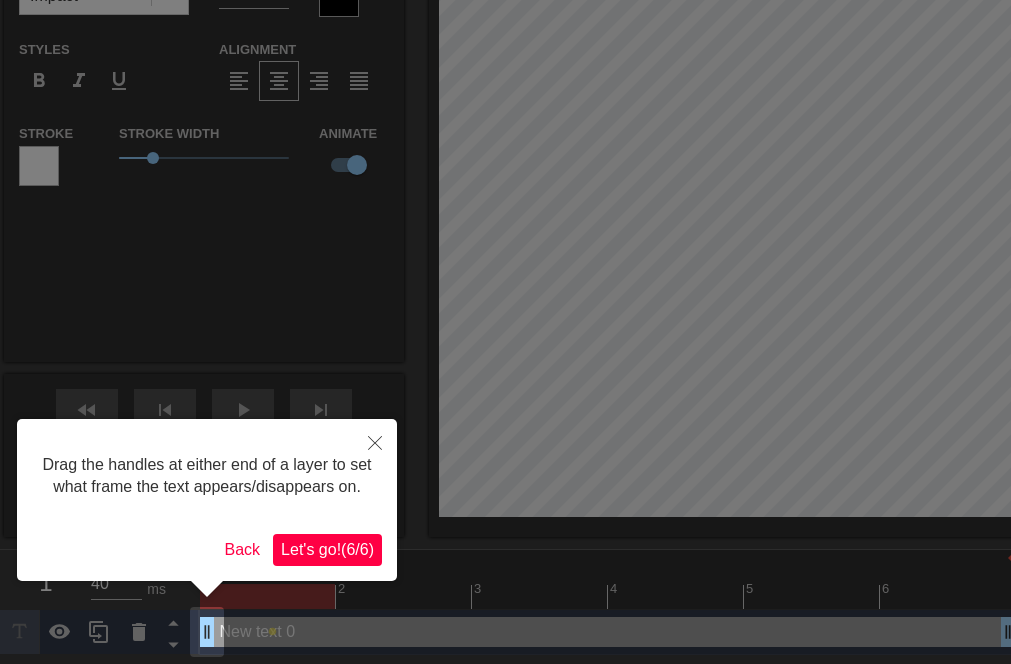 scroll, scrollTop: 173, scrollLeft: 0, axis: vertical 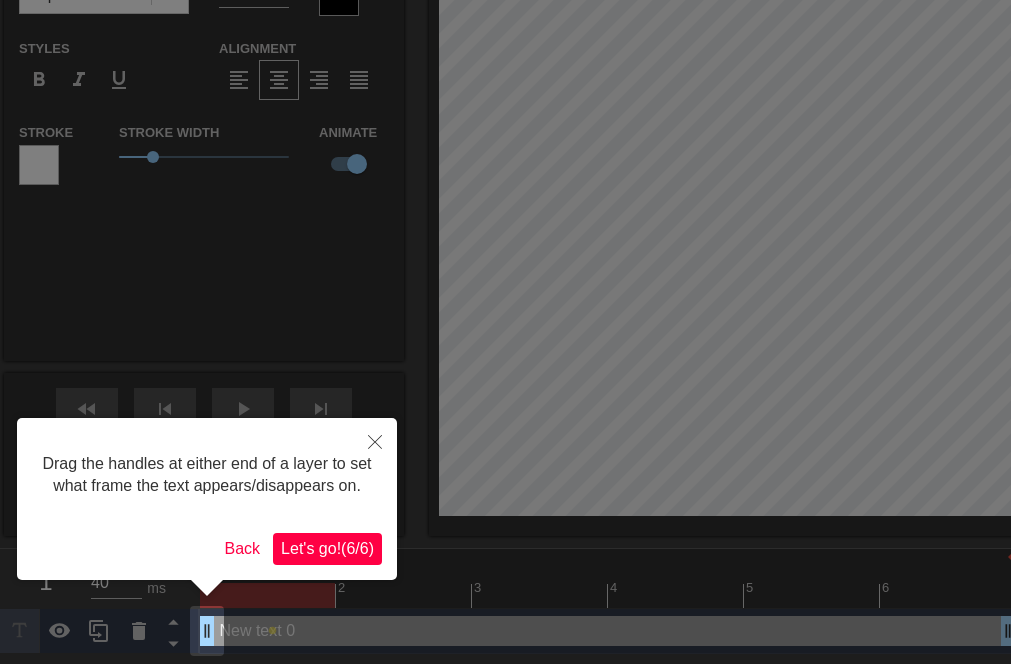click on "Let's go!  ( 6 / 6 )" at bounding box center (327, 548) 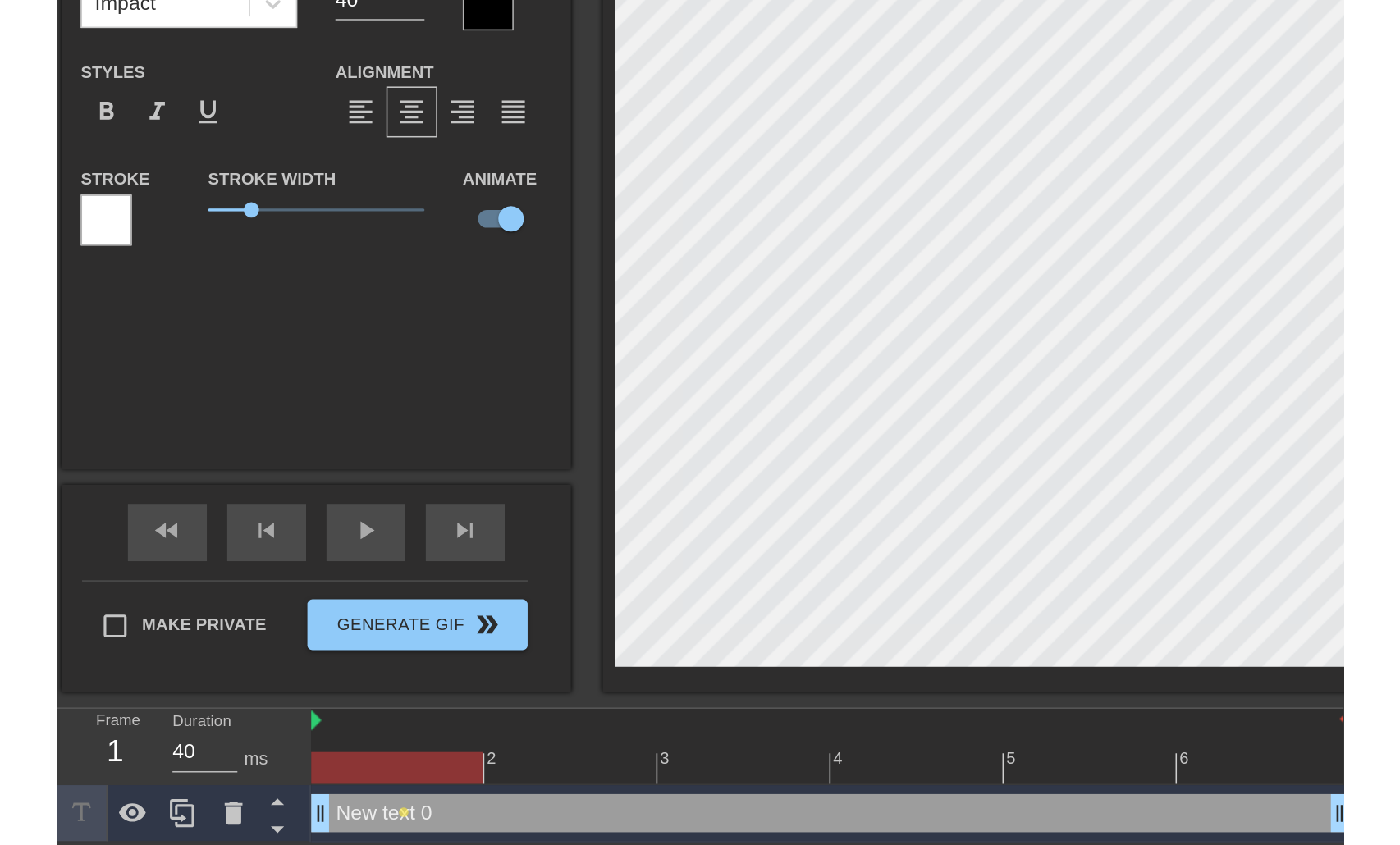 scroll, scrollTop: 0, scrollLeft: 0, axis: both 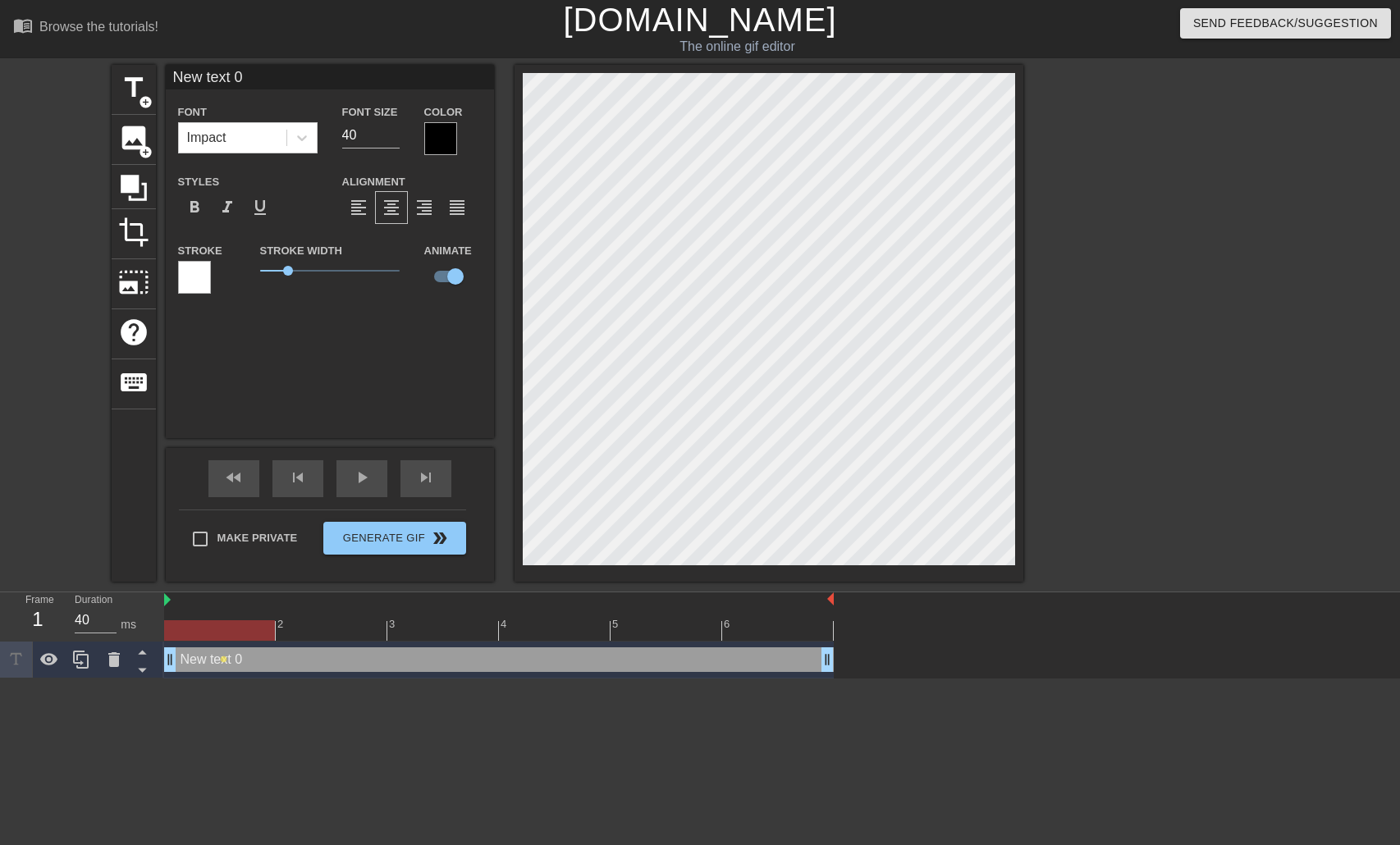 type on "ㅑ" 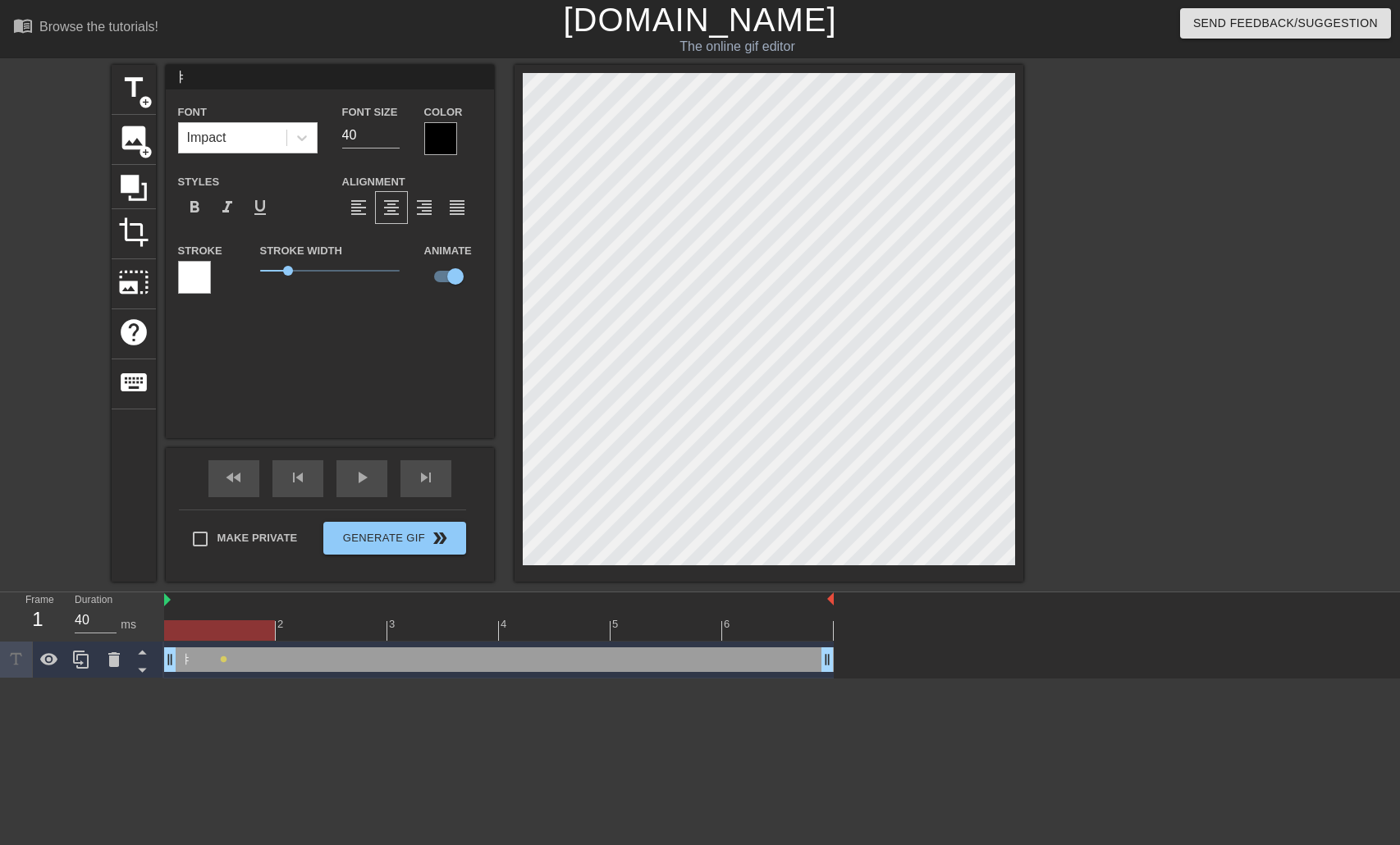 type 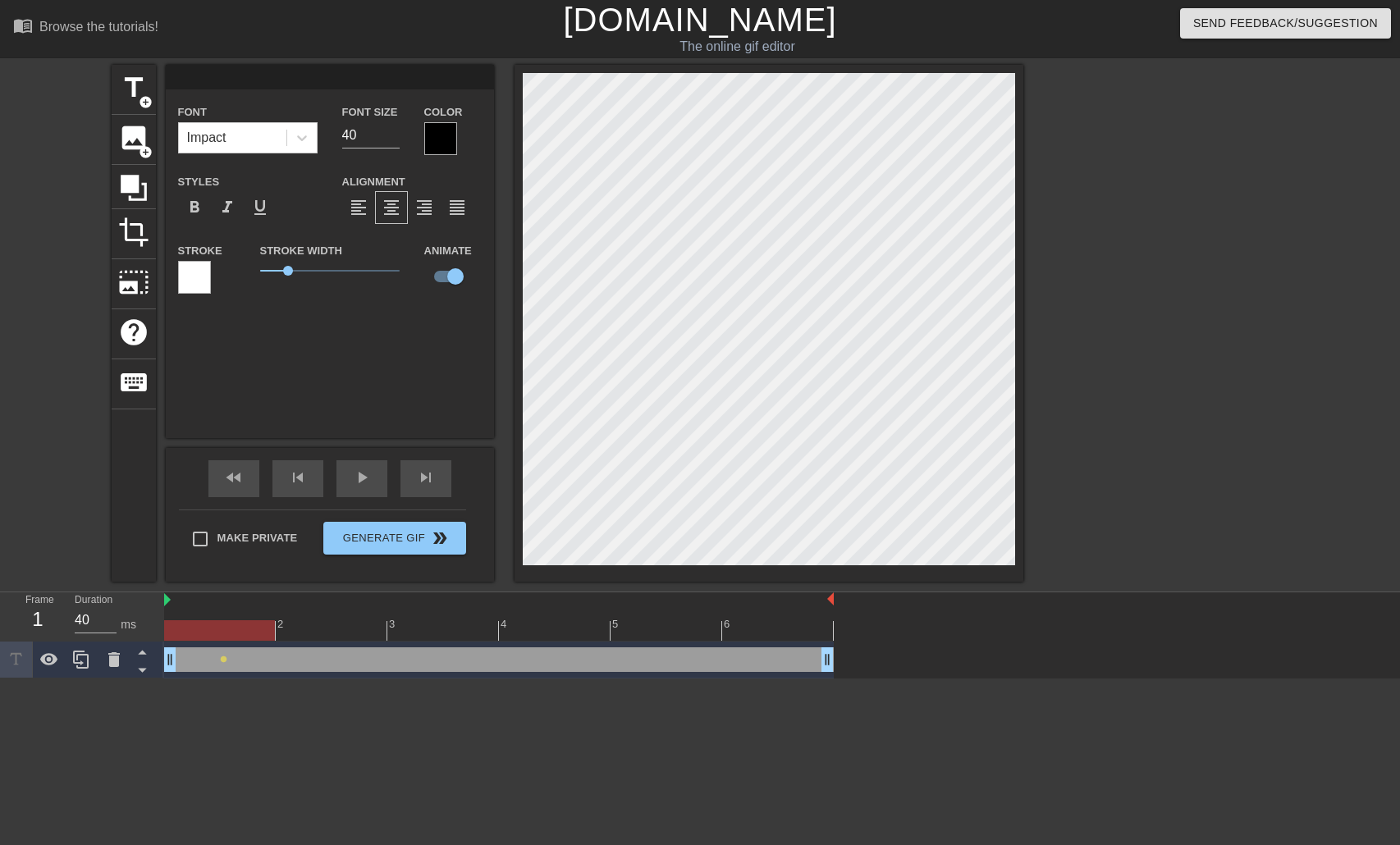 type on "ㅑ" 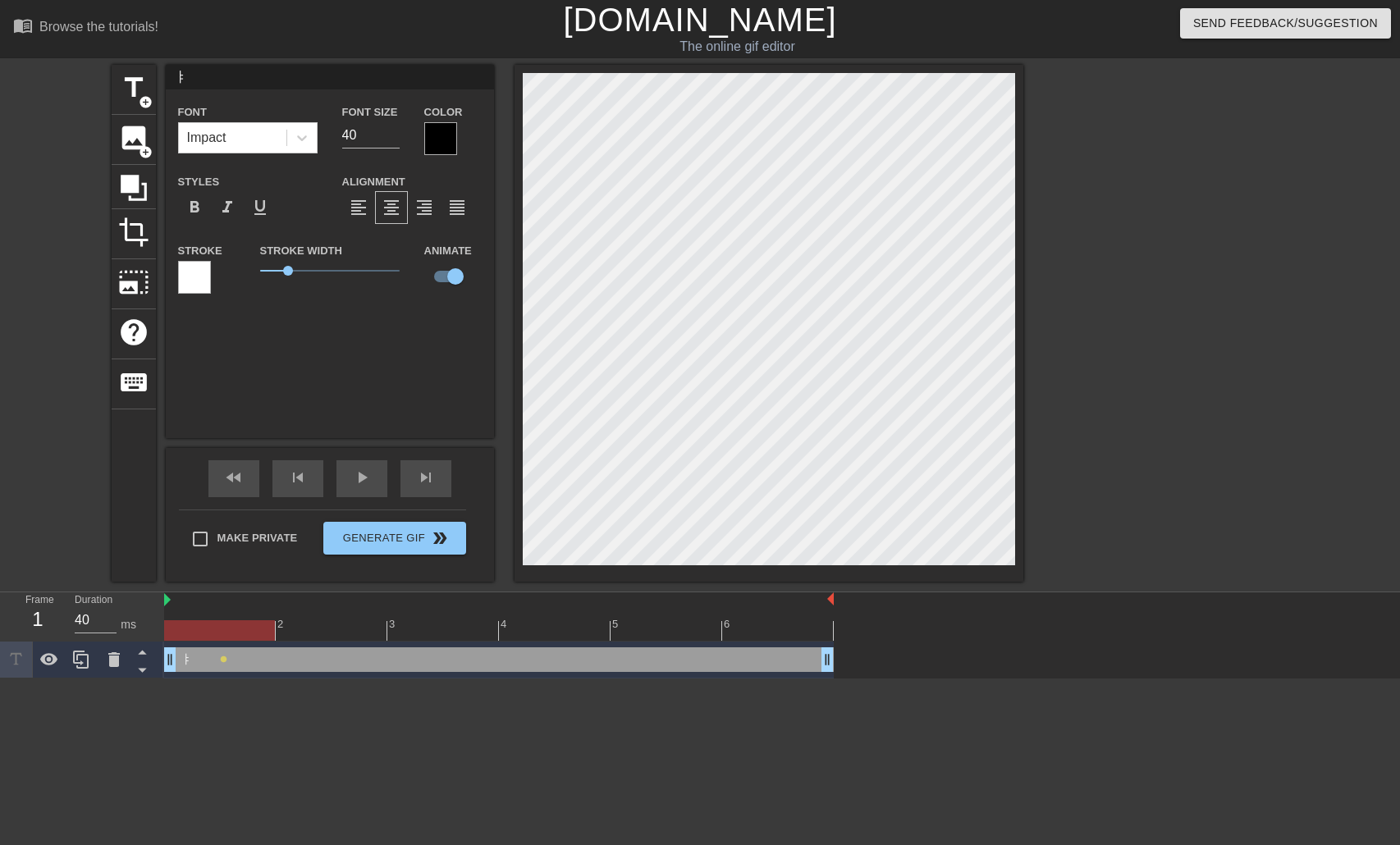 type on "ㅑㅜ" 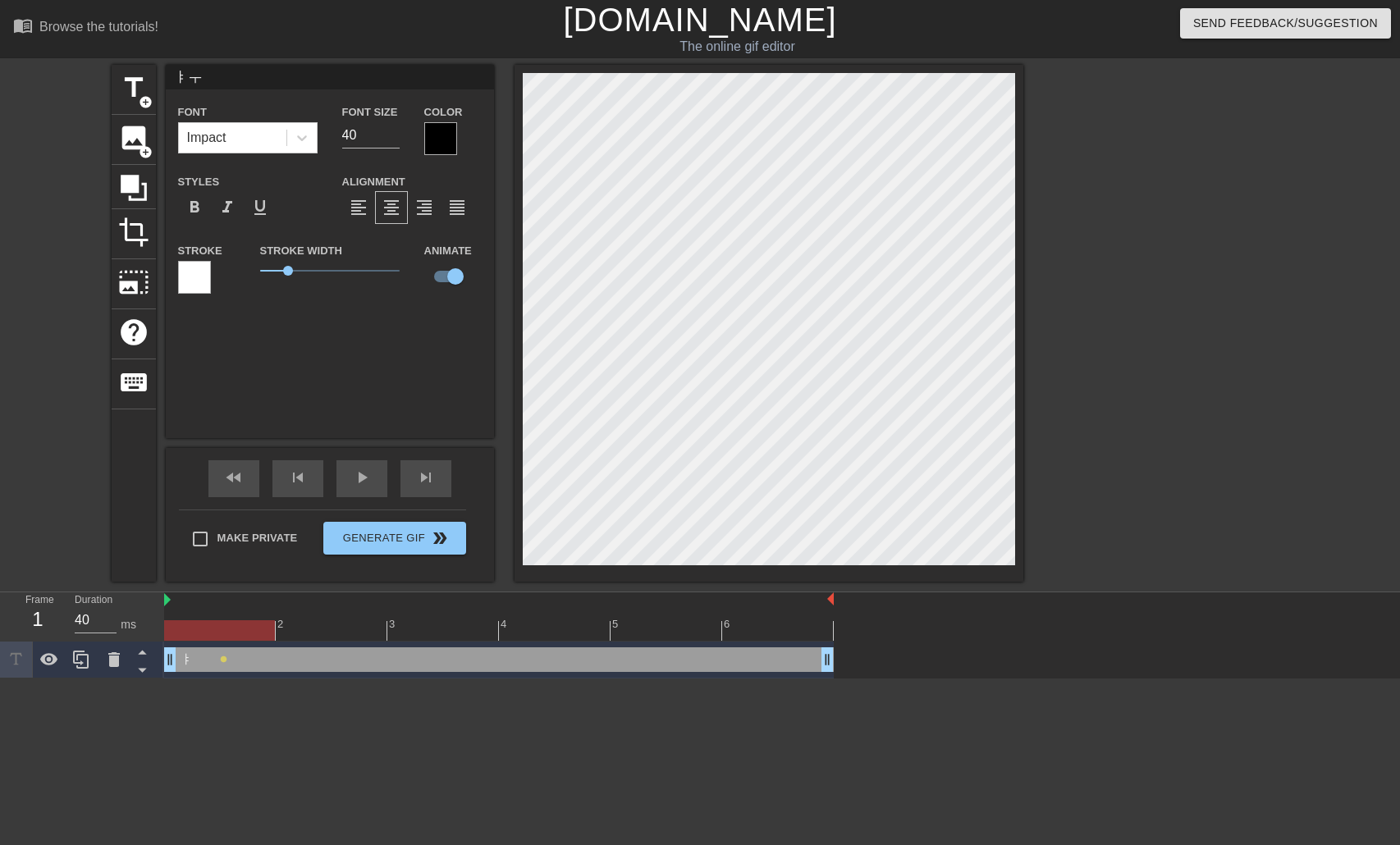 type on "ㅑㅜ" 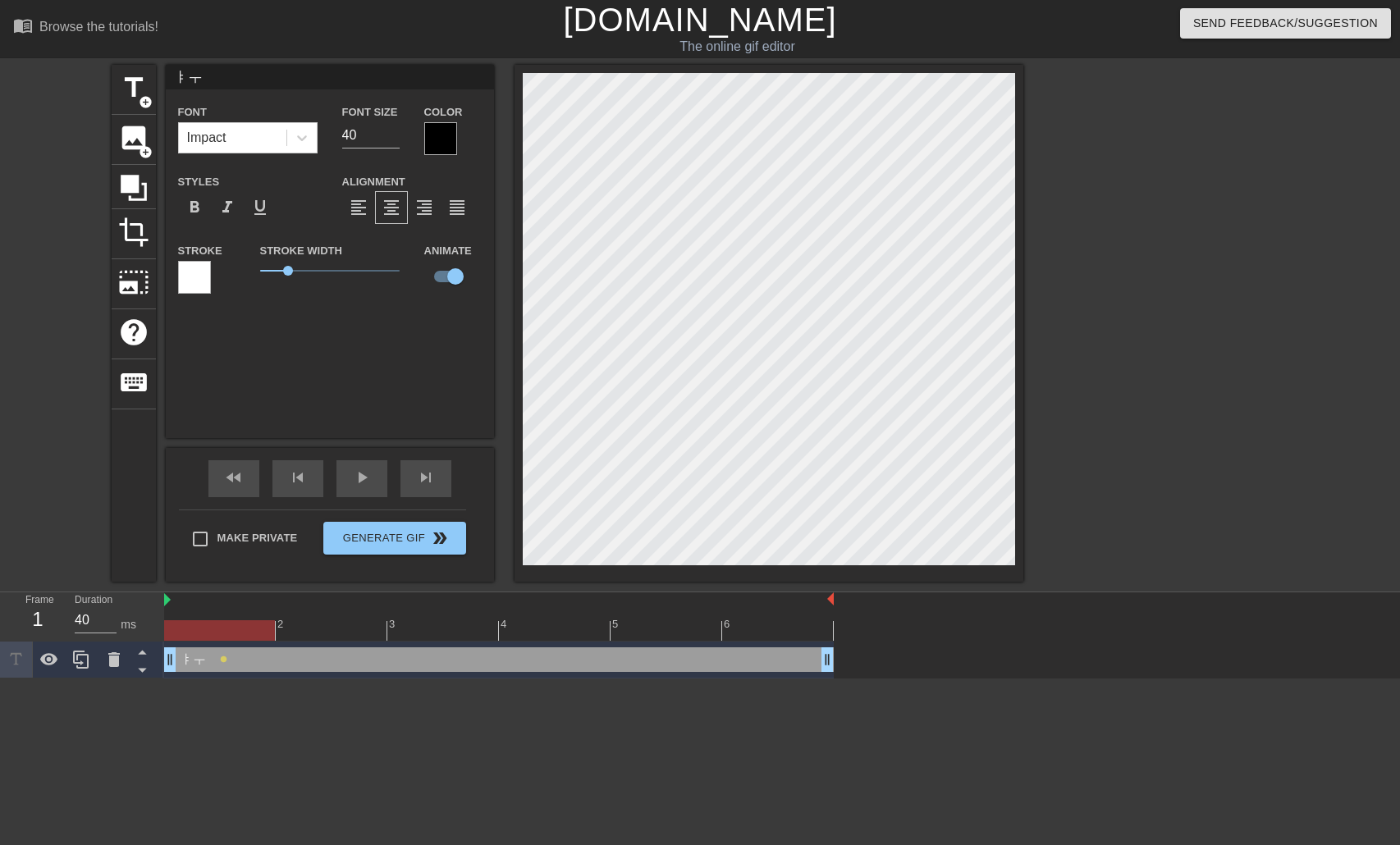 type on "ㅑ" 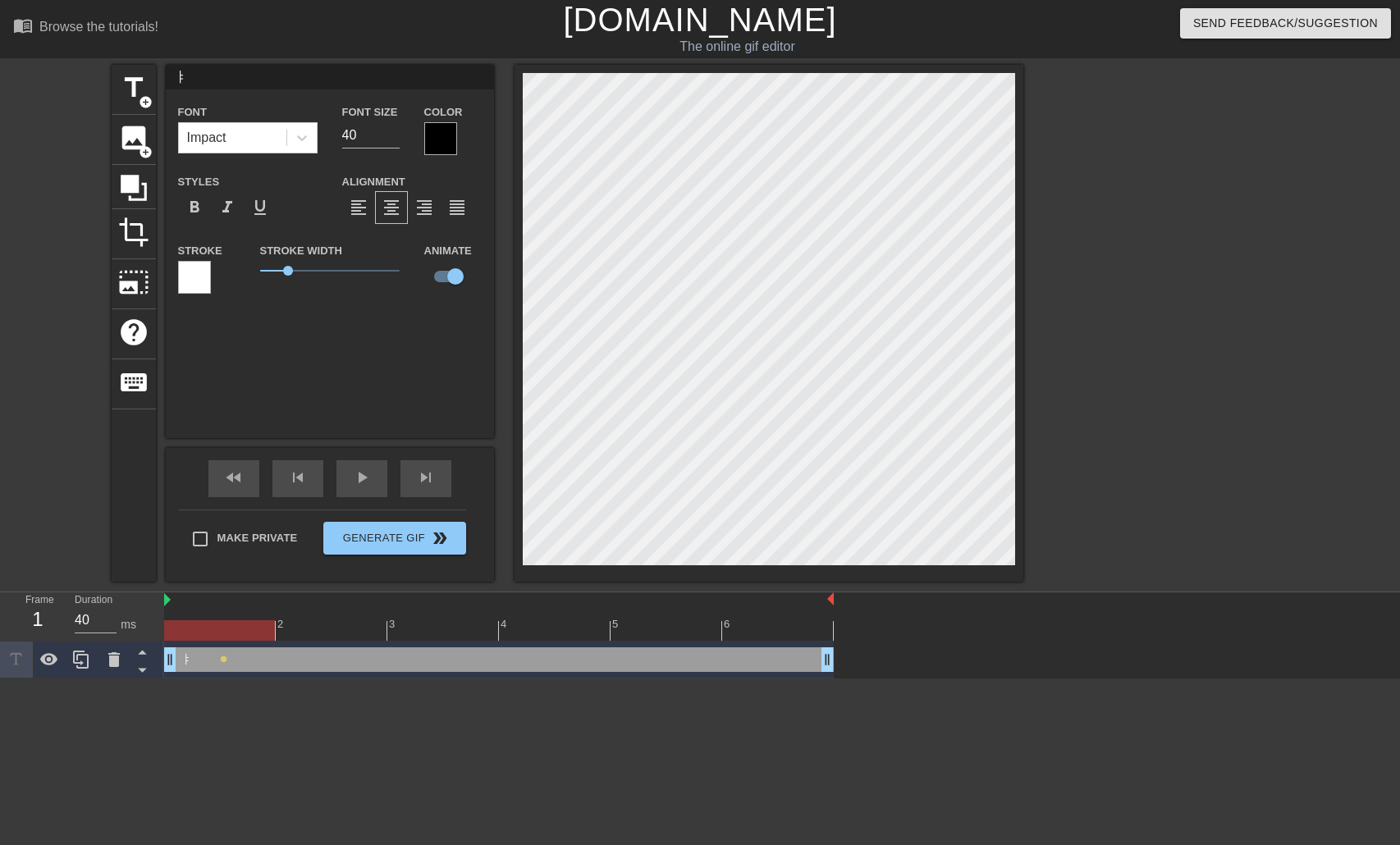 type 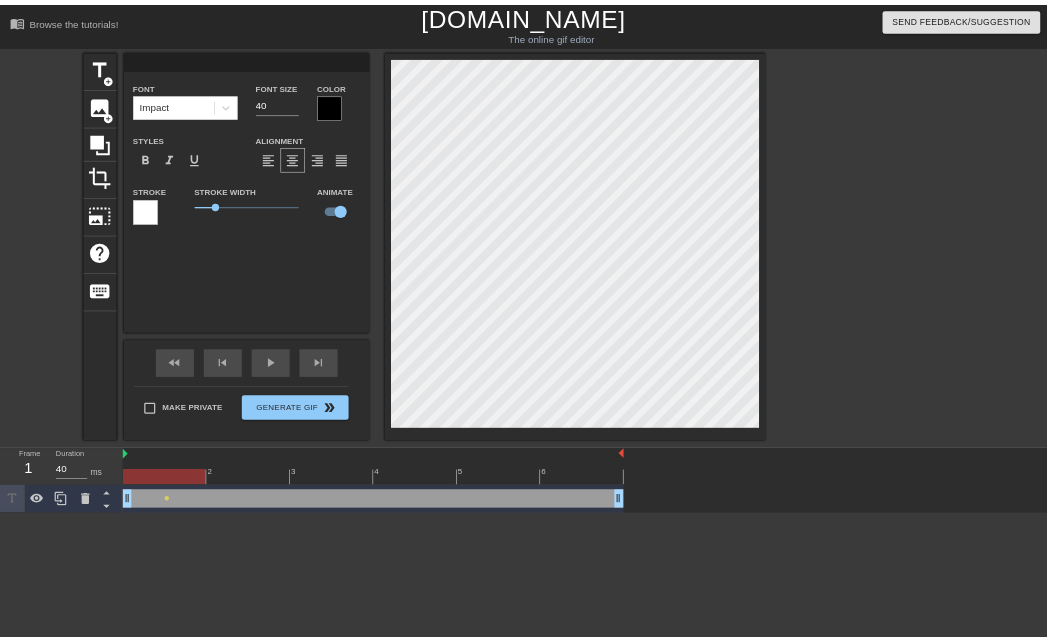 scroll, scrollTop: 0, scrollLeft: 2, axis: horizontal 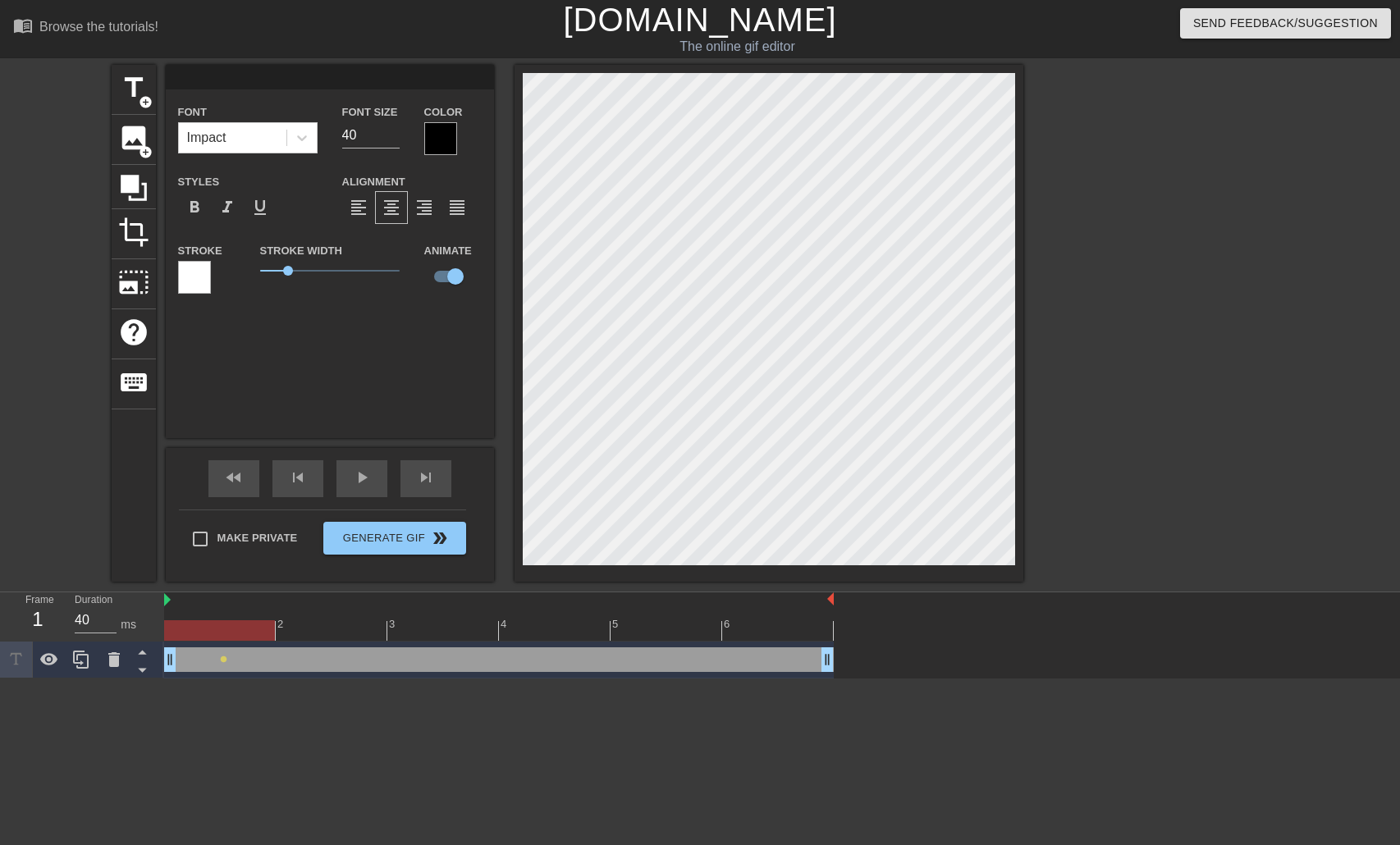 type on "i" 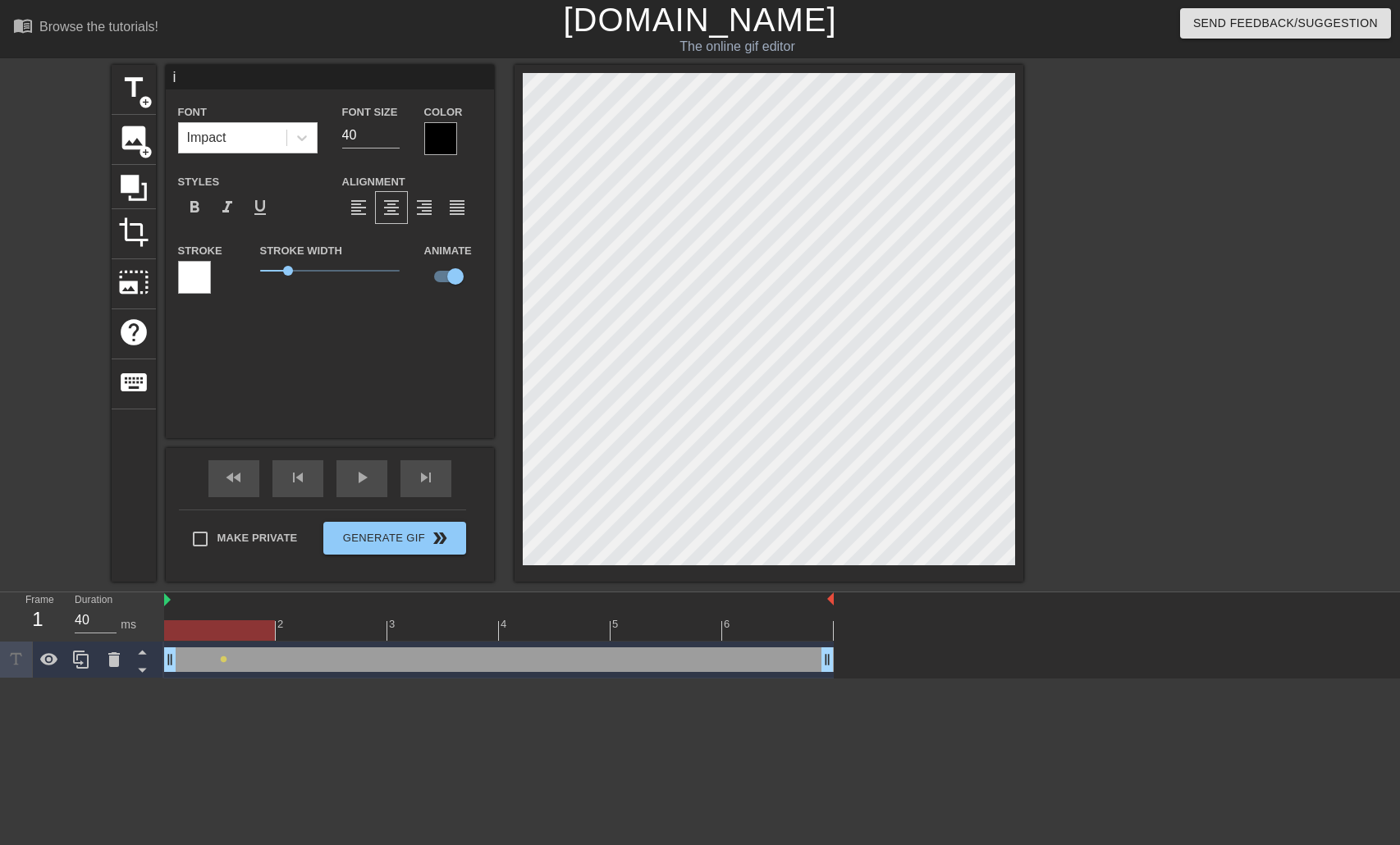 type on "in" 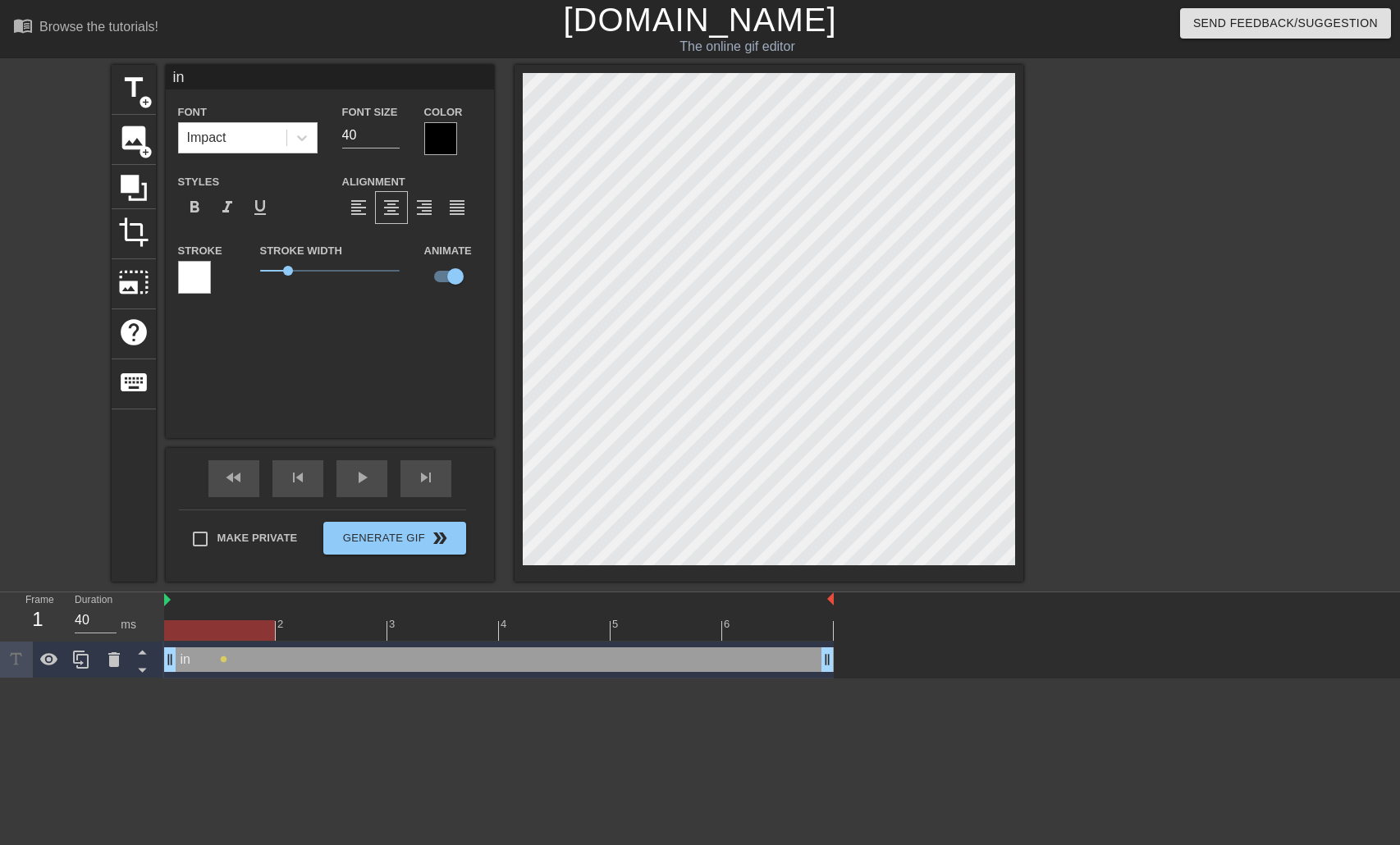 type on "inf" 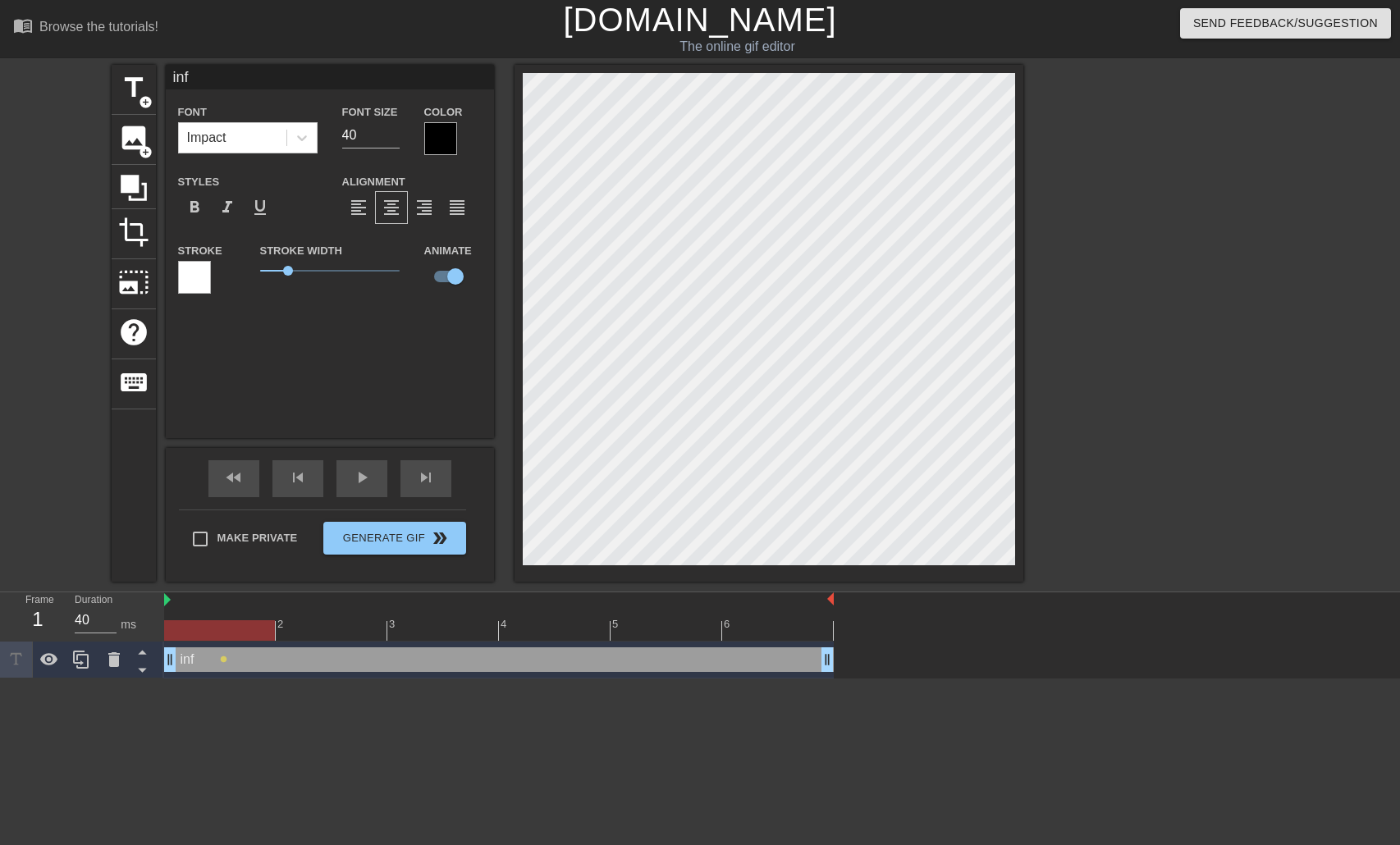 type on "info" 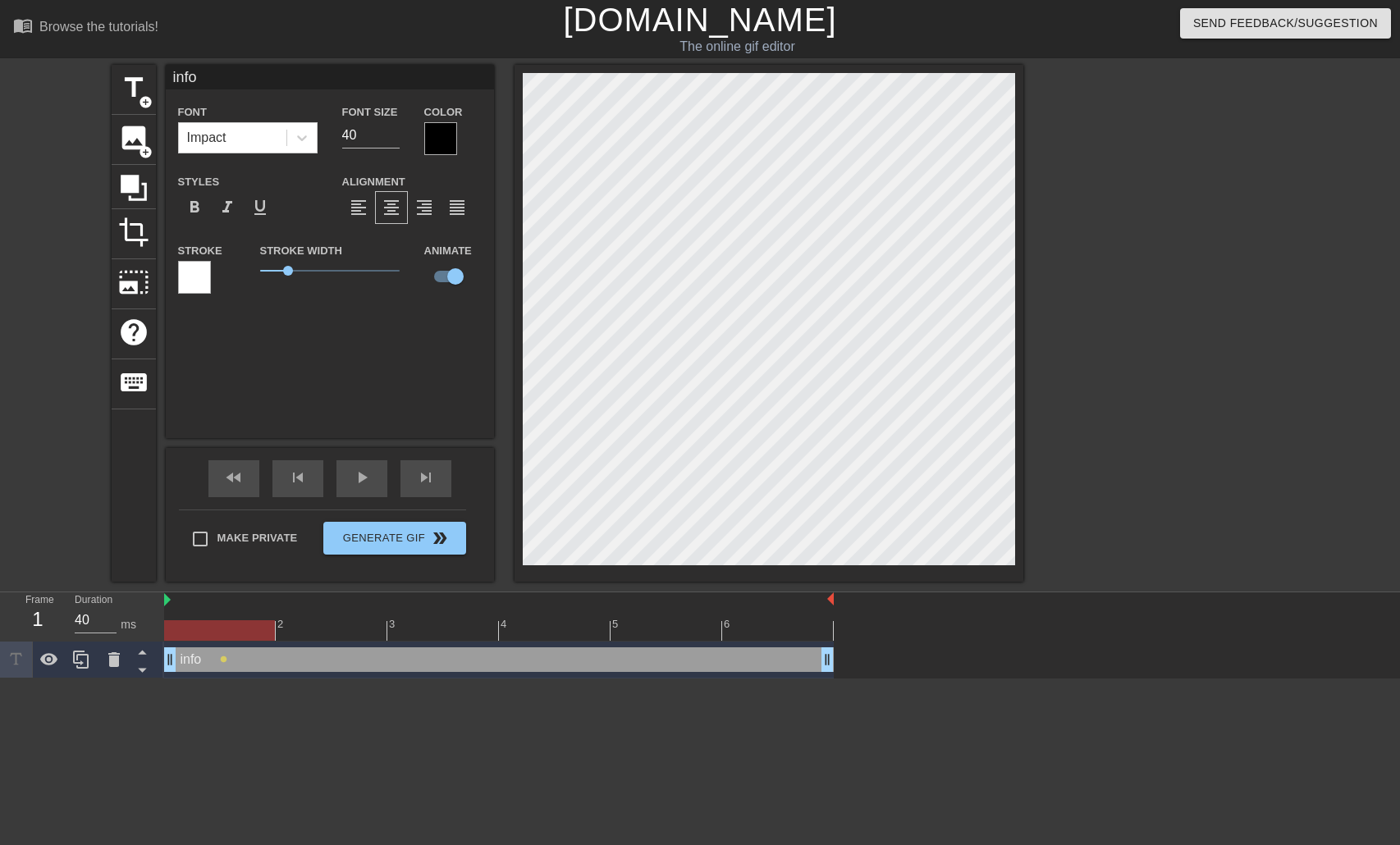 type on "infol" 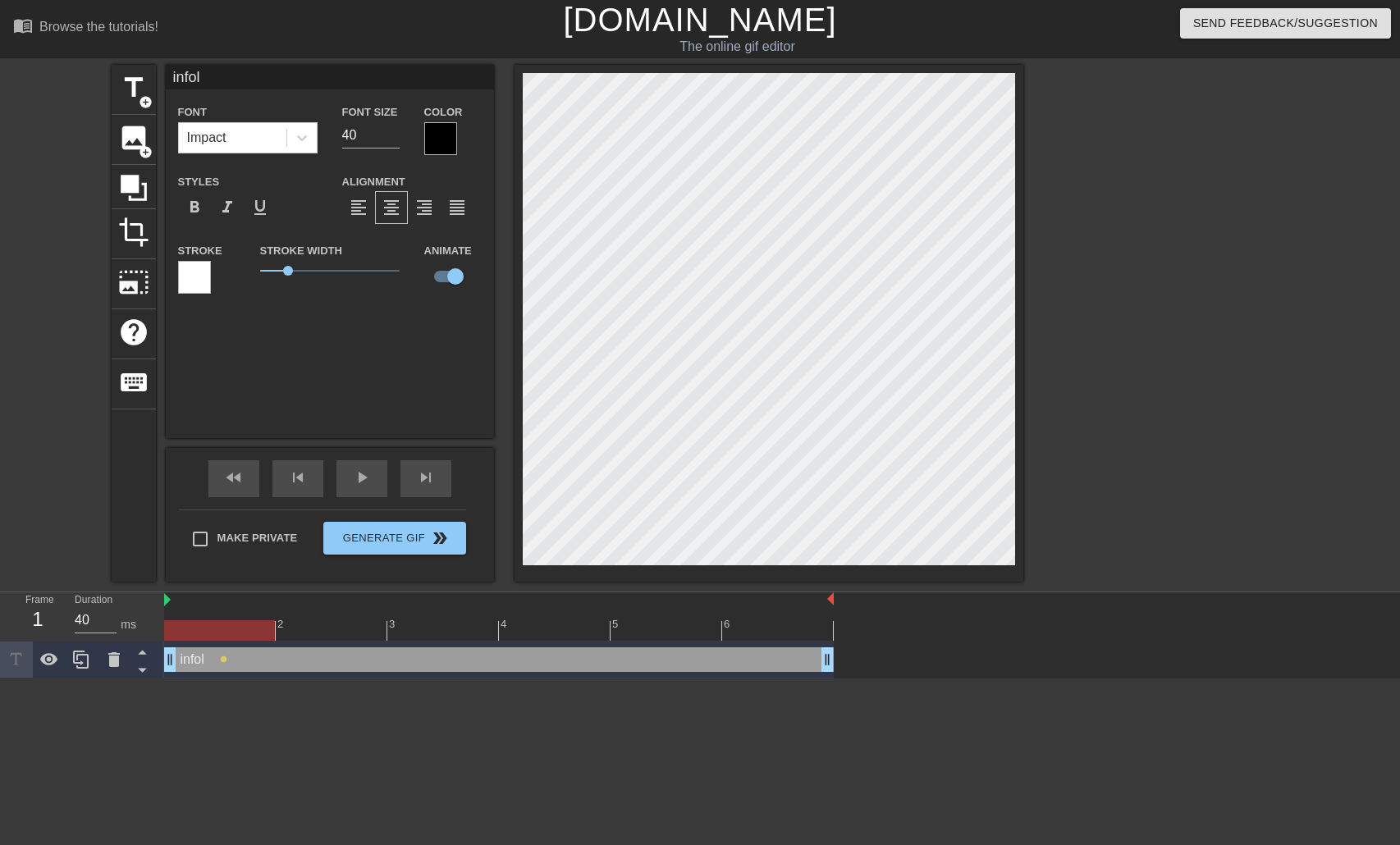 type on "infold" 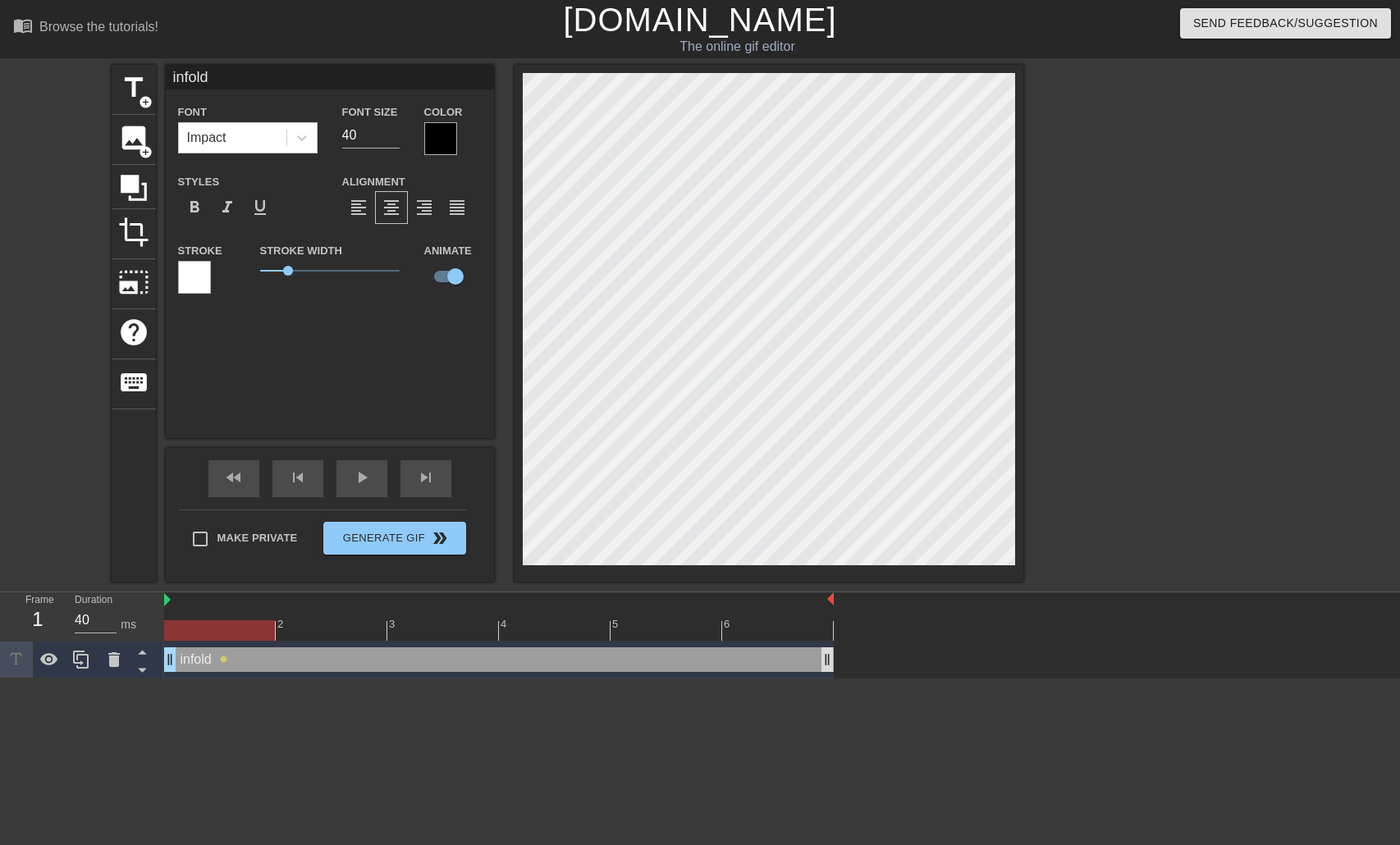 type on "infold" 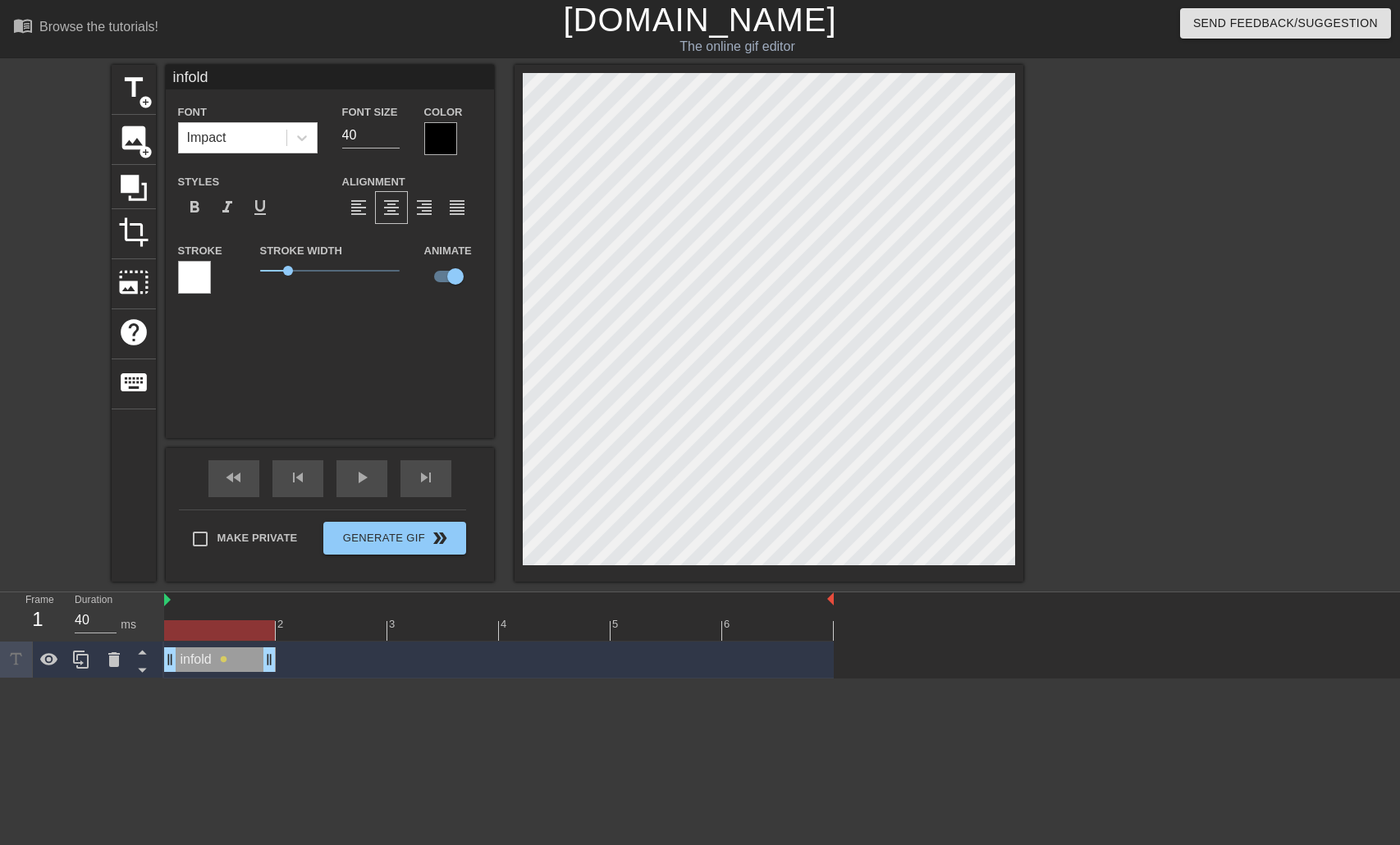 drag, startPoint x: 827, startPoint y: 661, endPoint x: 289, endPoint y: 665, distance: 538.0149 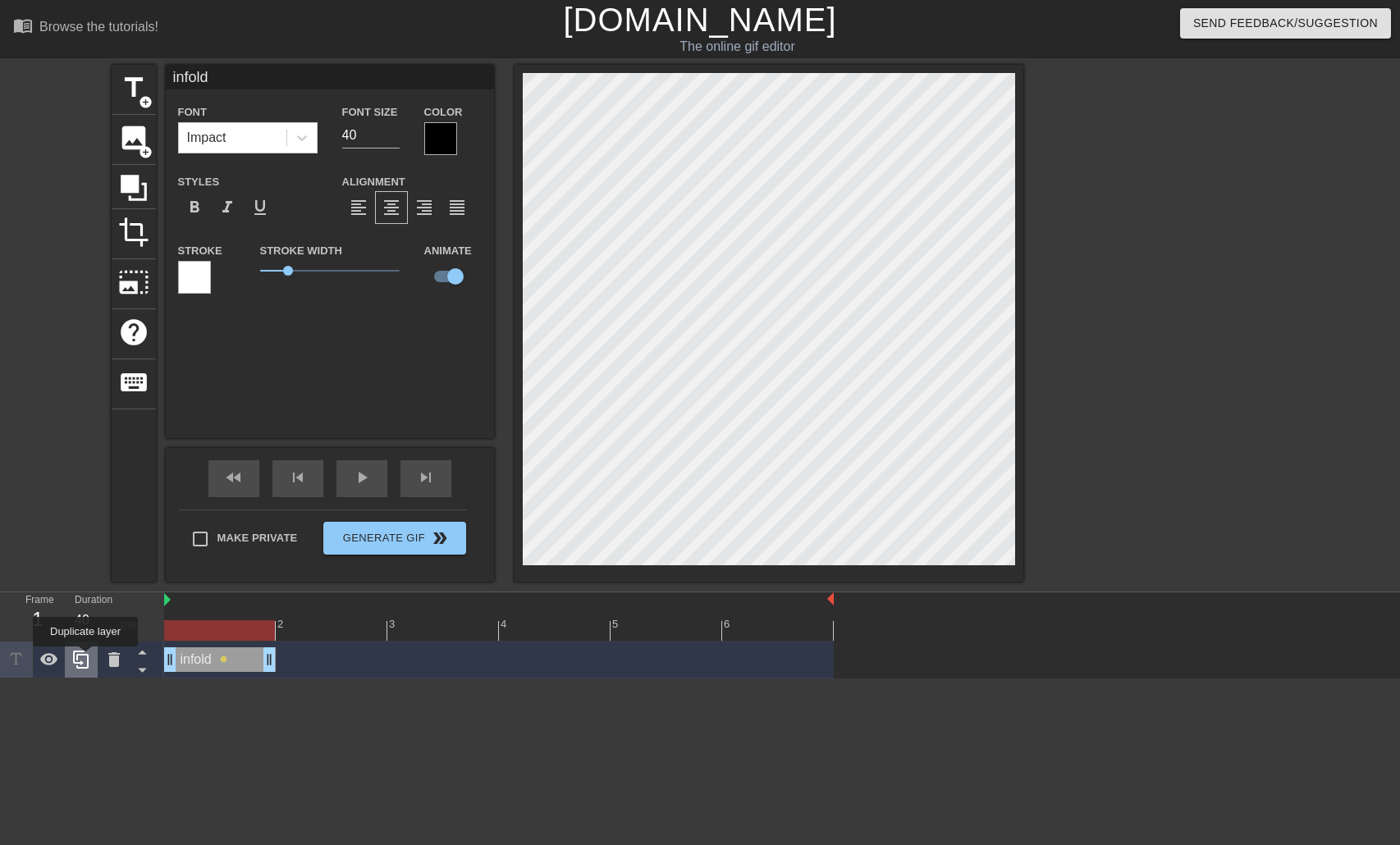 click 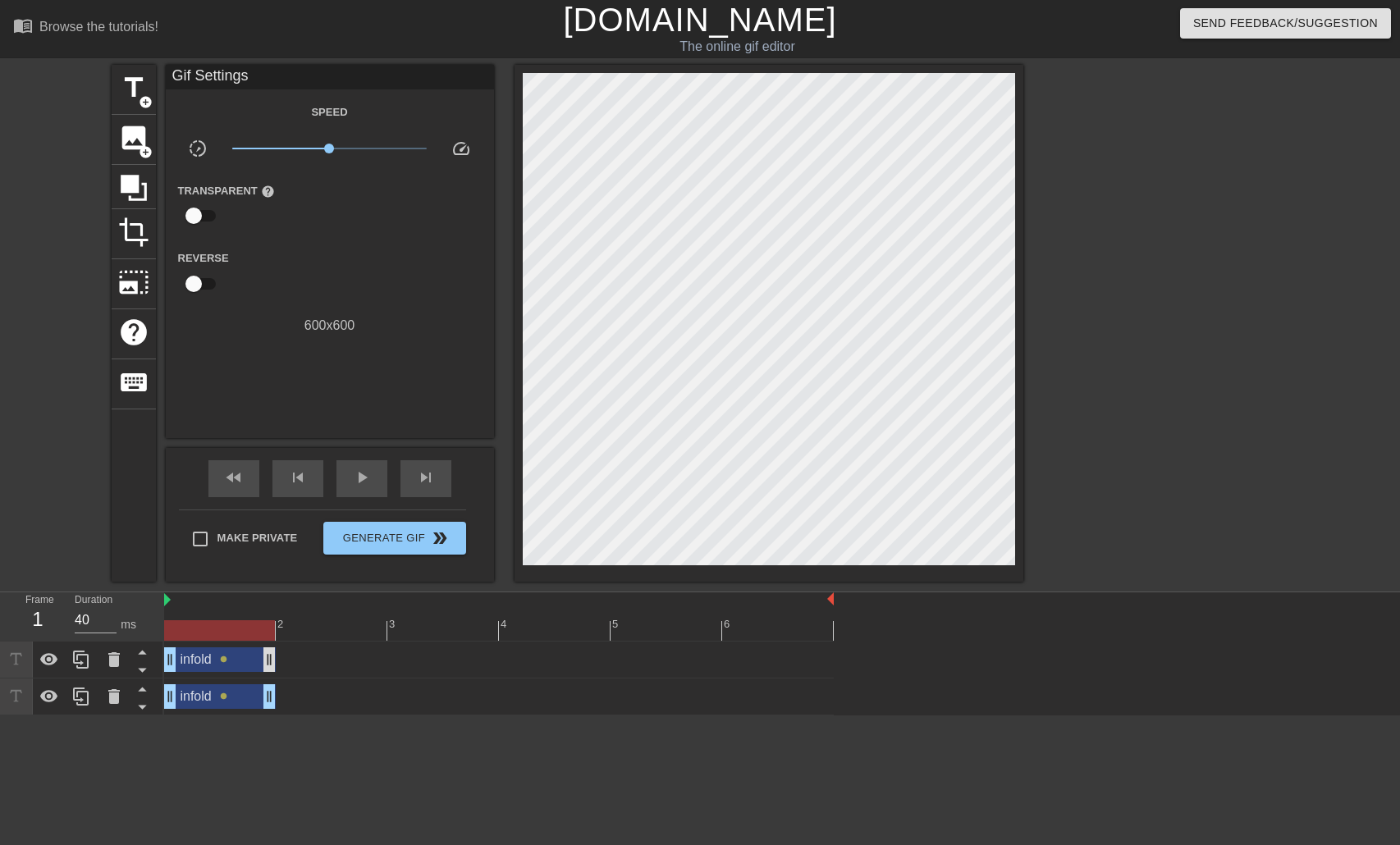 drag, startPoint x: 220, startPoint y: 661, endPoint x: 269, endPoint y: 656, distance: 49.254441 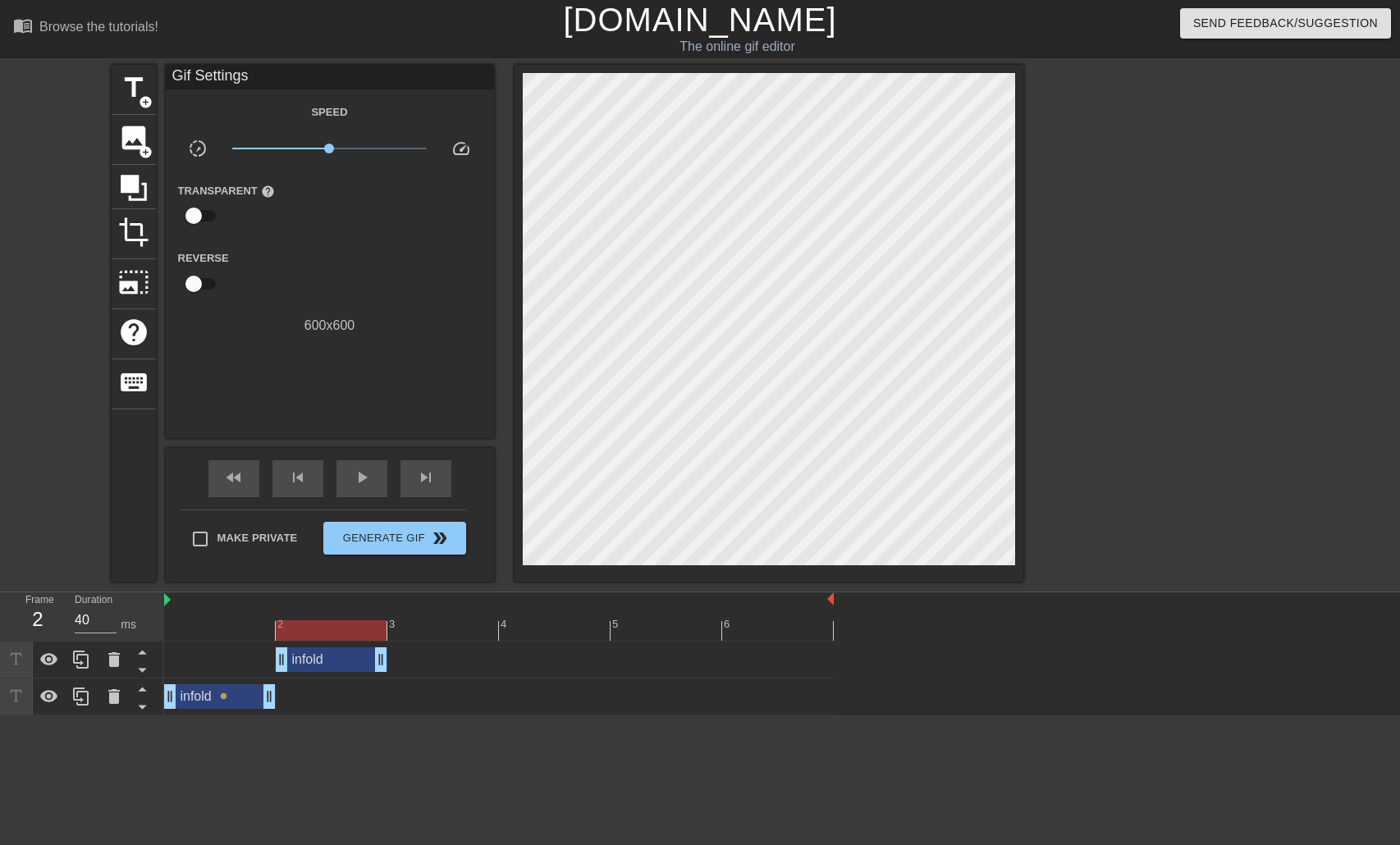 drag, startPoint x: 207, startPoint y: 666, endPoint x: 332, endPoint y: 663, distance: 125.03599 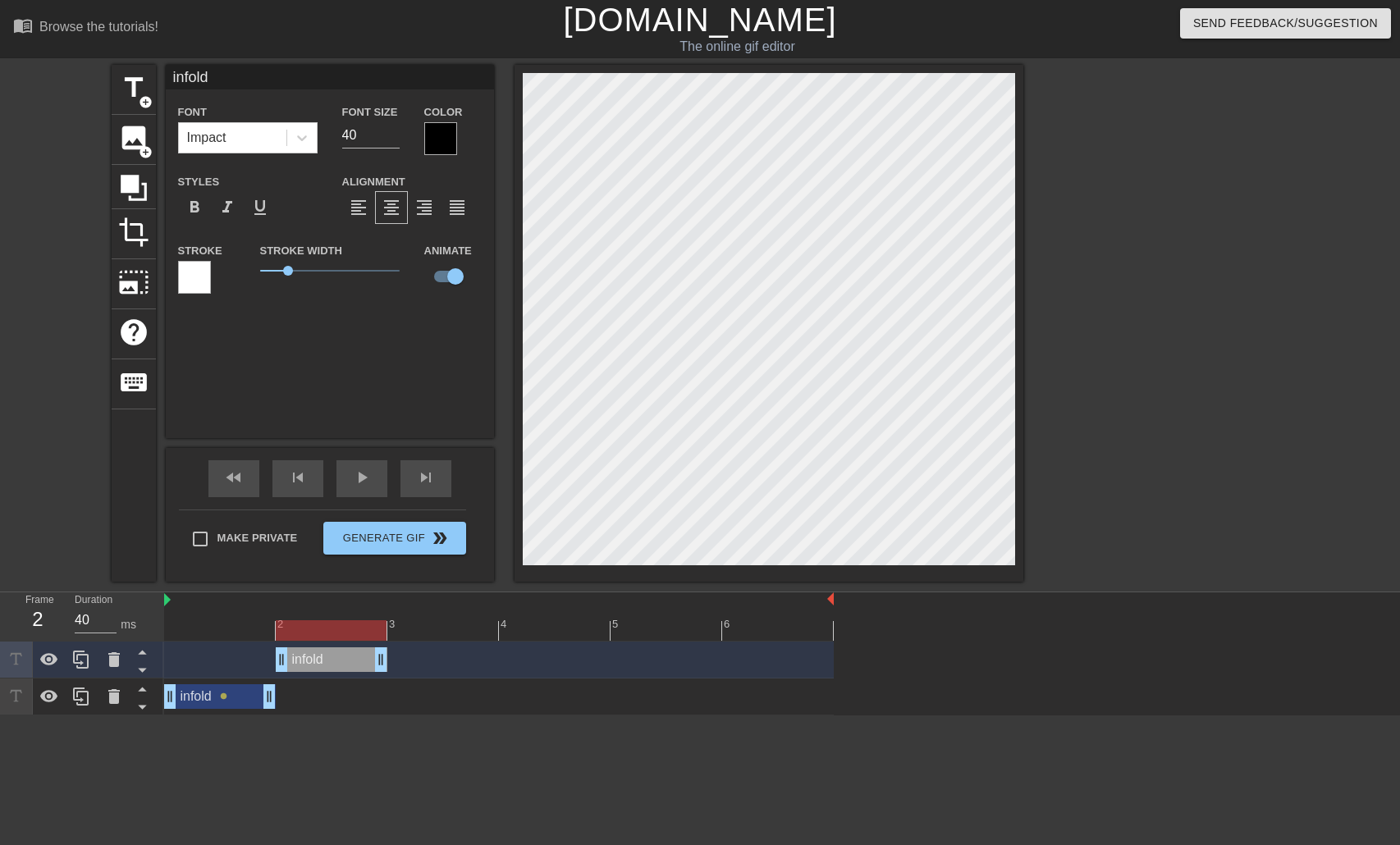 click on "infold drag_handle drag_handle lens" at bounding box center [499, 697] 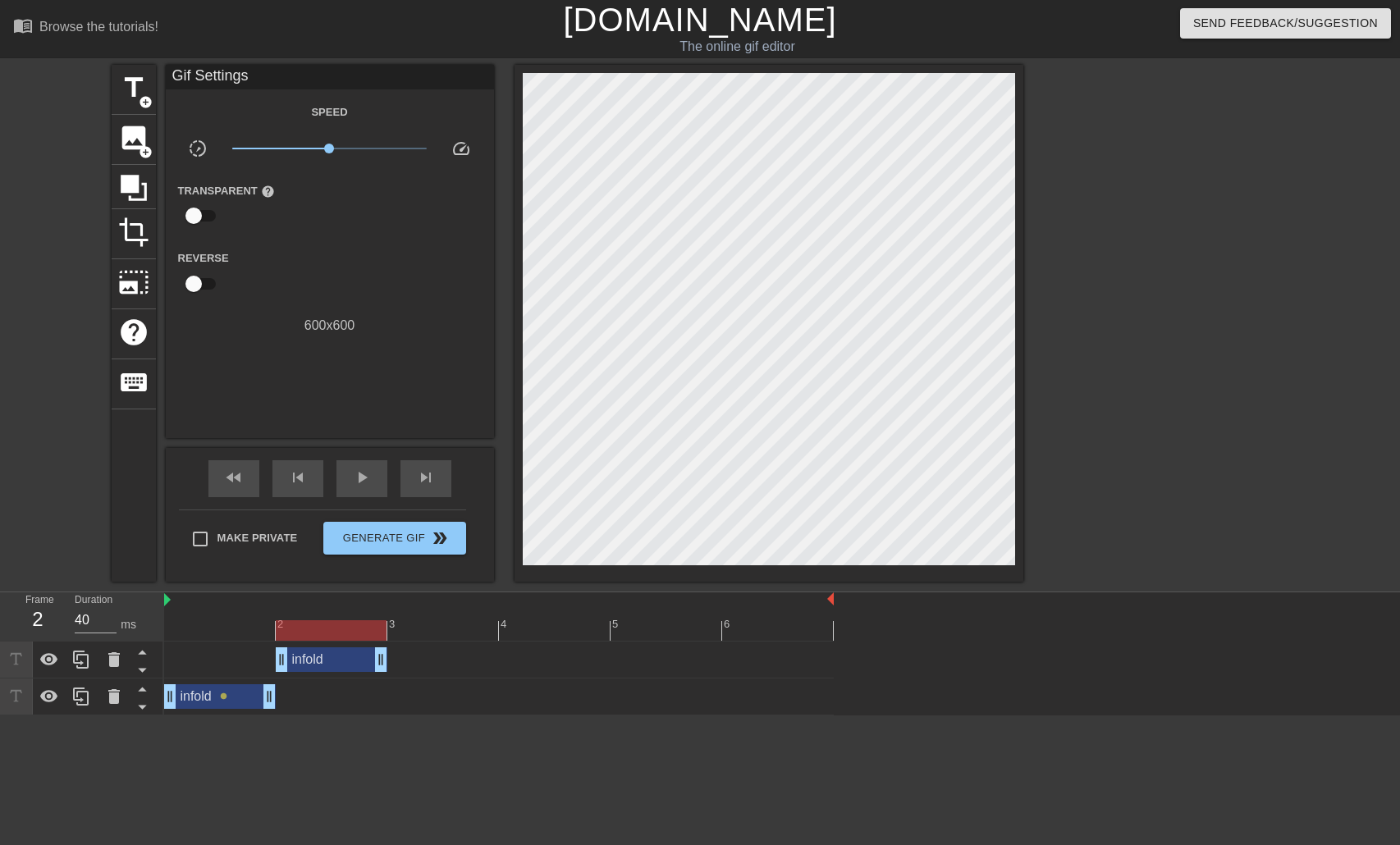 click on "infold drag_handle drag_handle" at bounding box center [220, 697] 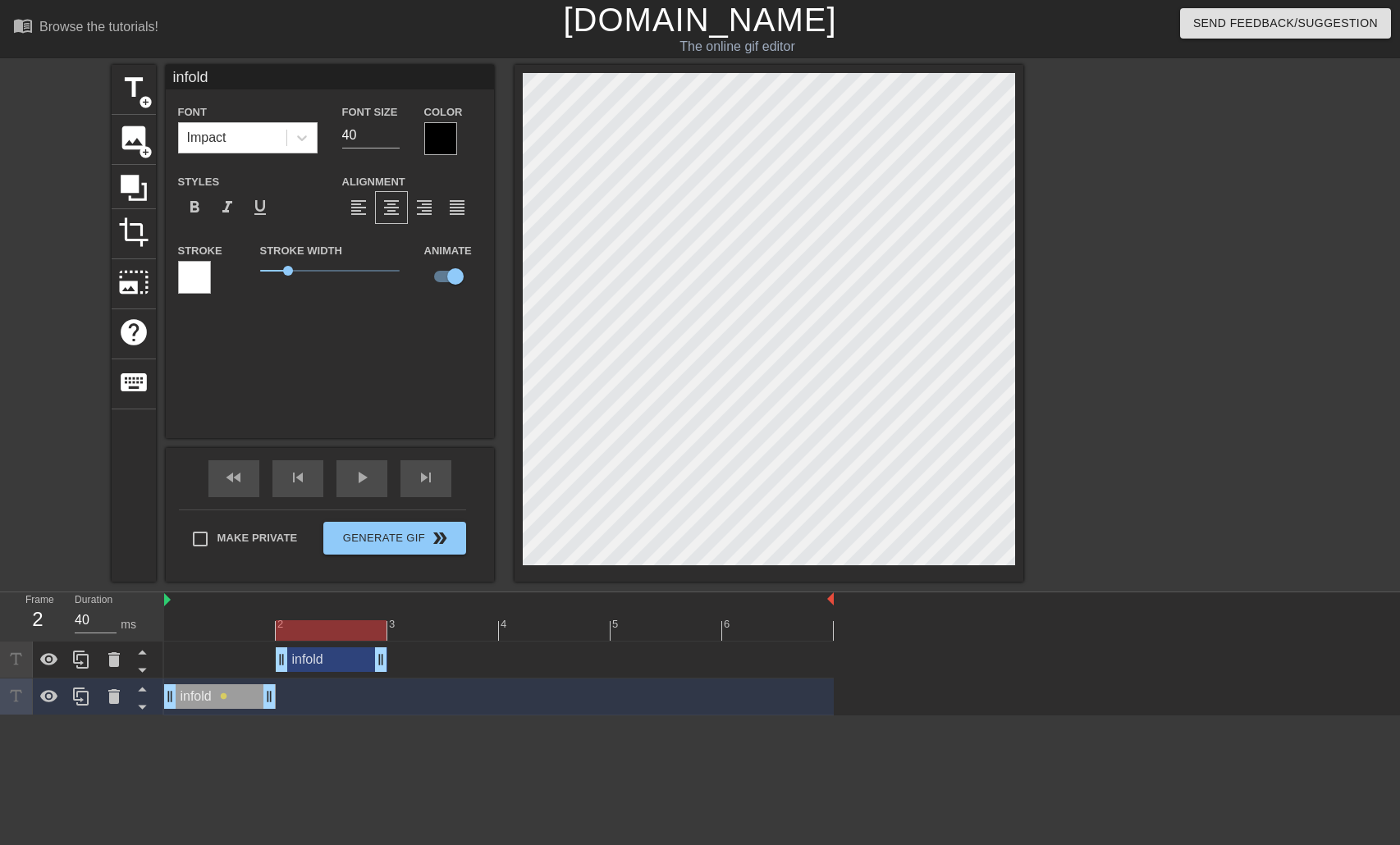 click on "menu_book Browse the tutorials! [DOMAIN_NAME] The online gif editor Send Feedback/Suggestion title add_circle image add_circle crop photo_size_select_large help keyboard infold Font Impact Font Size 40 Color Styles format_bold format_italic format_underline Alignment format_align_left format_align_center format_align_right format_align_justify Stroke Stroke Width 1 Animate fast_rewind skip_previous play_arrow skip_next Make Private Generate Gif double_arrow     Frame 2 Duration 40 ms       2     3     4     5     6     infold drag_handle drag_handle   infold drag_handle drag_handle lens You can return back to the editor if you want to change anything after generation" at bounding box center [700, 358] 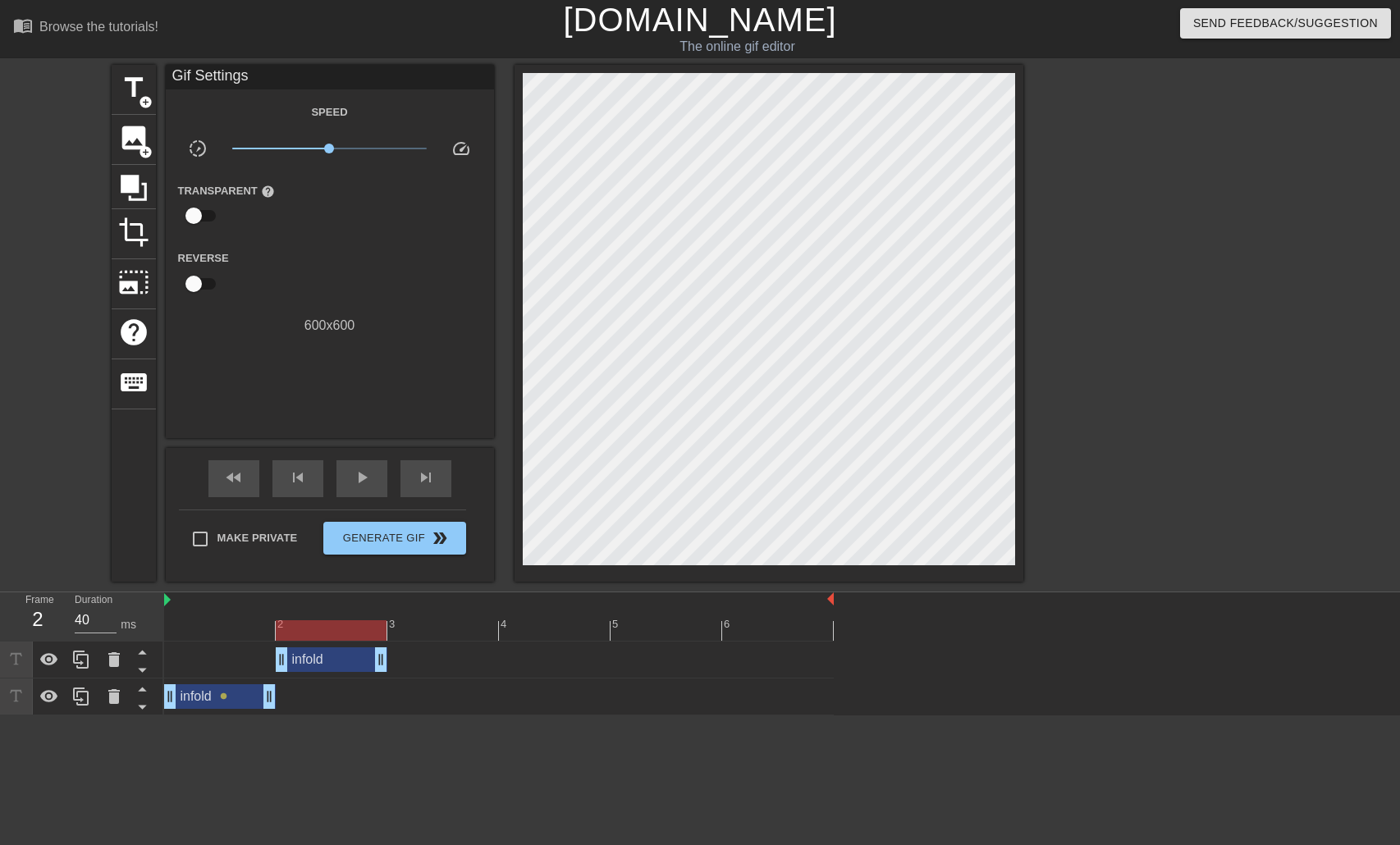drag, startPoint x: 207, startPoint y: 604, endPoint x: 374, endPoint y: 604, distance: 167 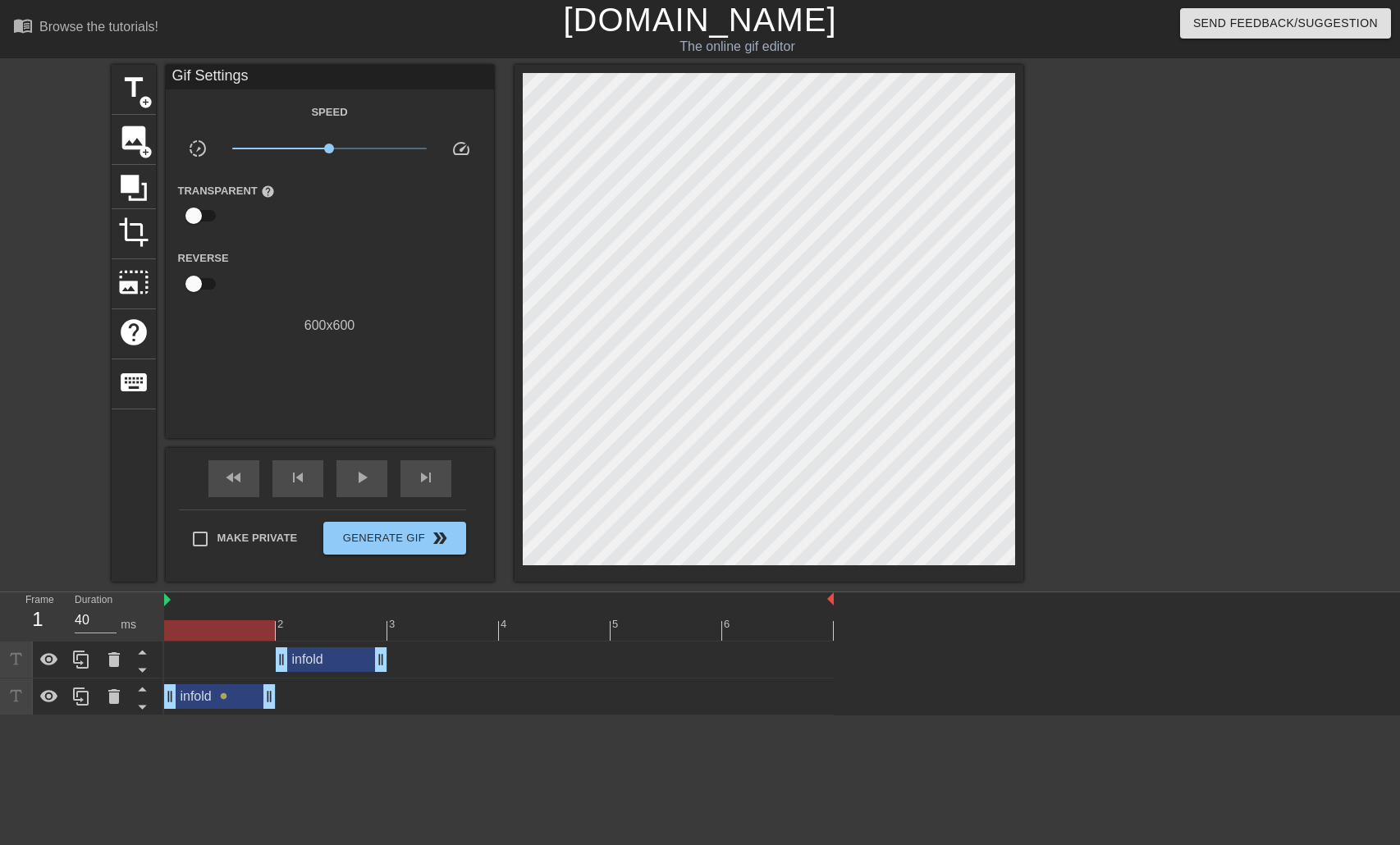 click at bounding box center (499, 630) 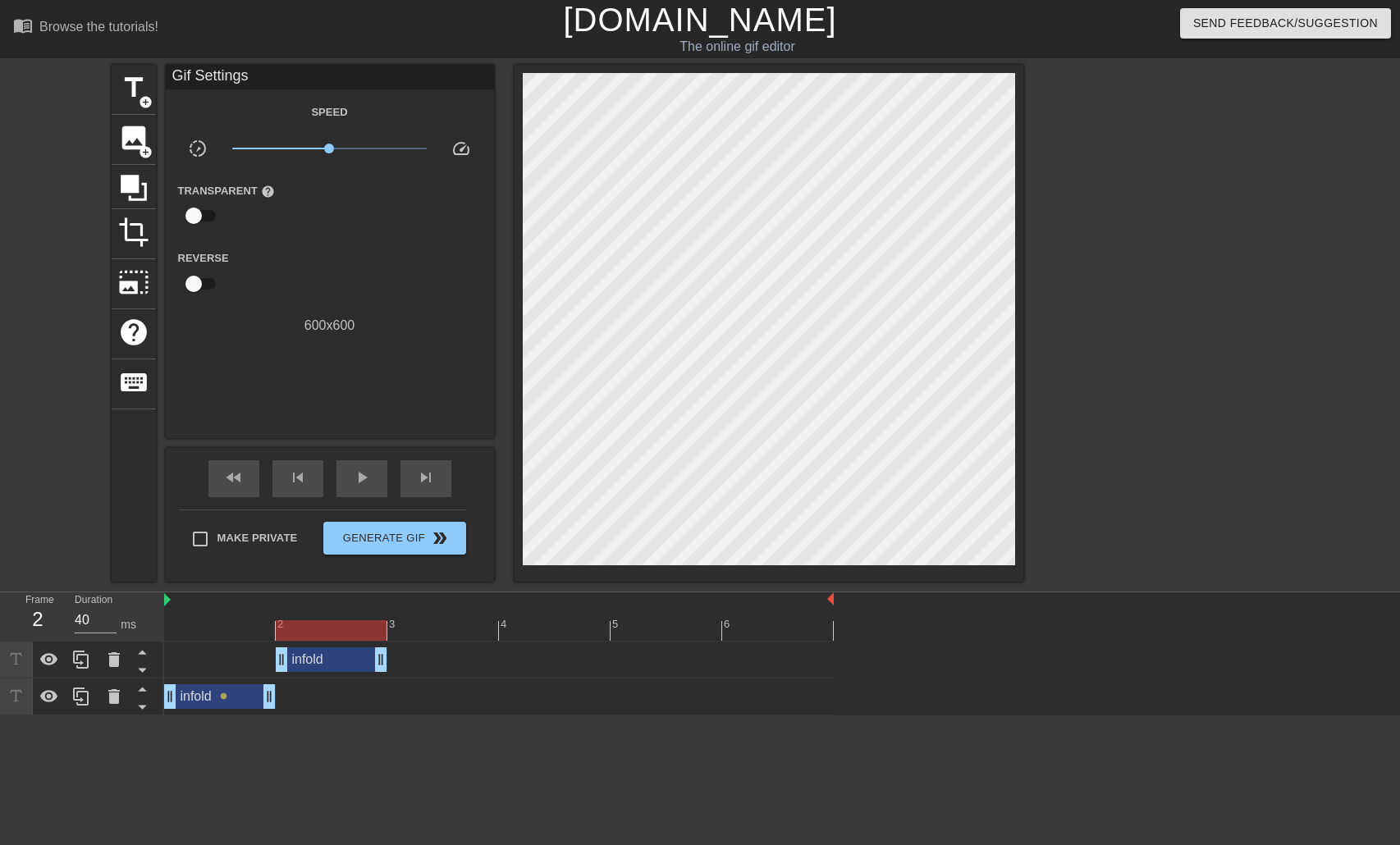 click at bounding box center [499, 630] 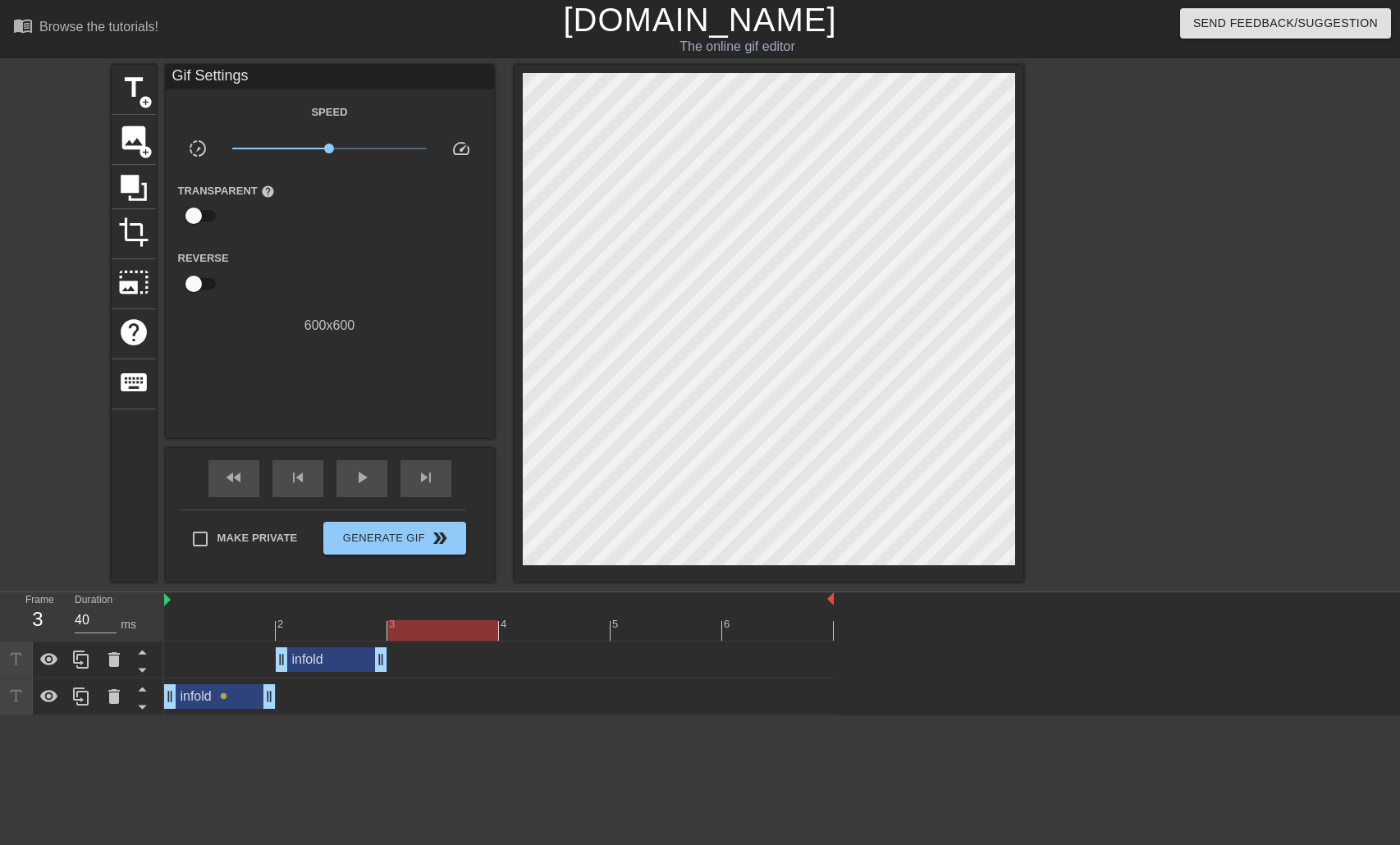 click on "infold drag_handle drag_handle" at bounding box center (332, 660) 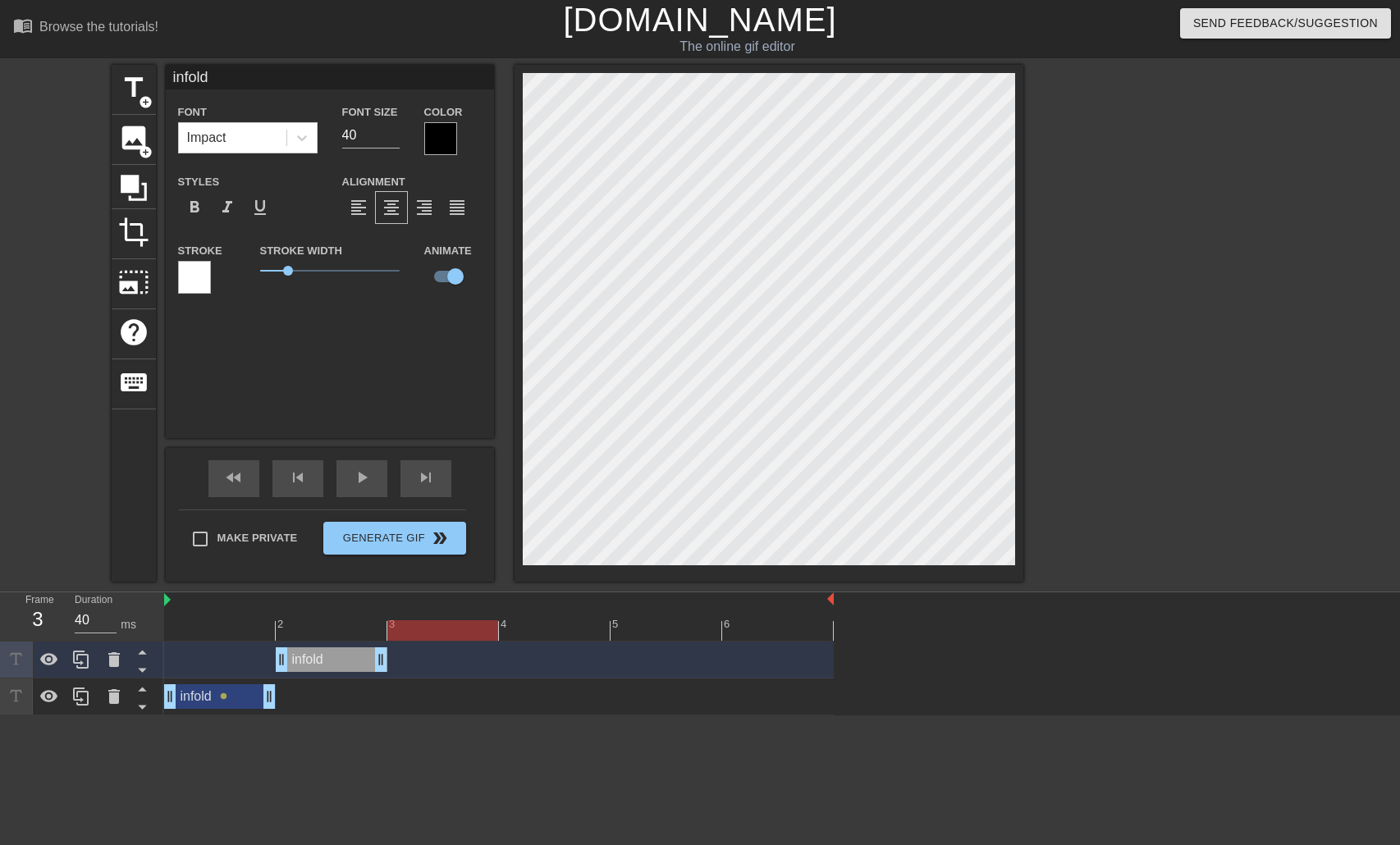 click at bounding box center [499, 630] 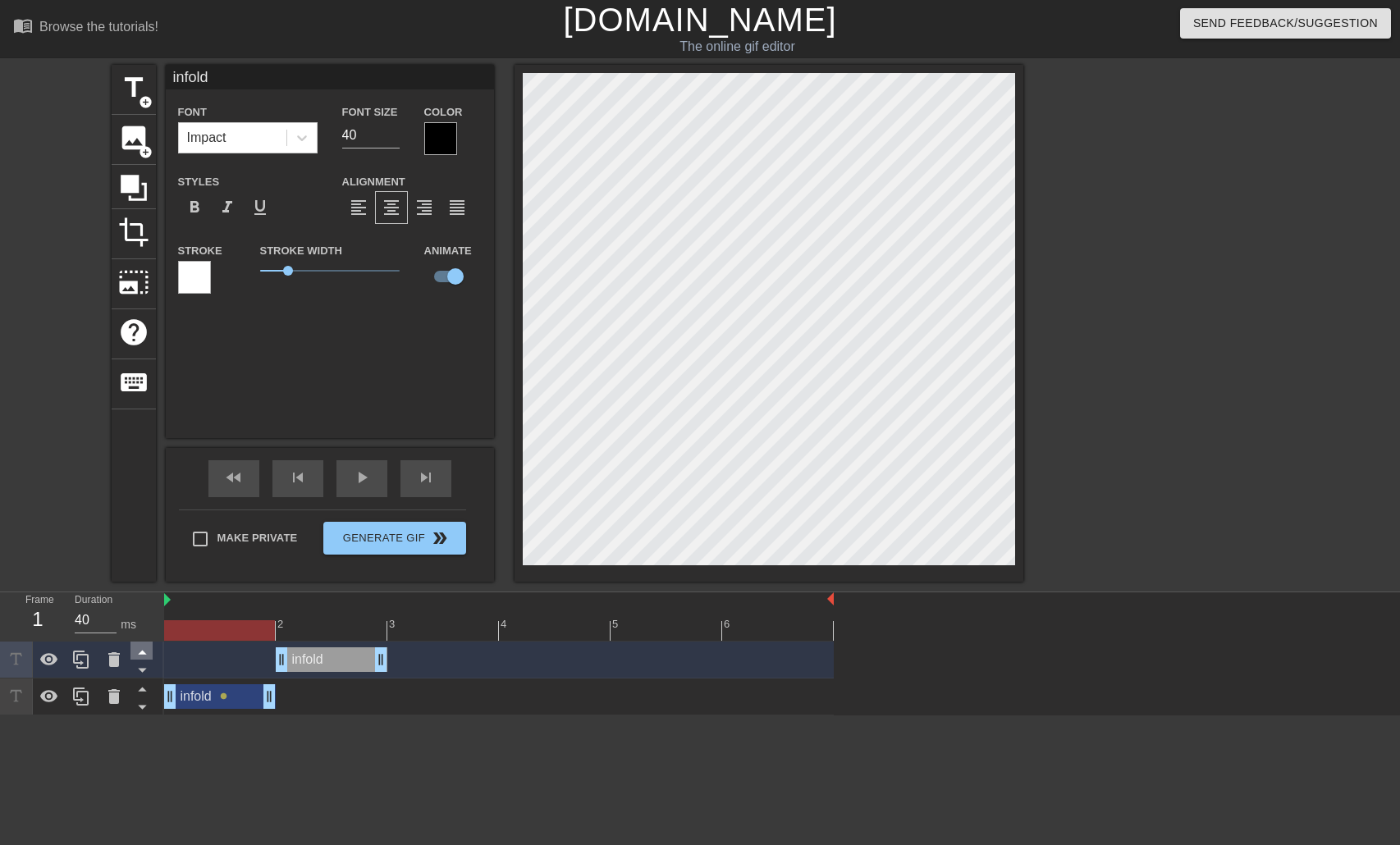 drag, startPoint x: 141, startPoint y: 620, endPoint x: 151, endPoint y: 650, distance: 31.62278 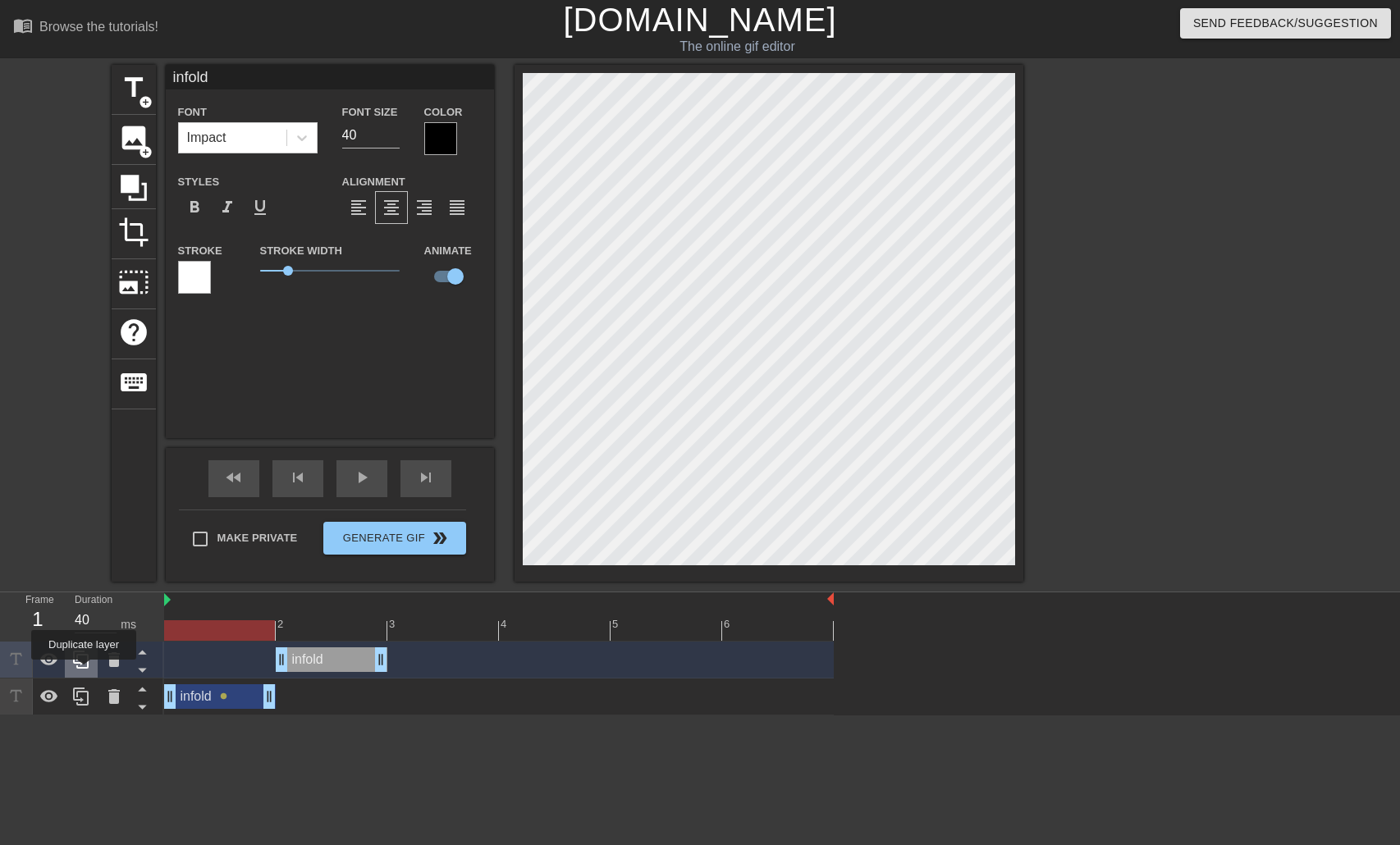 click at bounding box center [81, 660] 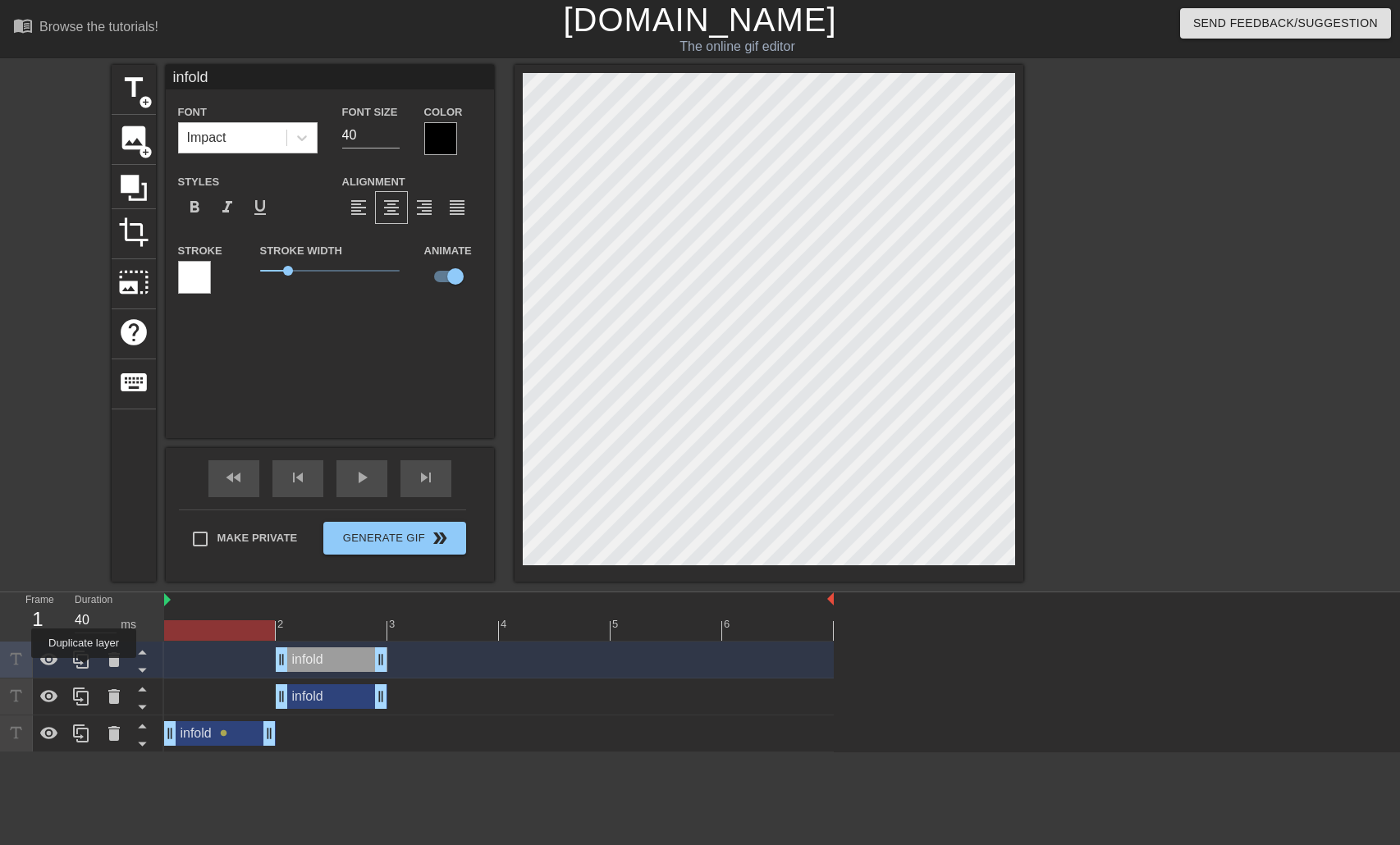 click 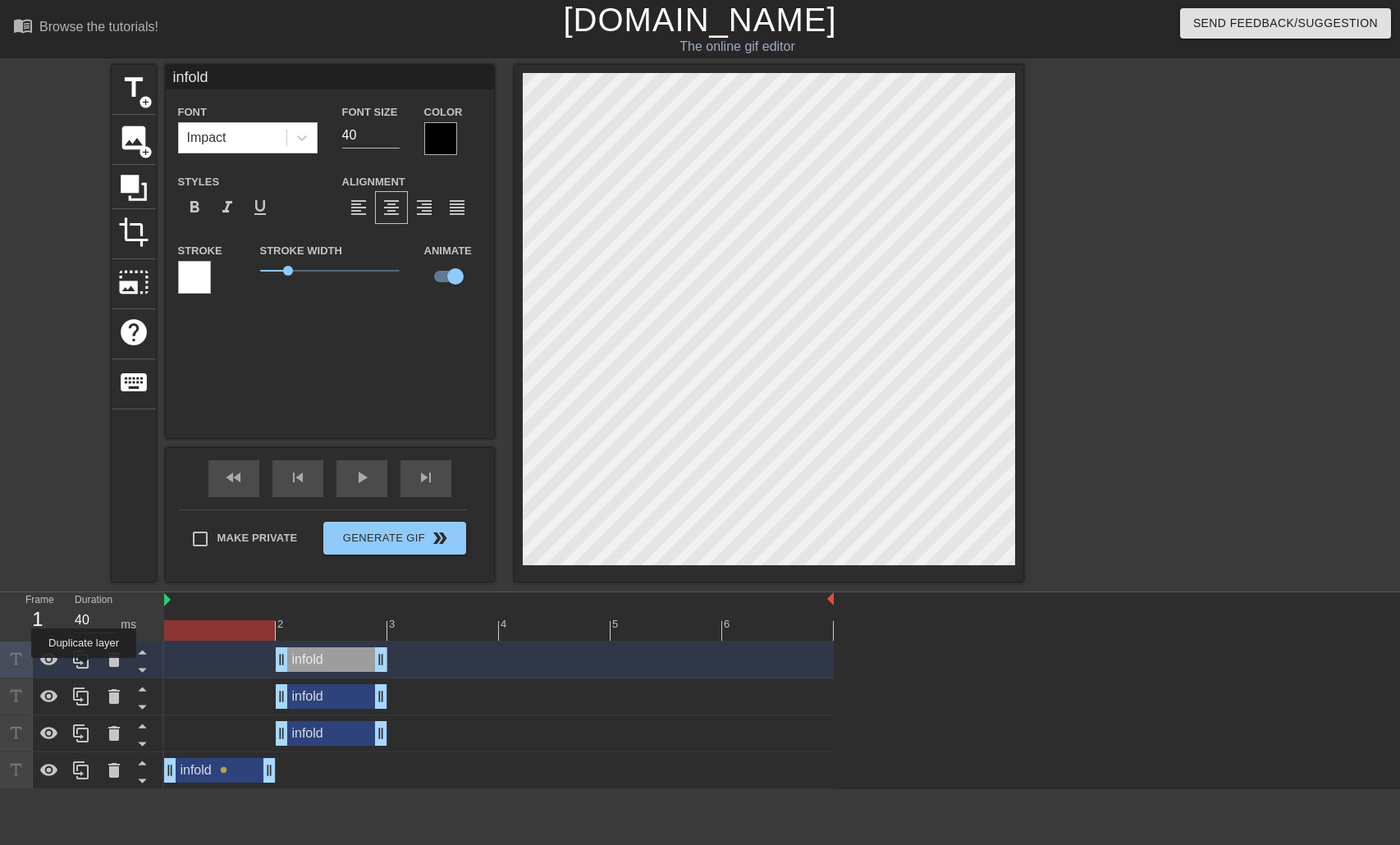 click 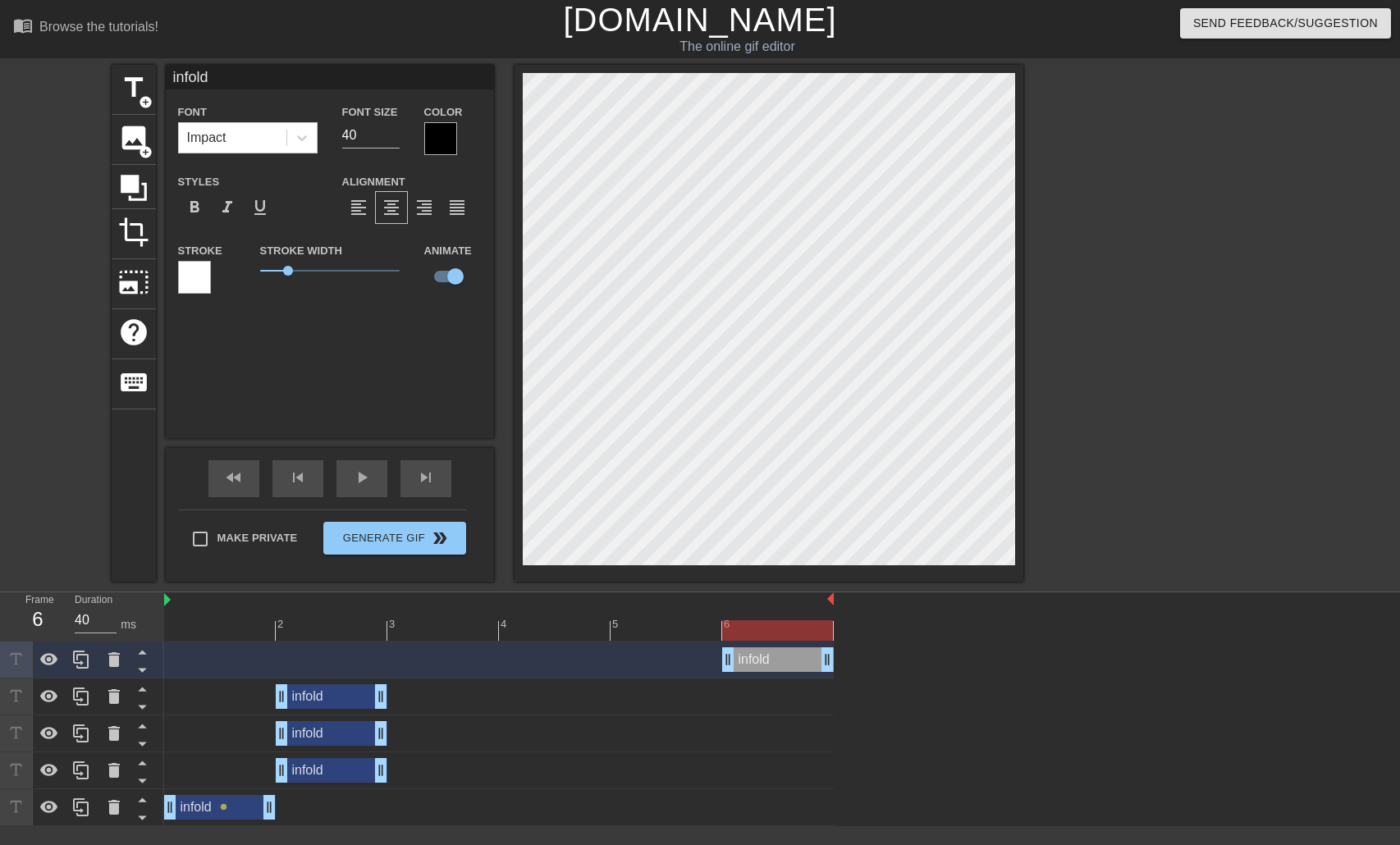 drag, startPoint x: 338, startPoint y: 660, endPoint x: 781, endPoint y: 635, distance: 443.7049 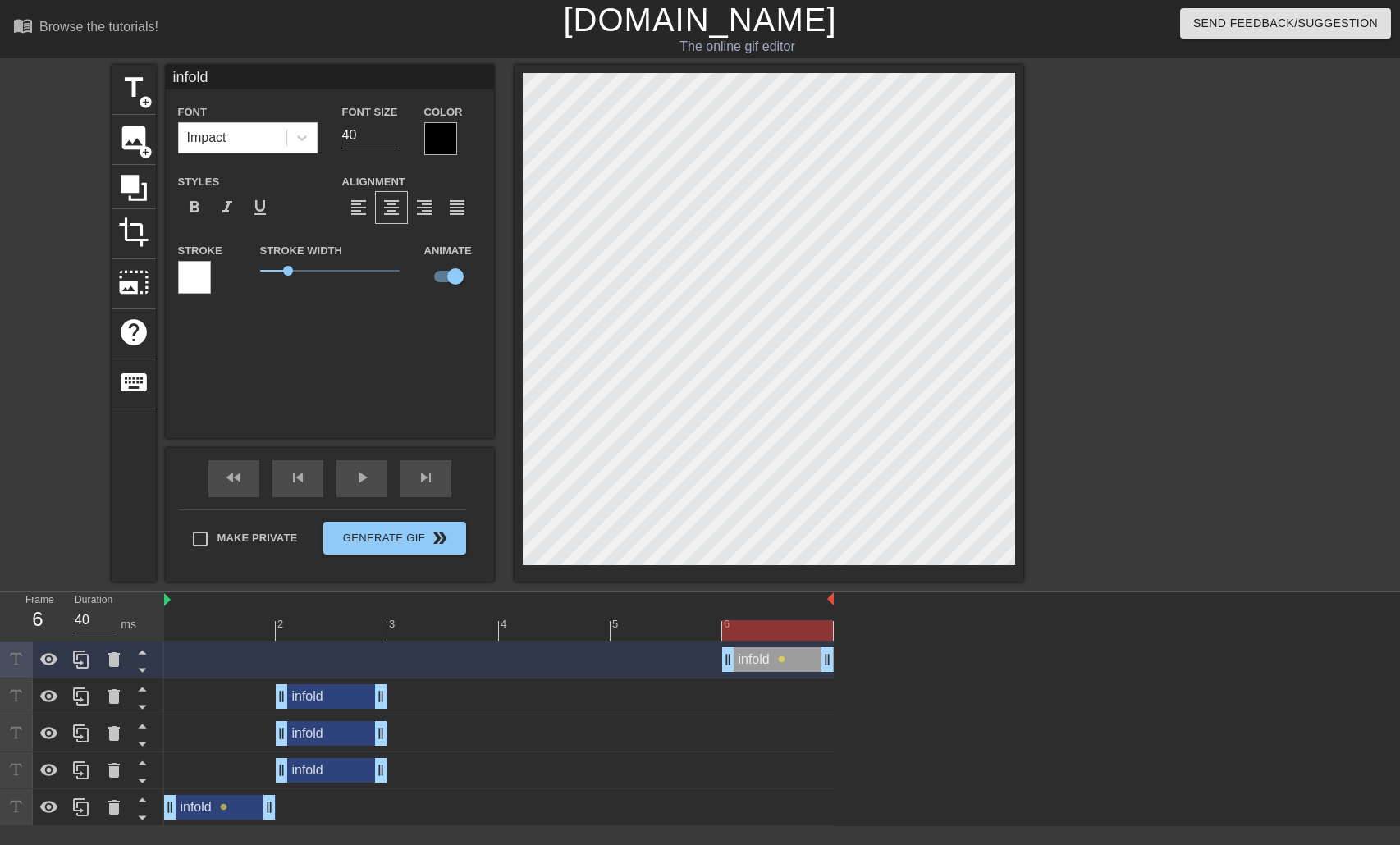 click at bounding box center [194, 277] 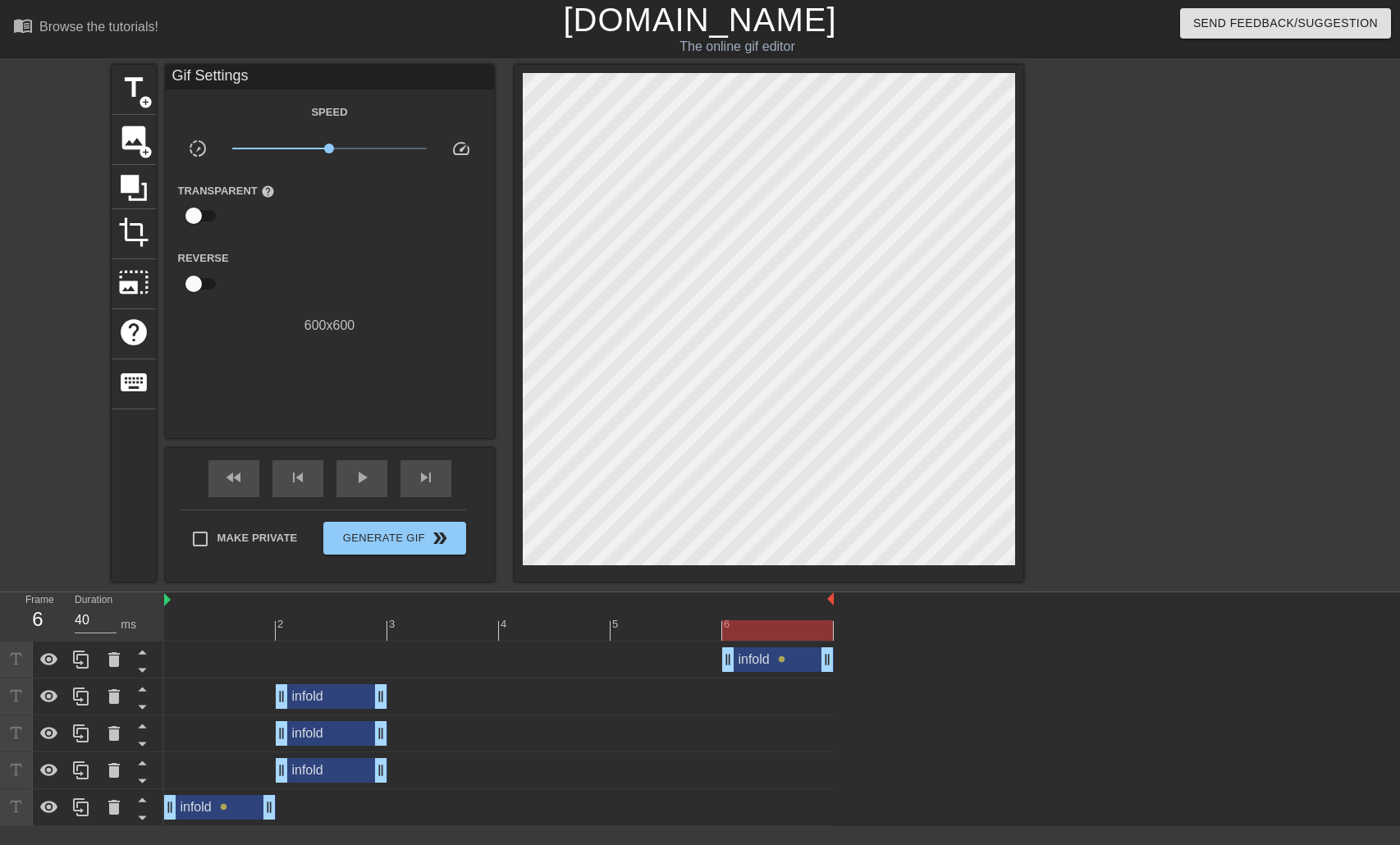 click at bounding box center (194, 216) 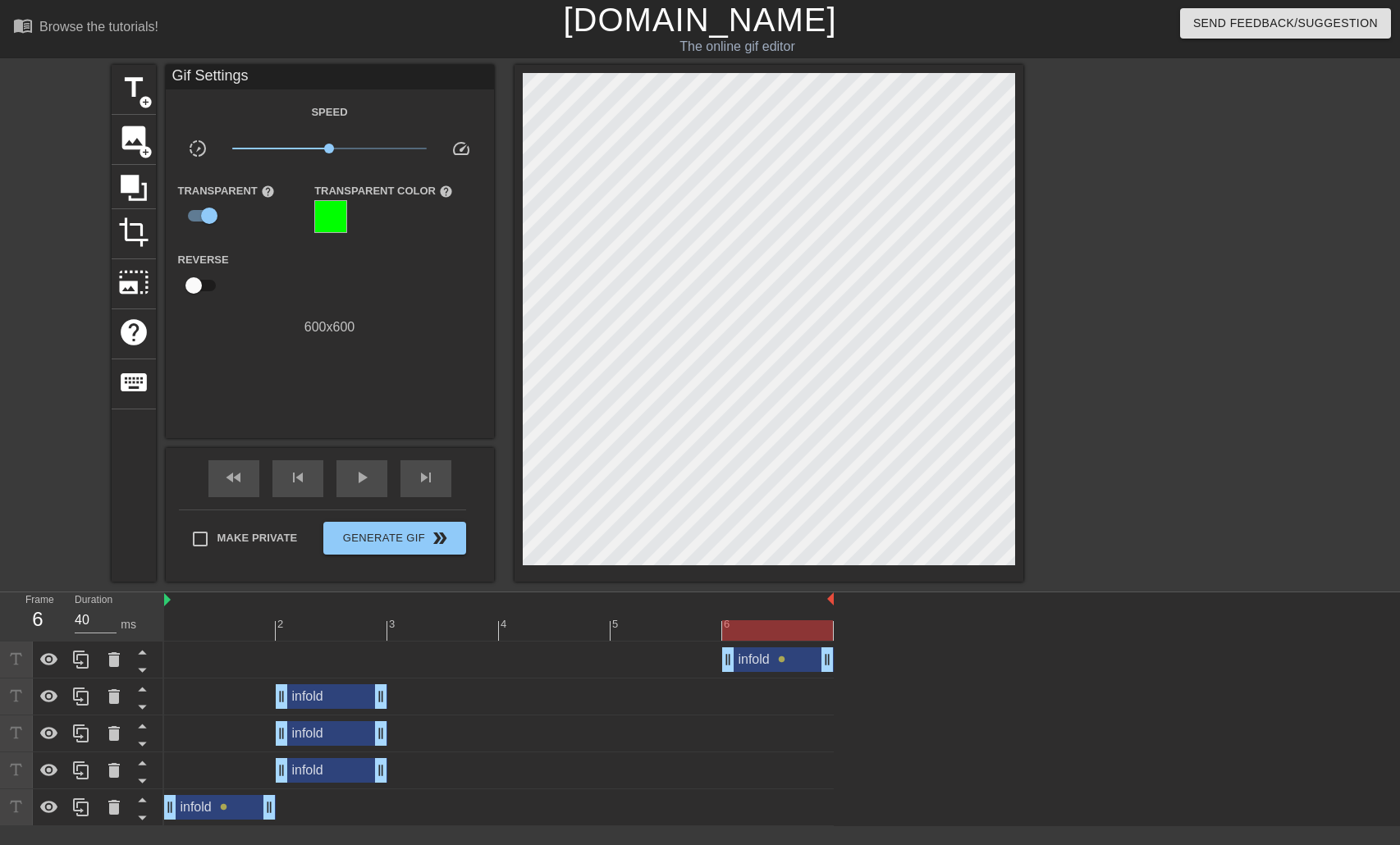 click at bounding box center (331, 217) 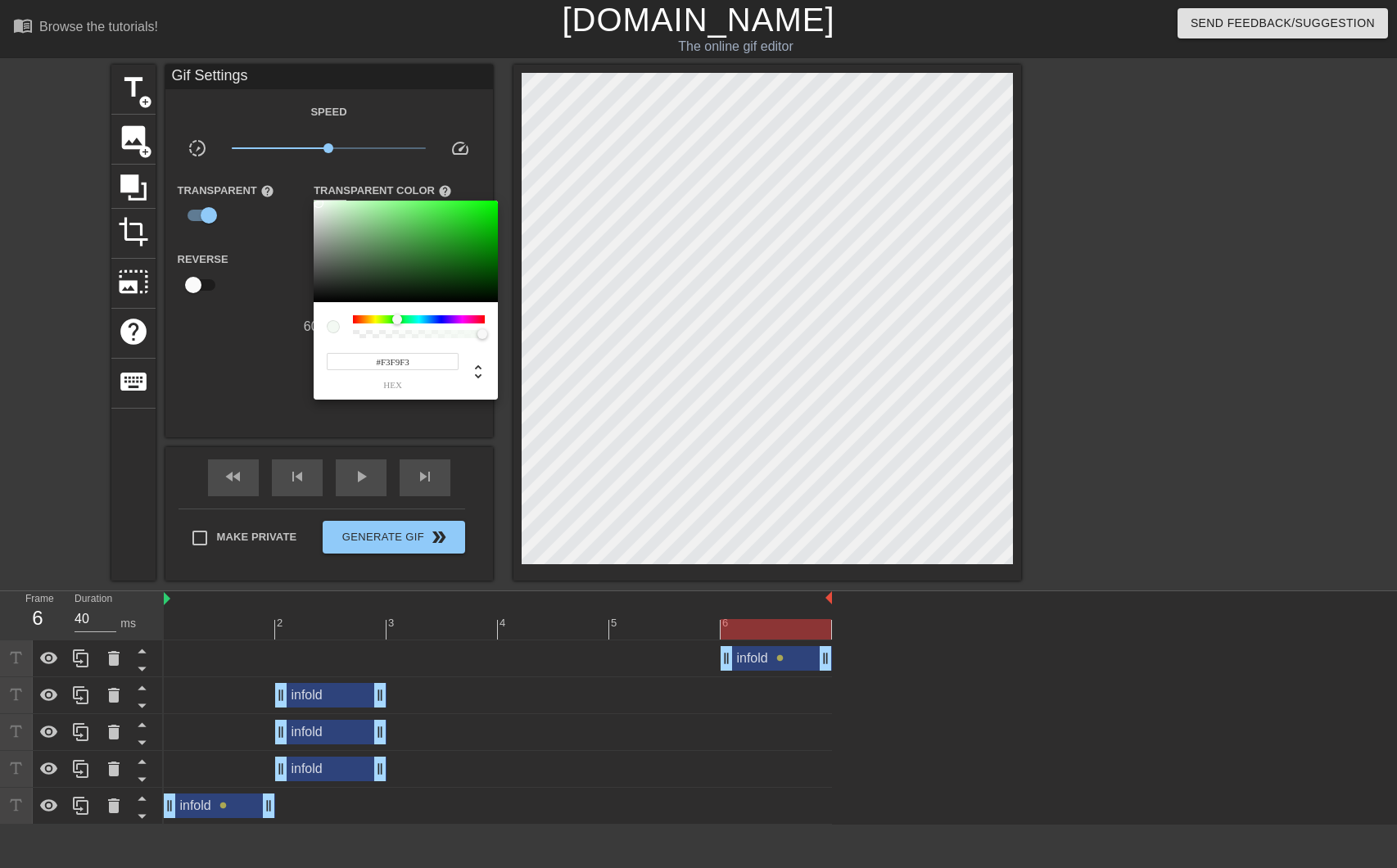 drag, startPoint x: 370, startPoint y: 236, endPoint x: 318, endPoint y: 203, distance: 61.58734 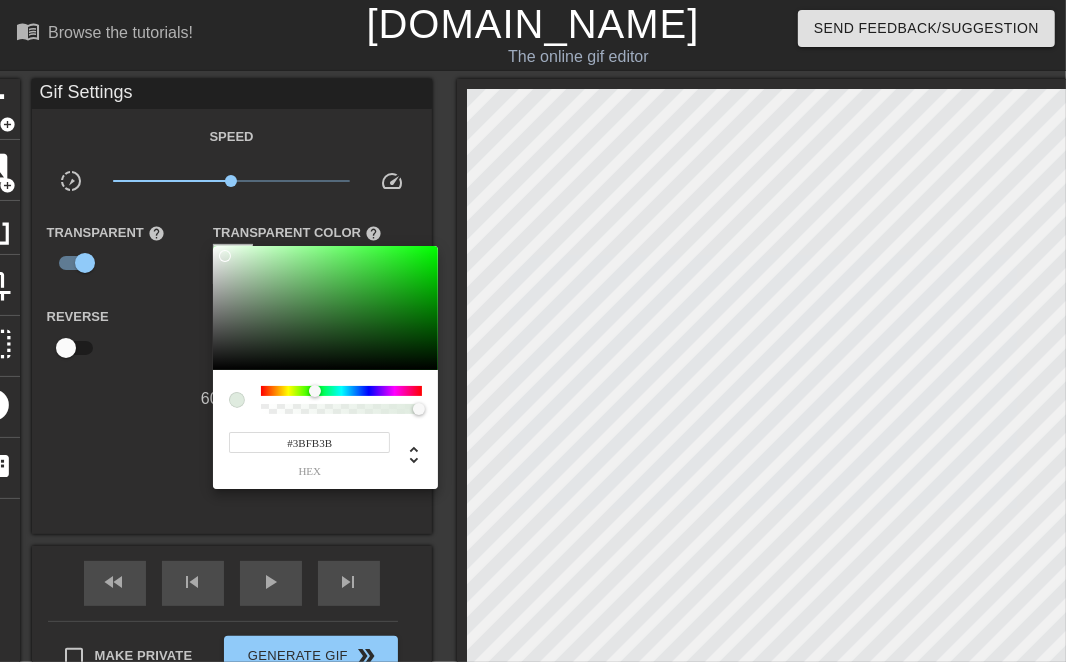 type on "#FFFFFF" 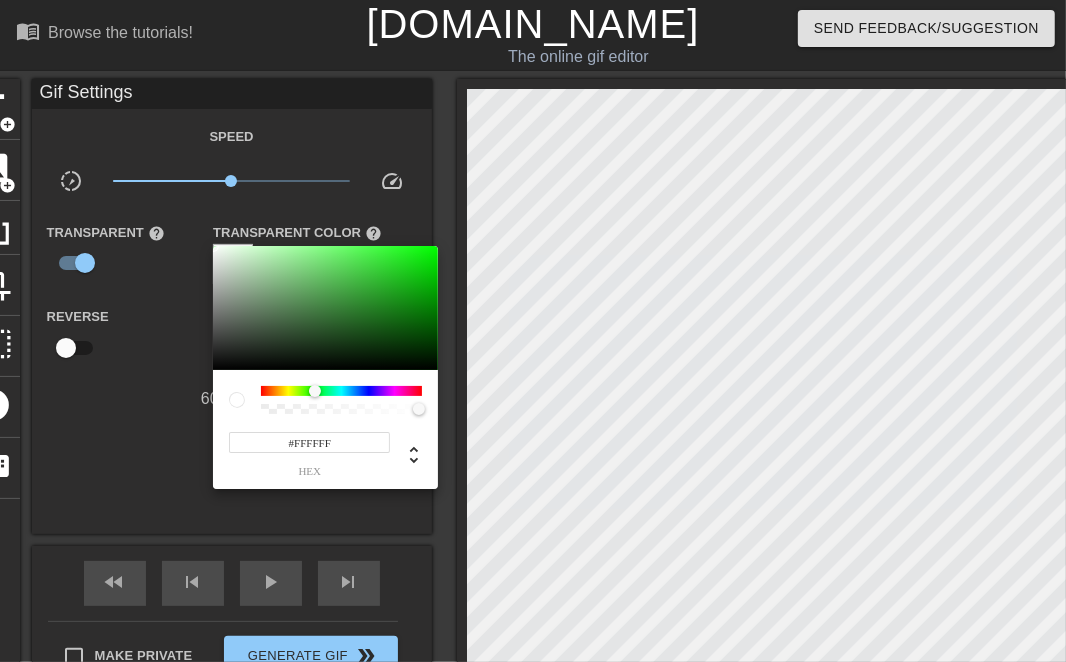 drag, startPoint x: 225, startPoint y: 256, endPoint x: 212, endPoint y: 238, distance: 22.203604 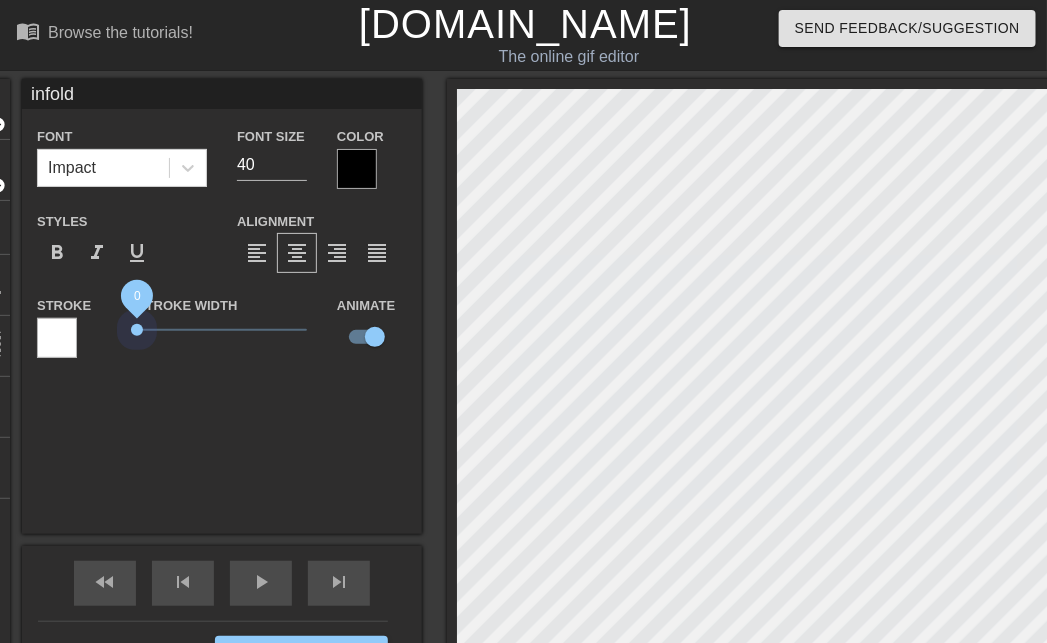 drag, startPoint x: 176, startPoint y: 331, endPoint x: 82, endPoint y: 350, distance: 95.90099 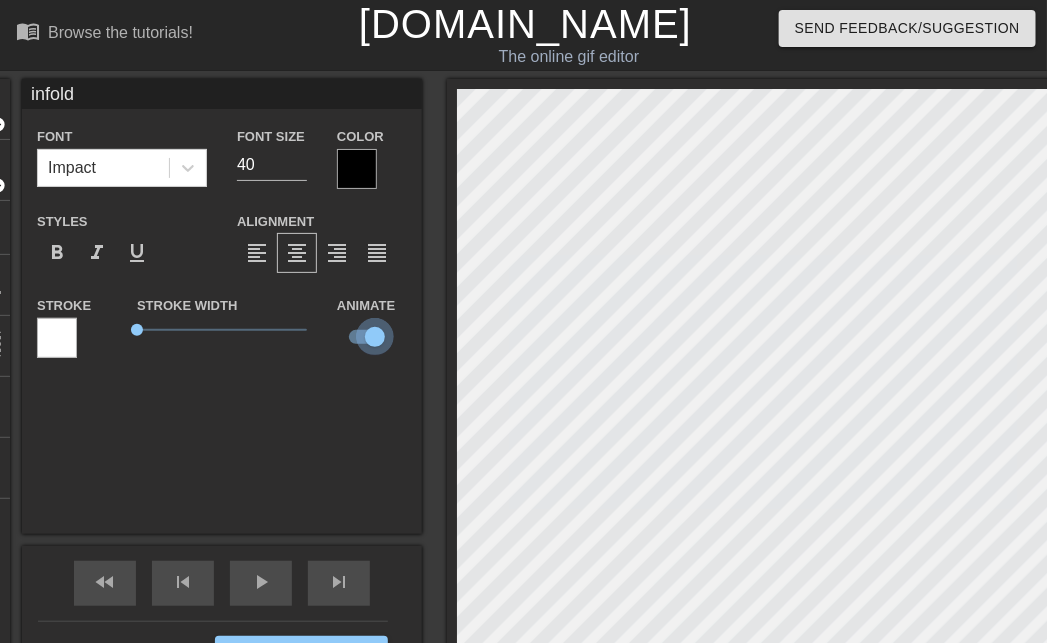 click at bounding box center [375, 337] 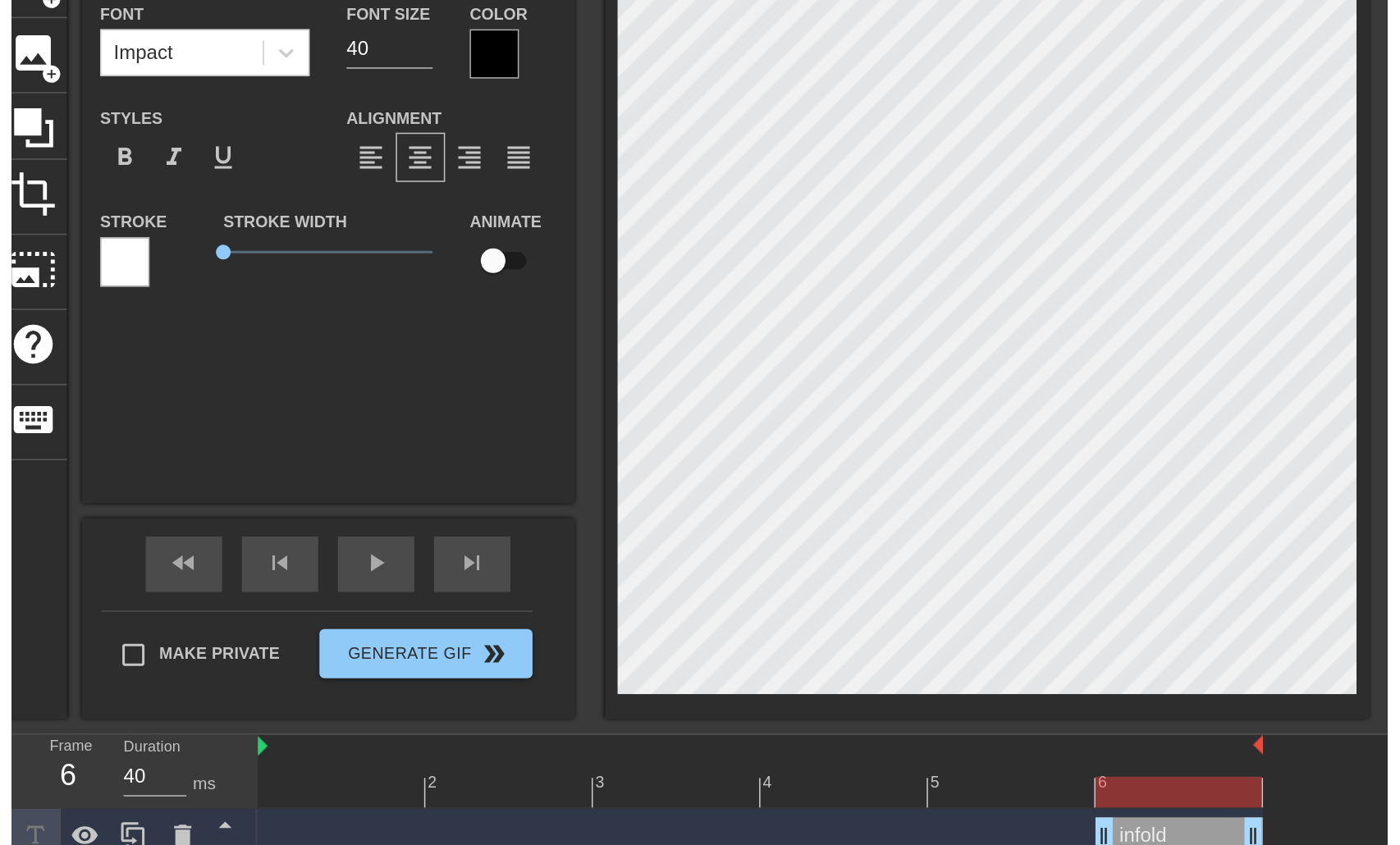 scroll, scrollTop: 0, scrollLeft: 0, axis: both 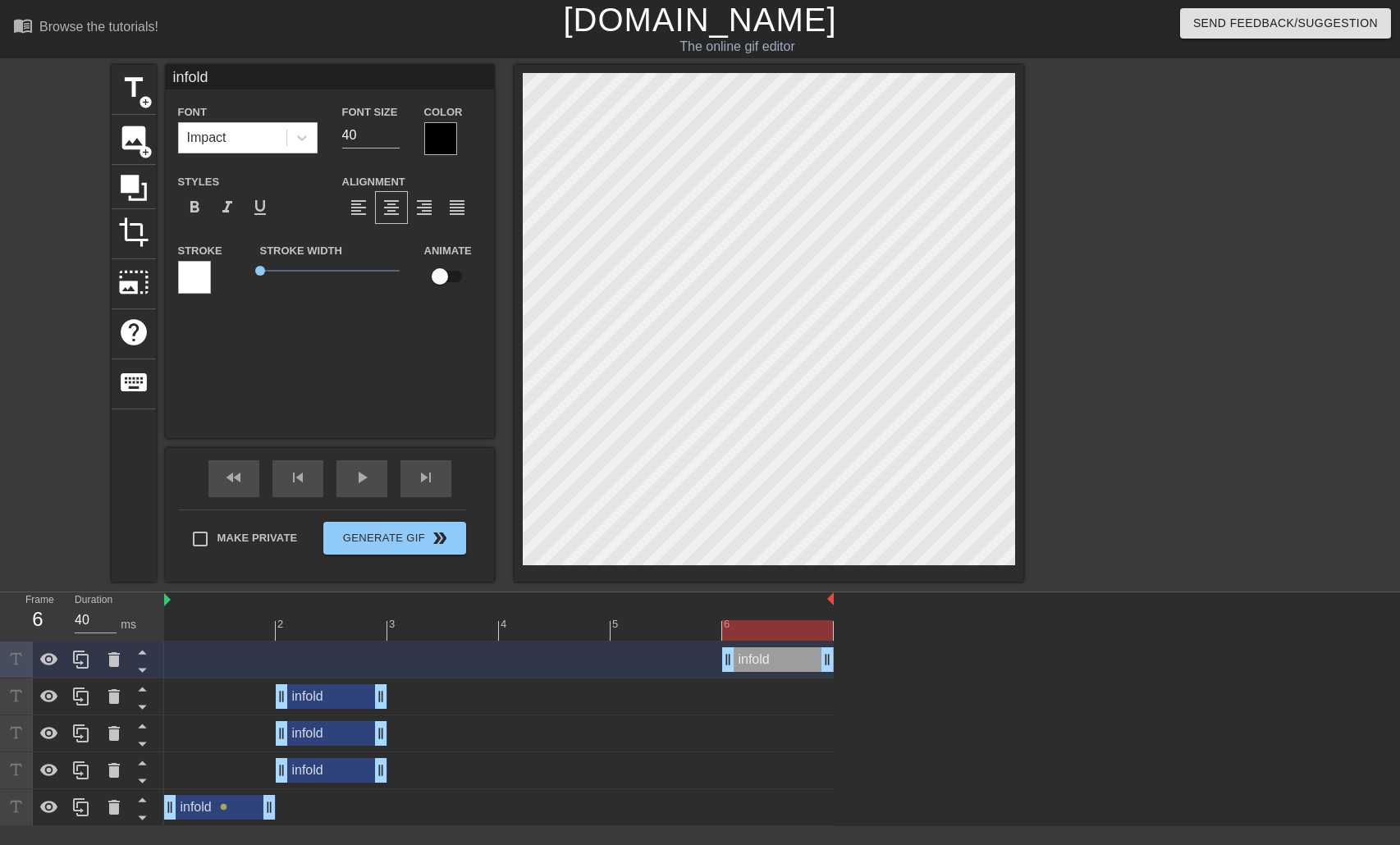 click at bounding box center [441, 139] 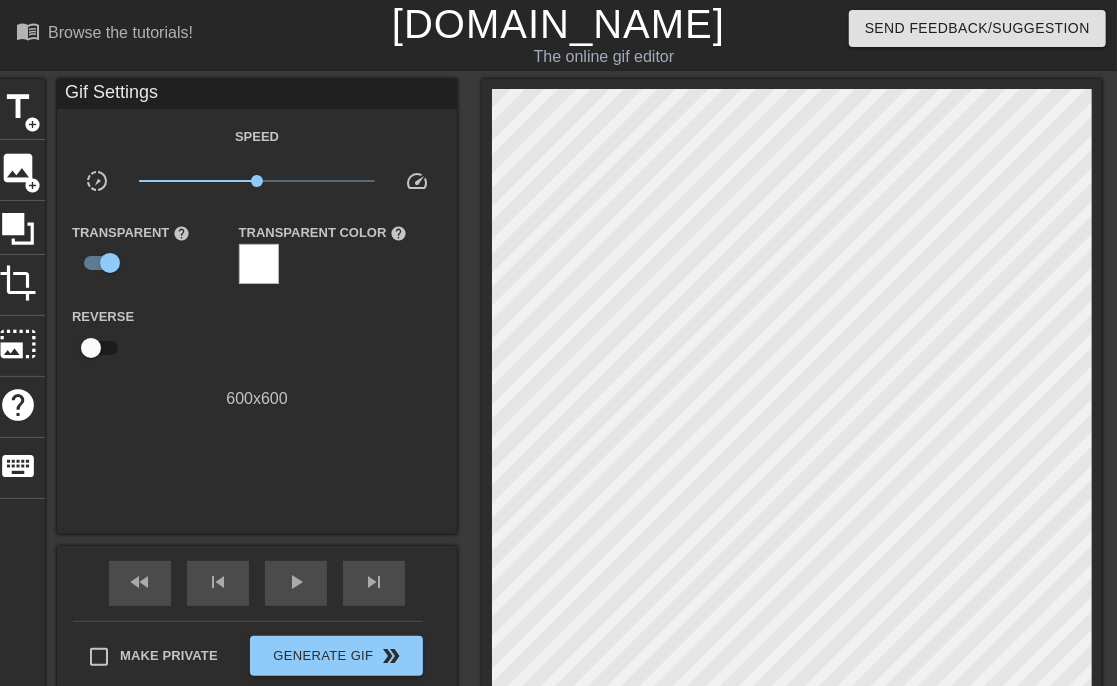 click on "Gif Settings Speed slow_motion_video x1.00 speed Transparent help Transparent Color help Reverse 600  x  600" at bounding box center (257, 306) 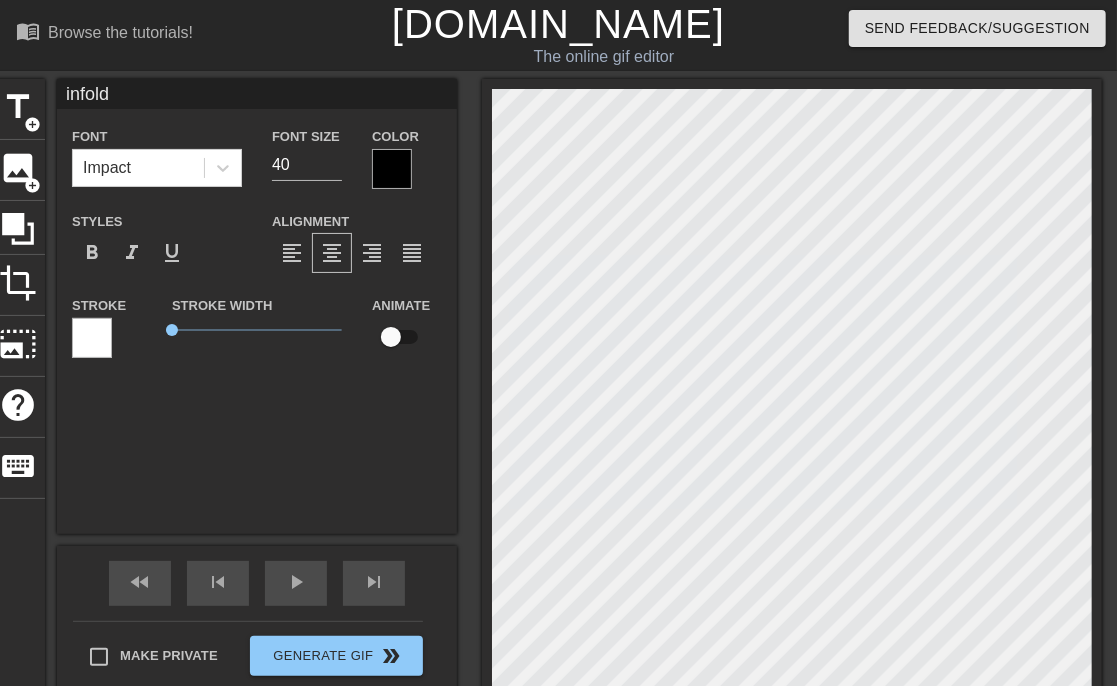 click at bounding box center (392, 169) 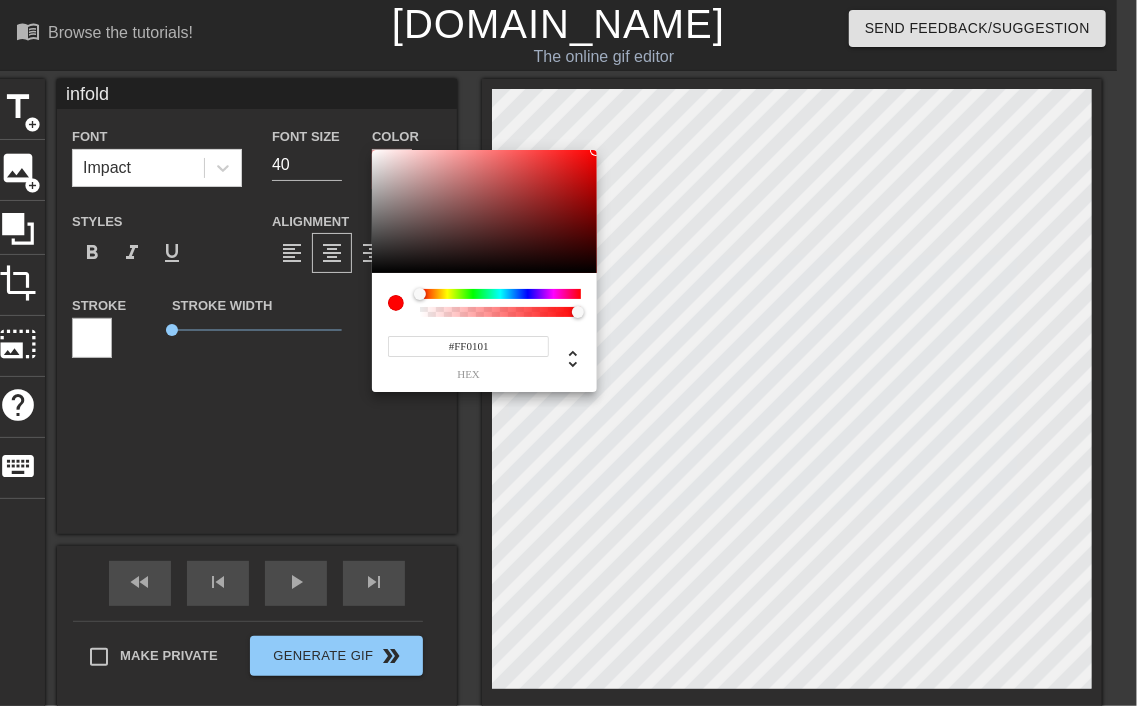 type on "#FF0000" 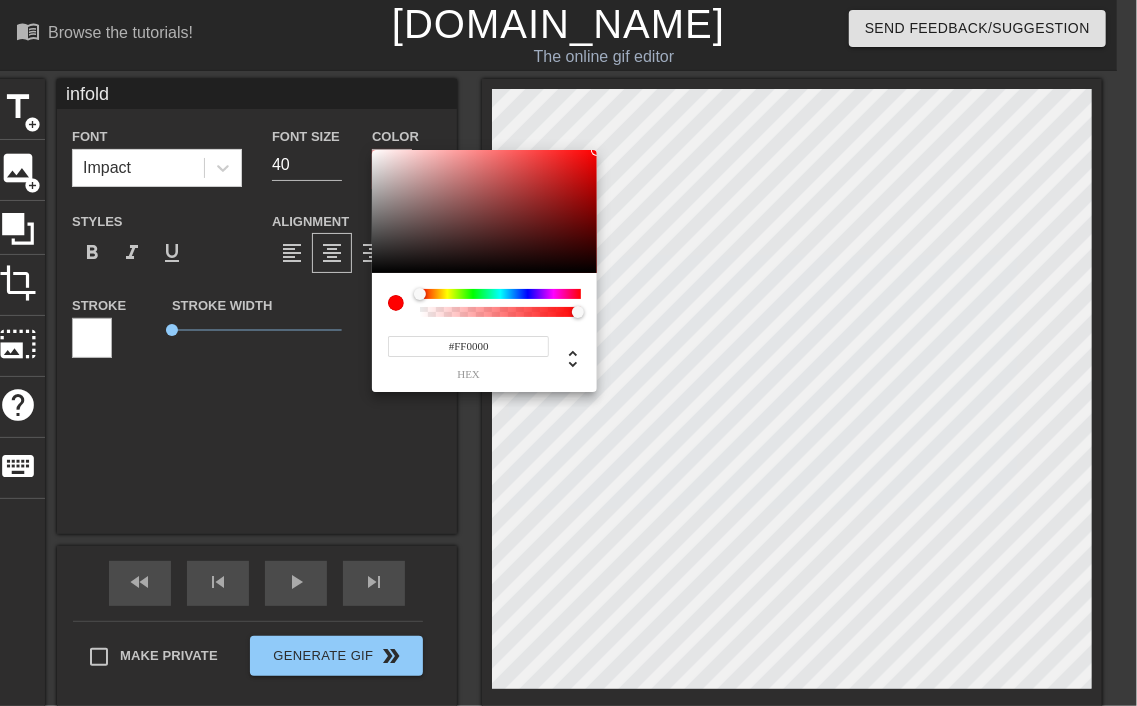 drag, startPoint x: 536, startPoint y: 206, endPoint x: 614, endPoint y: 136, distance: 104.80458 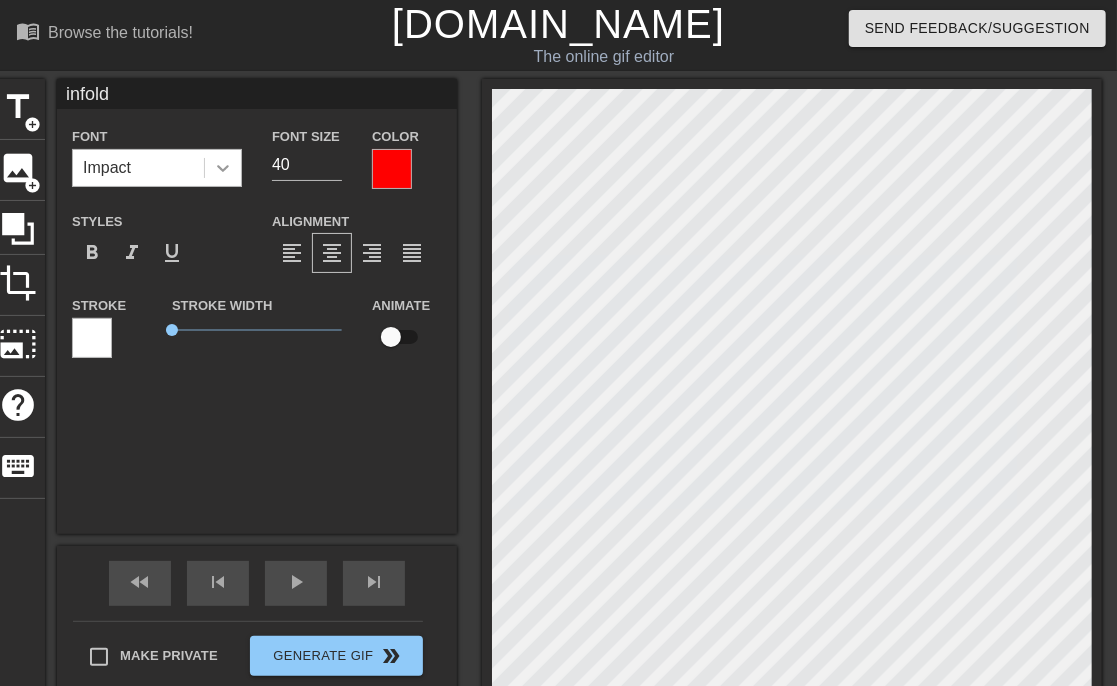 click 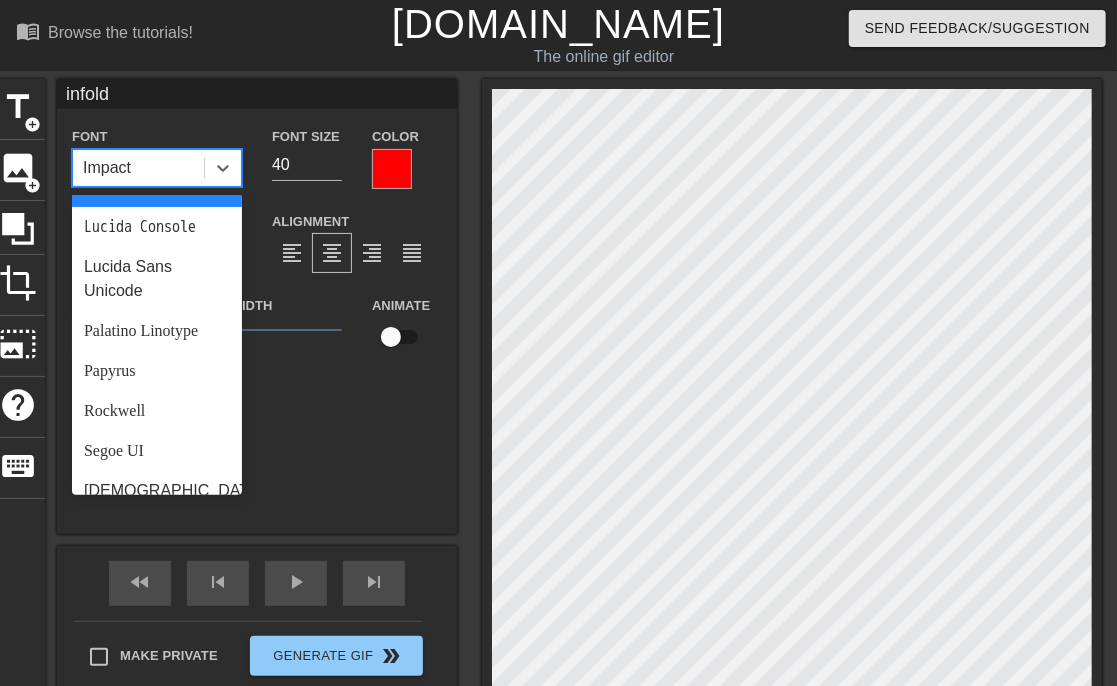scroll, scrollTop: 764, scrollLeft: 0, axis: vertical 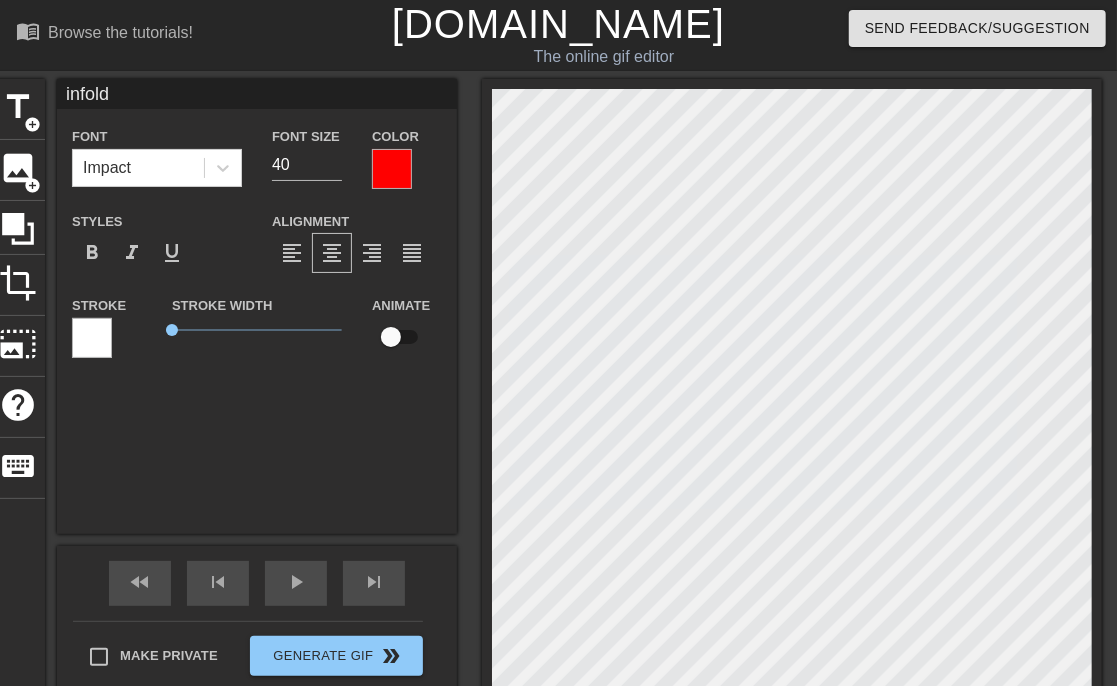 click at bounding box center [92, 338] 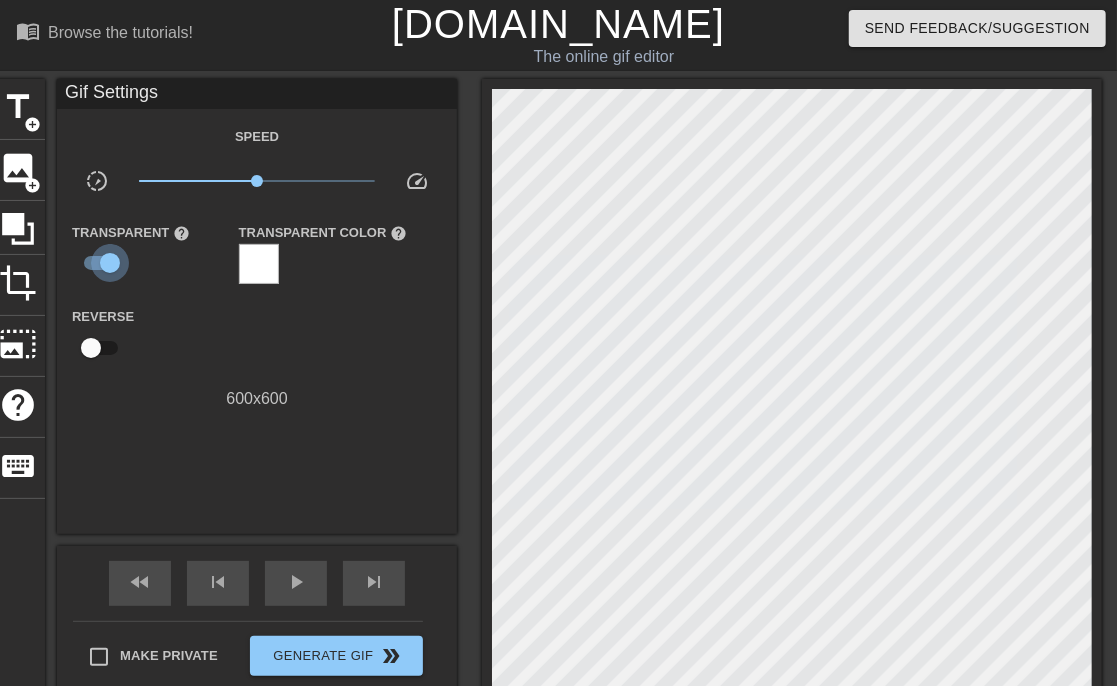 click at bounding box center (110, 263) 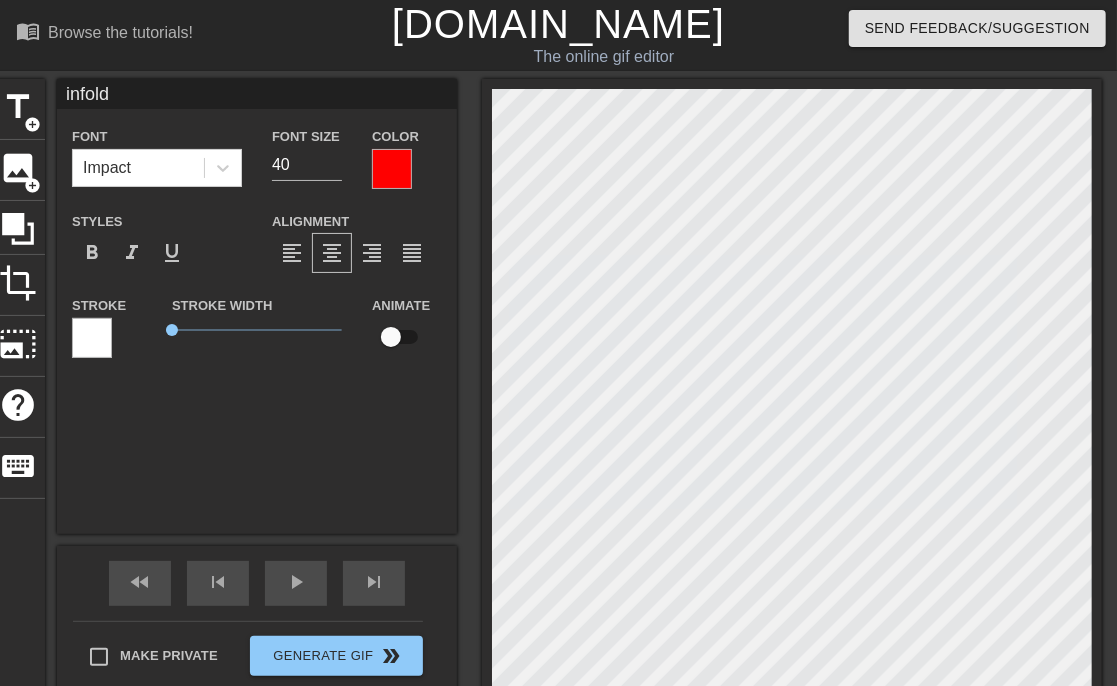 click at bounding box center [92, 338] 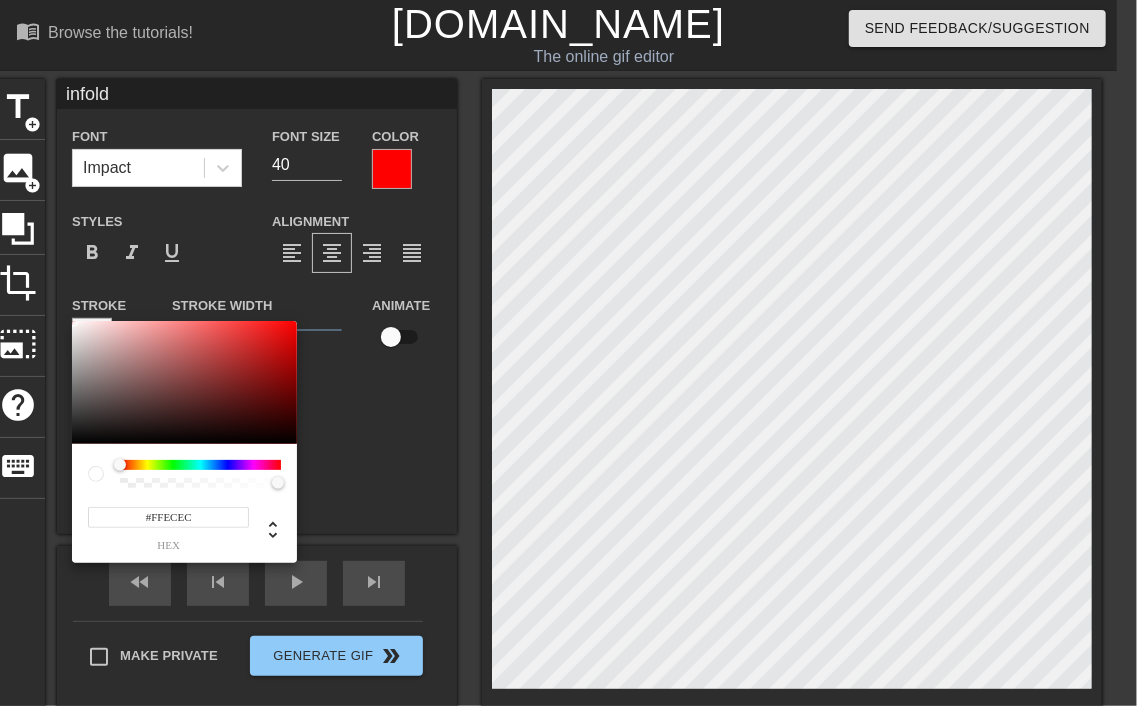 type on "#FFFFFF" 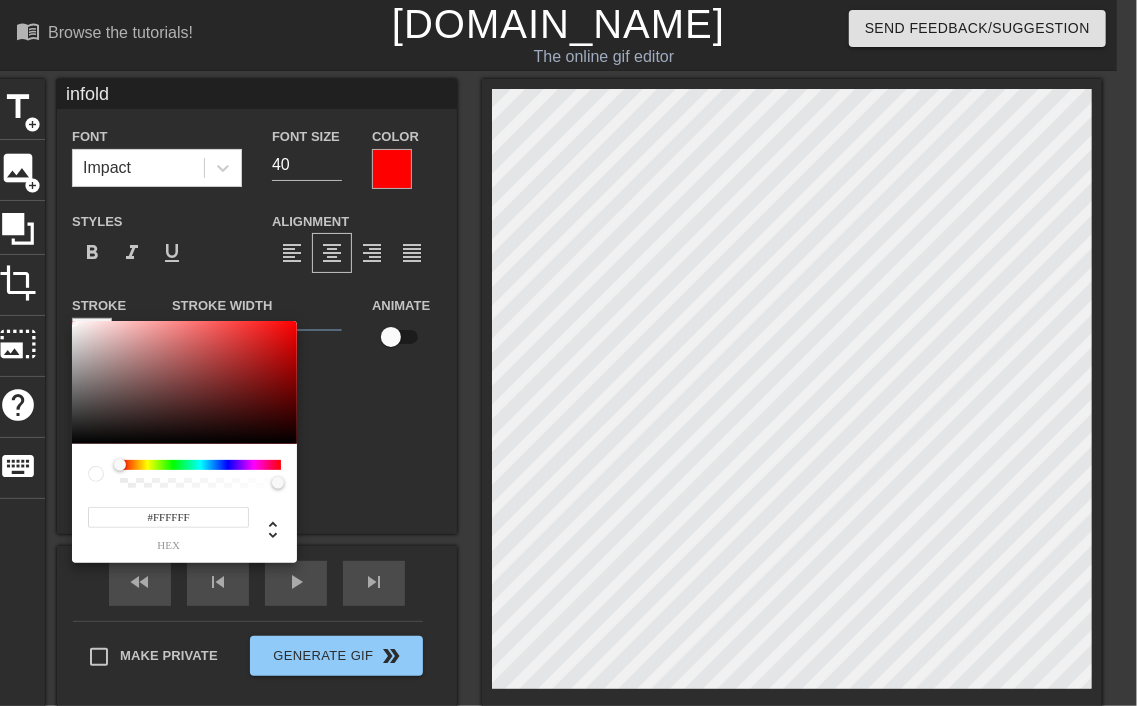 drag, startPoint x: 126, startPoint y: 345, endPoint x: 42, endPoint y: 296, distance: 97.24711 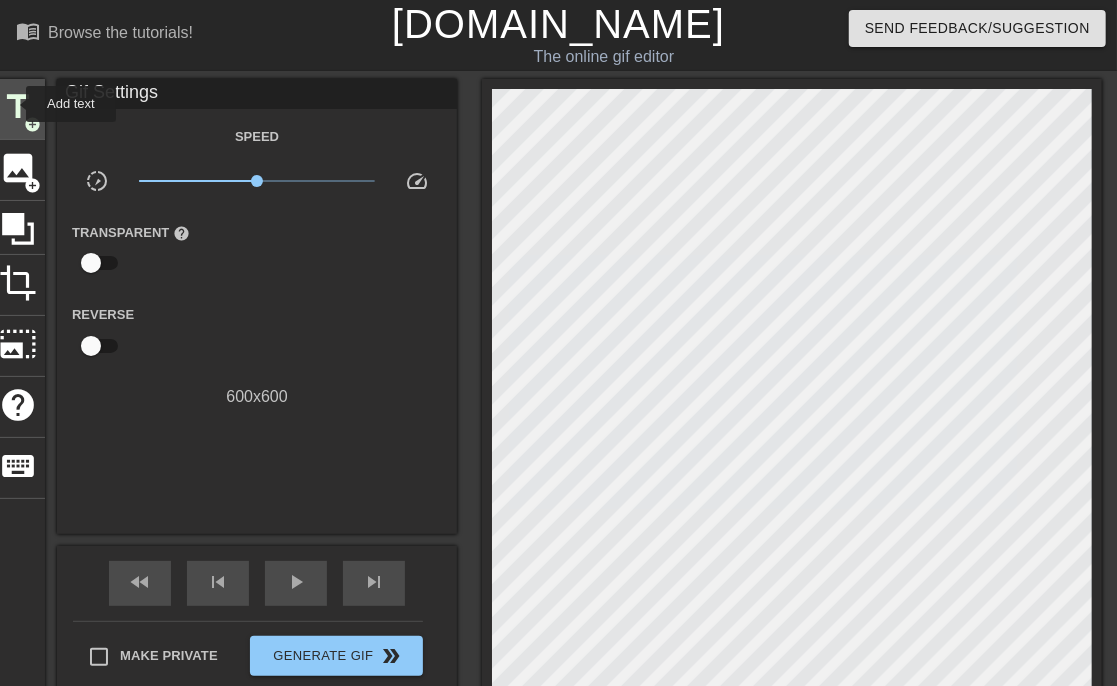 click on "title" at bounding box center [18, 107] 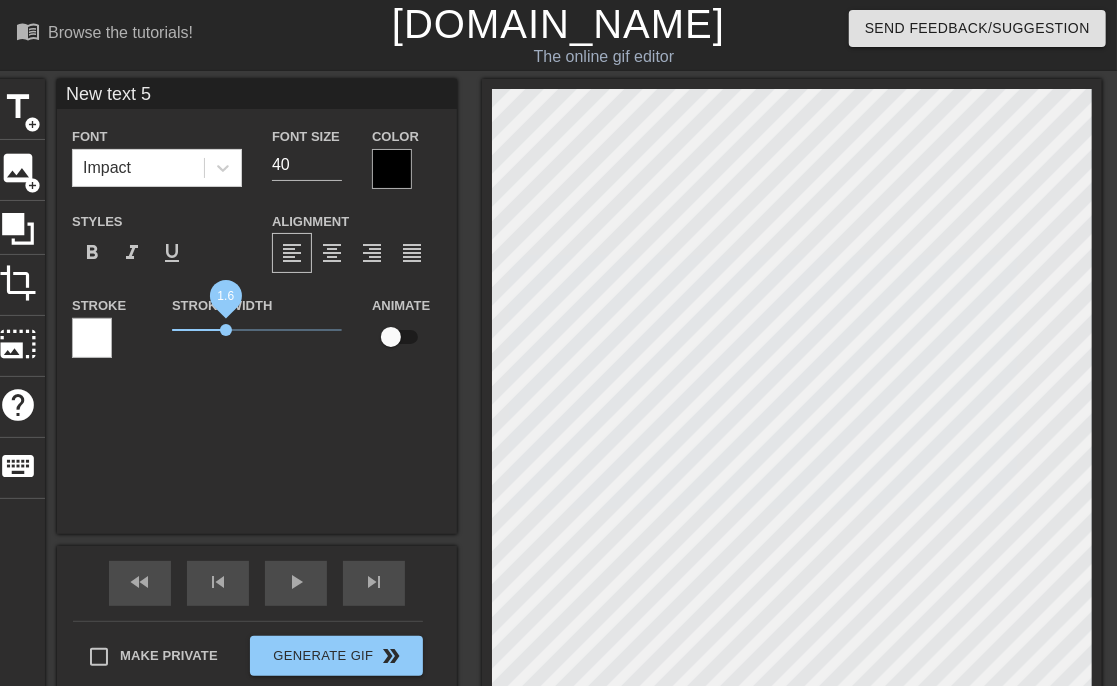 drag, startPoint x: 210, startPoint y: 332, endPoint x: 226, endPoint y: 332, distance: 16 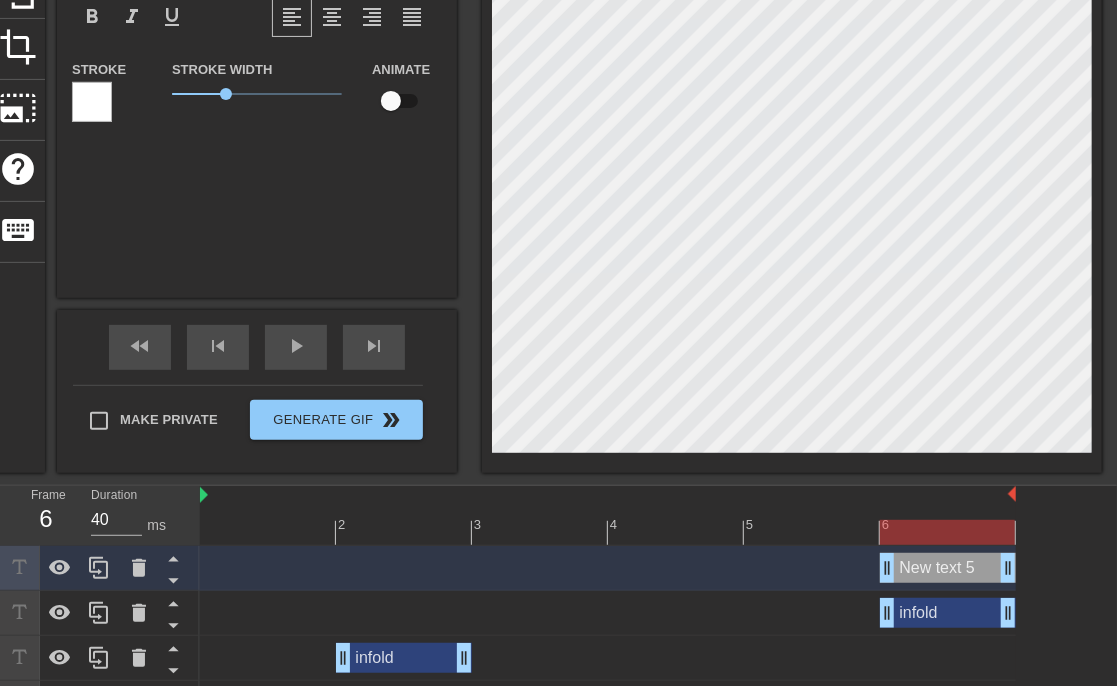 scroll, scrollTop: 369, scrollLeft: 0, axis: vertical 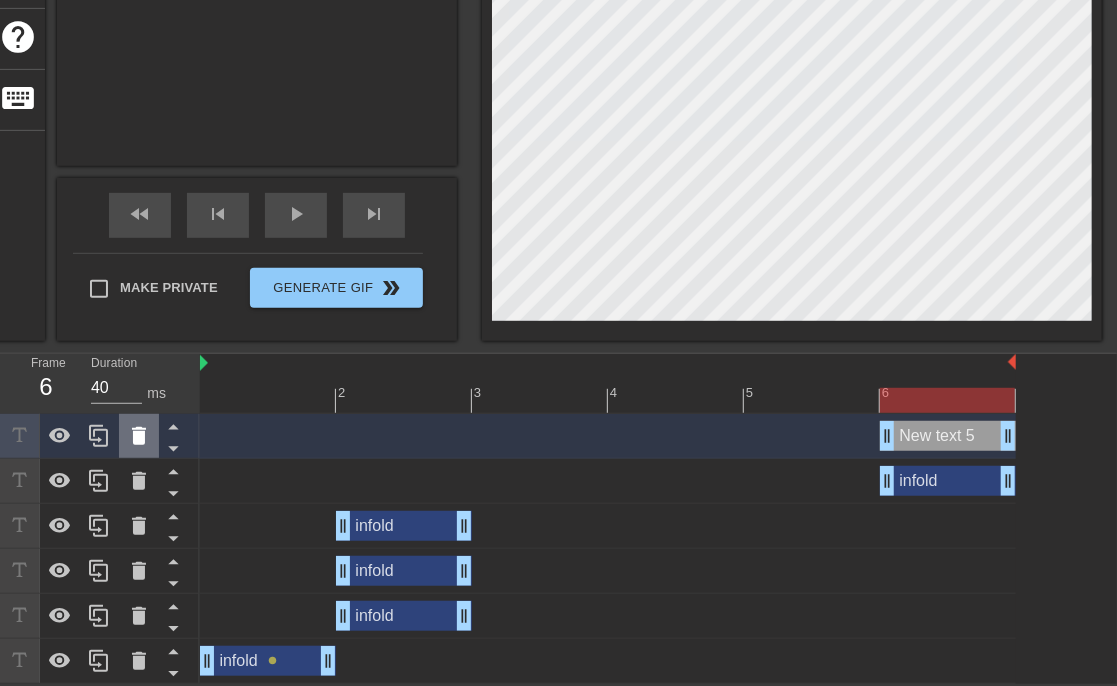 click 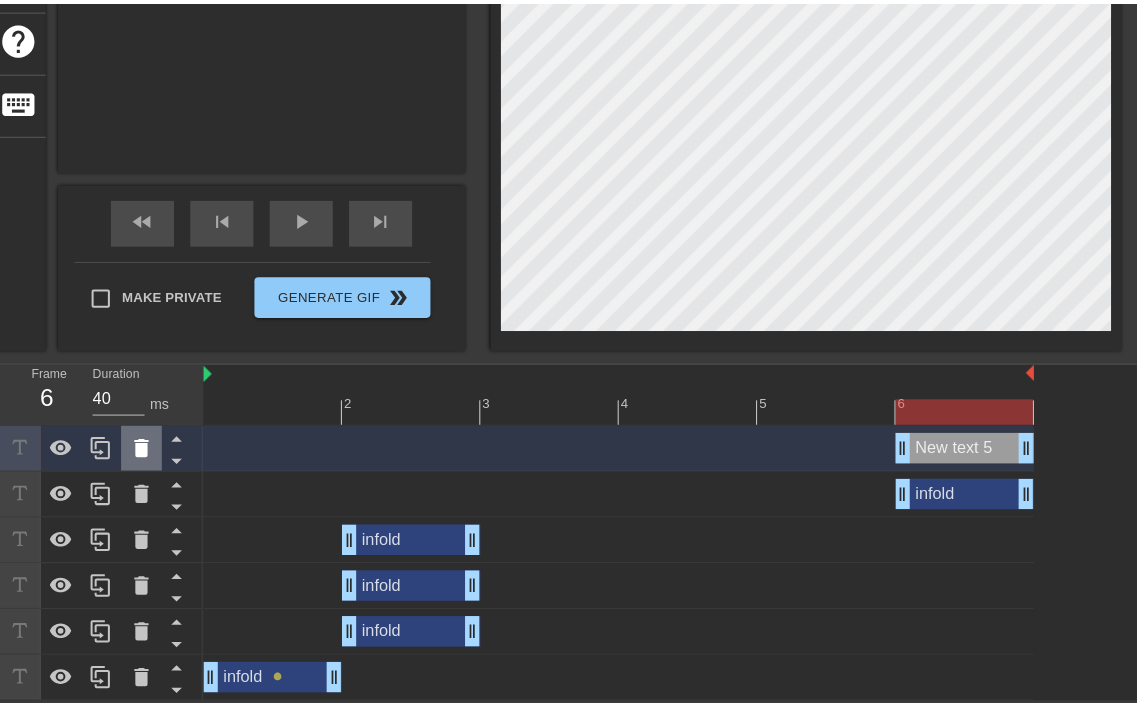 scroll, scrollTop: 349, scrollLeft: 0, axis: vertical 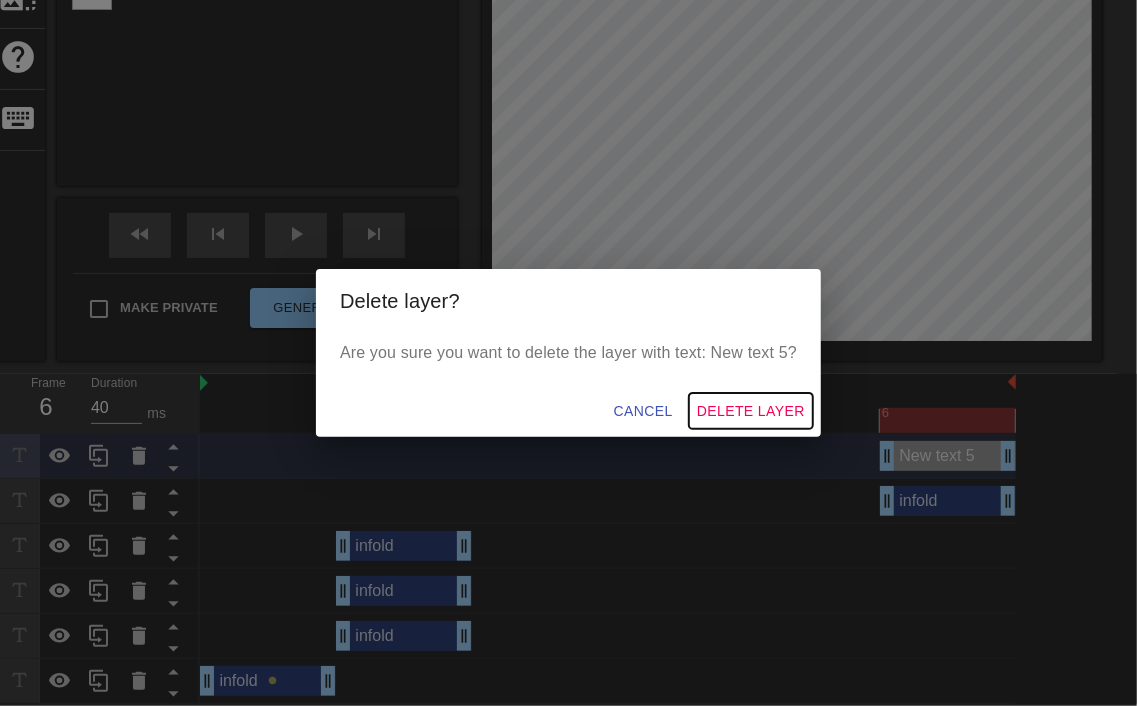 click on "Delete Layer" at bounding box center (751, 411) 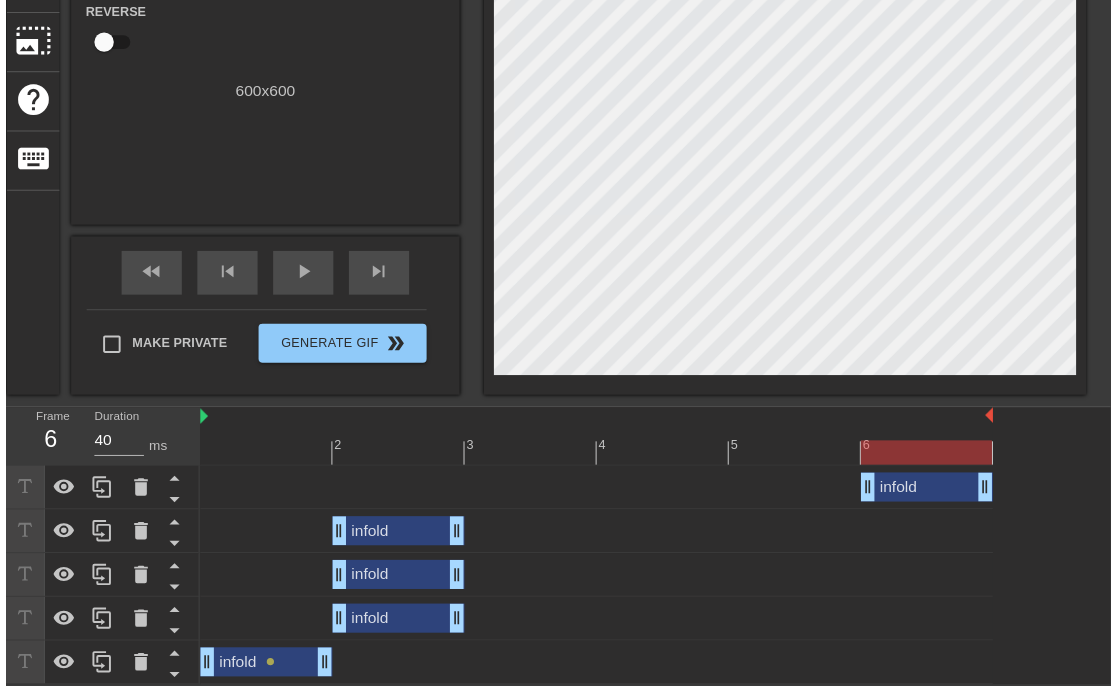 scroll, scrollTop: 325, scrollLeft: 0, axis: vertical 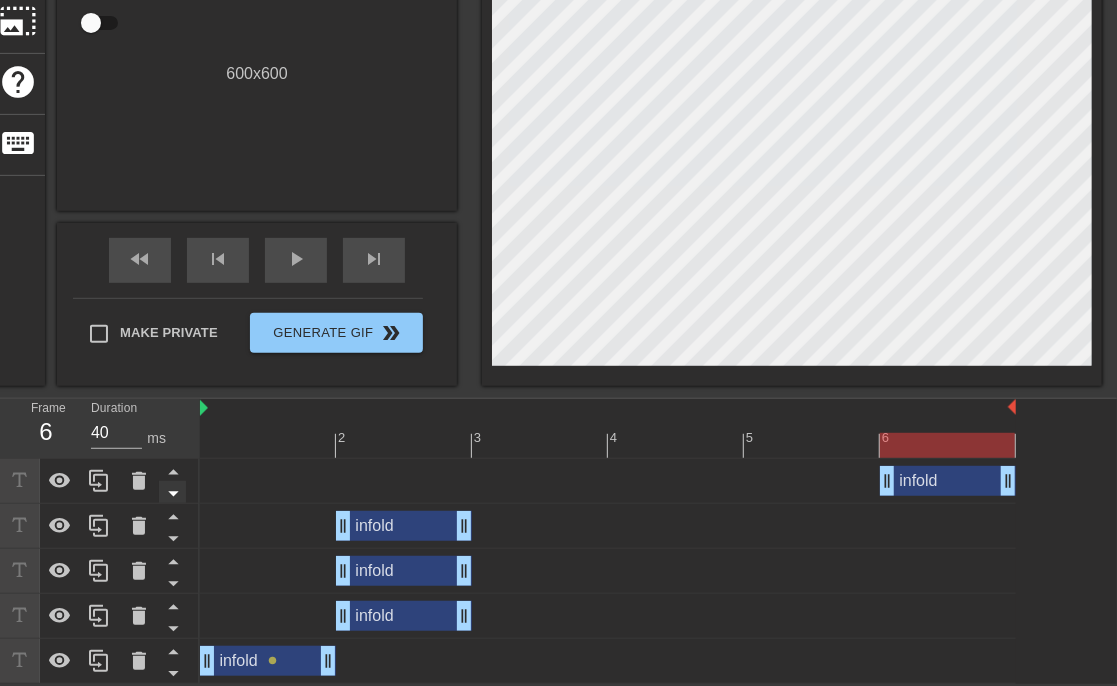 click 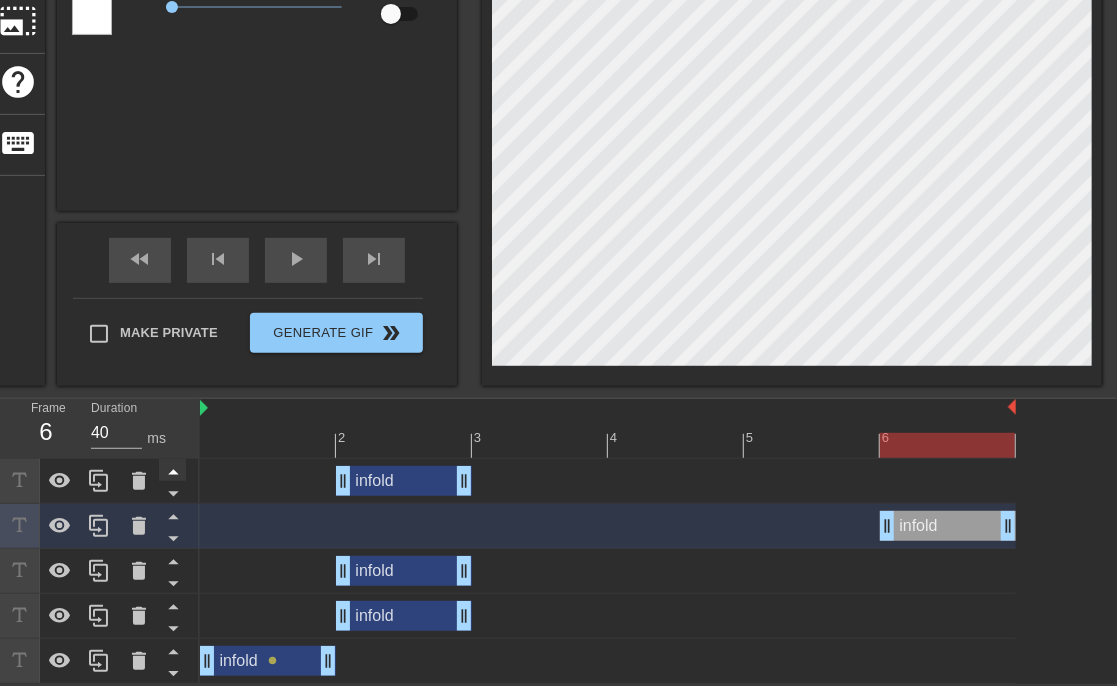 click 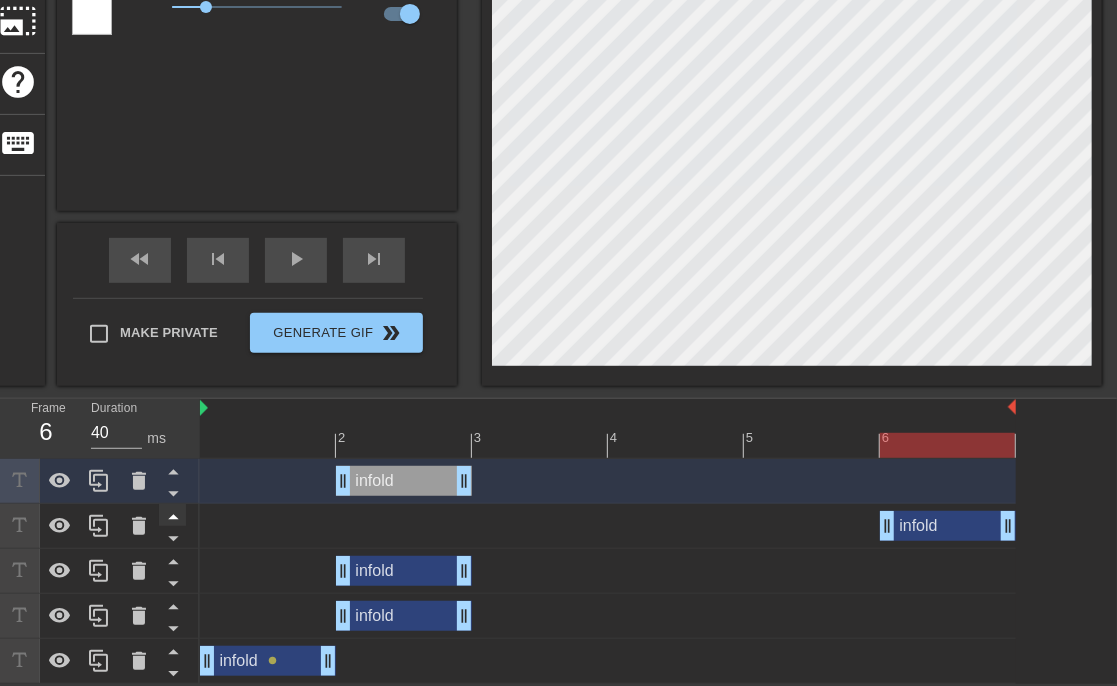 click 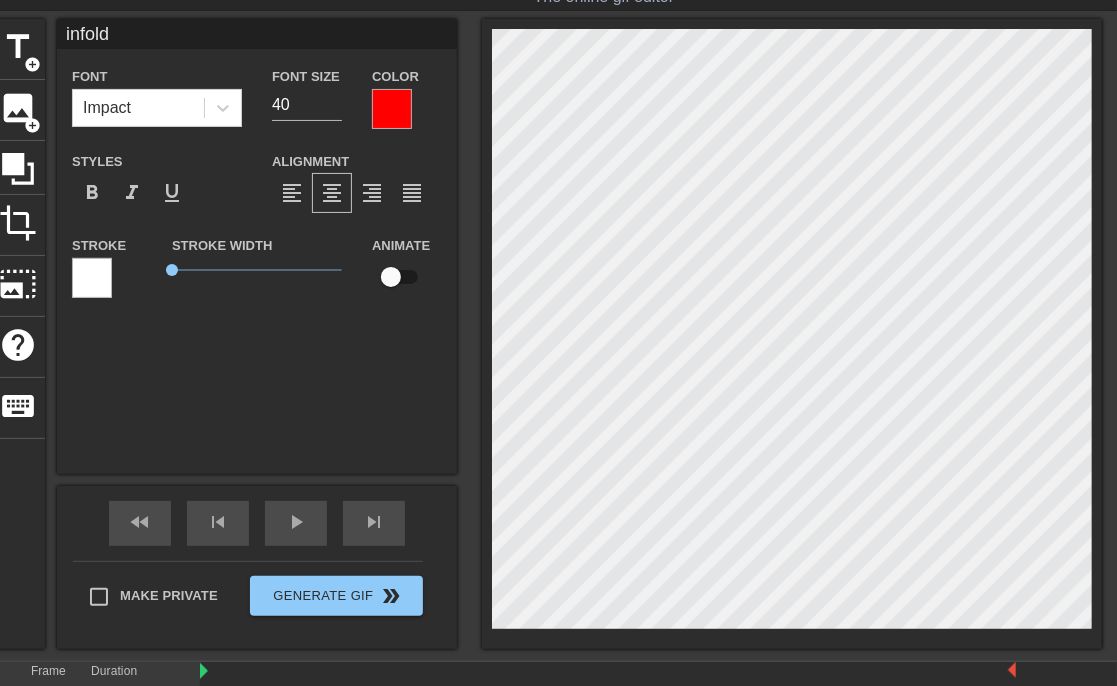 scroll, scrollTop: 58, scrollLeft: 0, axis: vertical 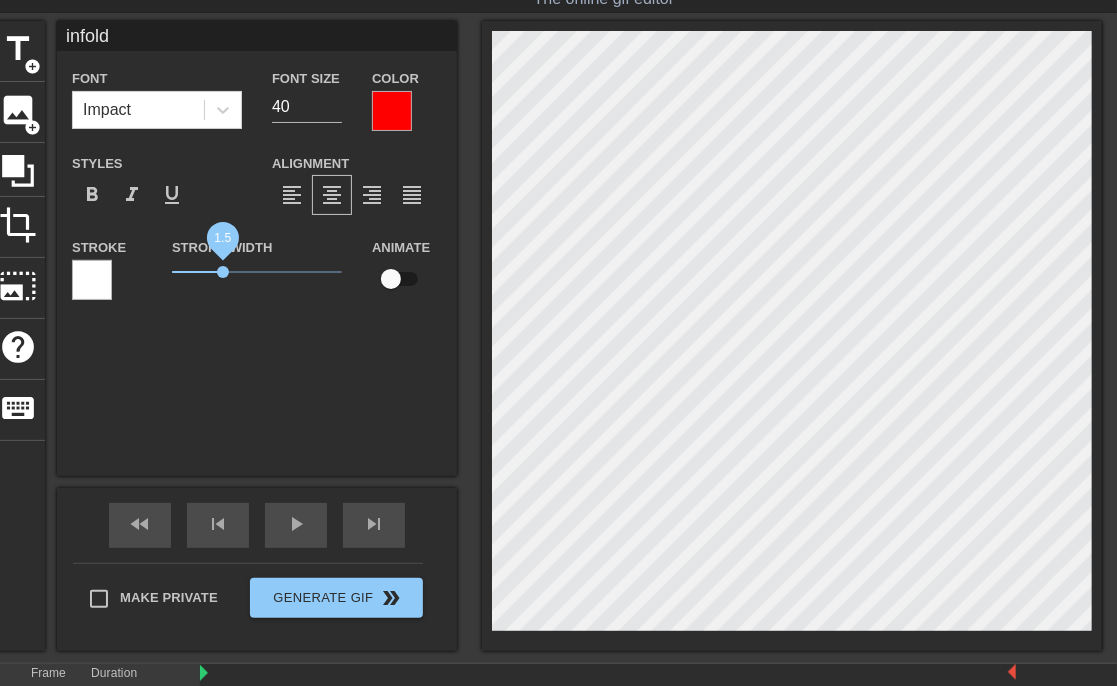drag, startPoint x: 178, startPoint y: 276, endPoint x: 224, endPoint y: 278, distance: 46.043457 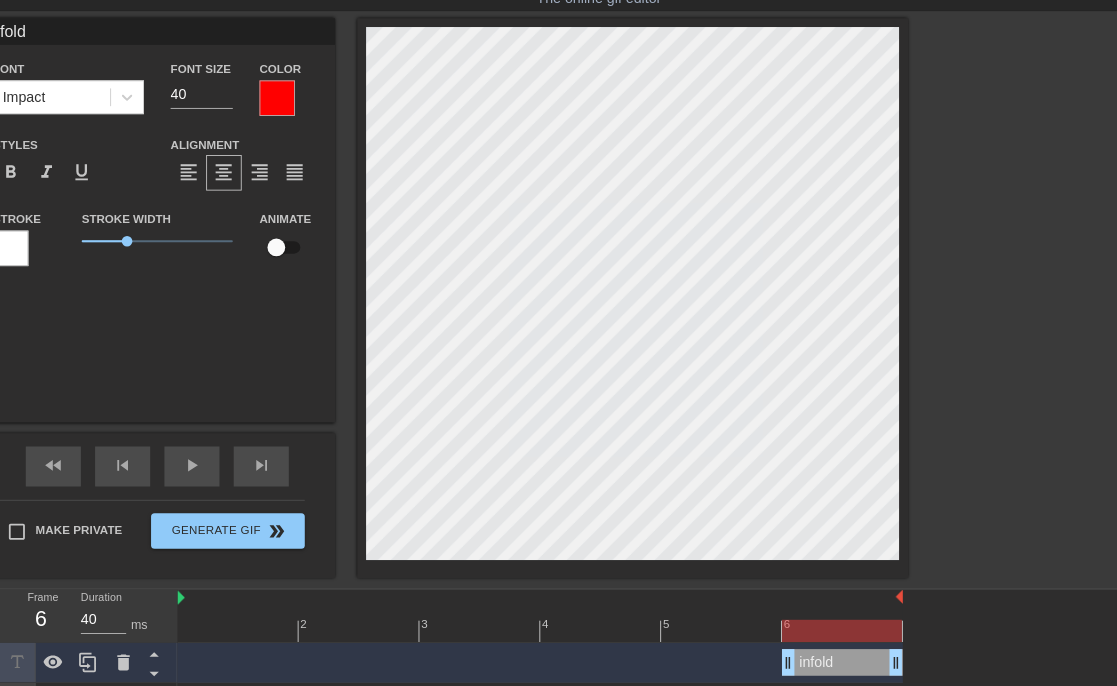 scroll, scrollTop: 0, scrollLeft: 0, axis: both 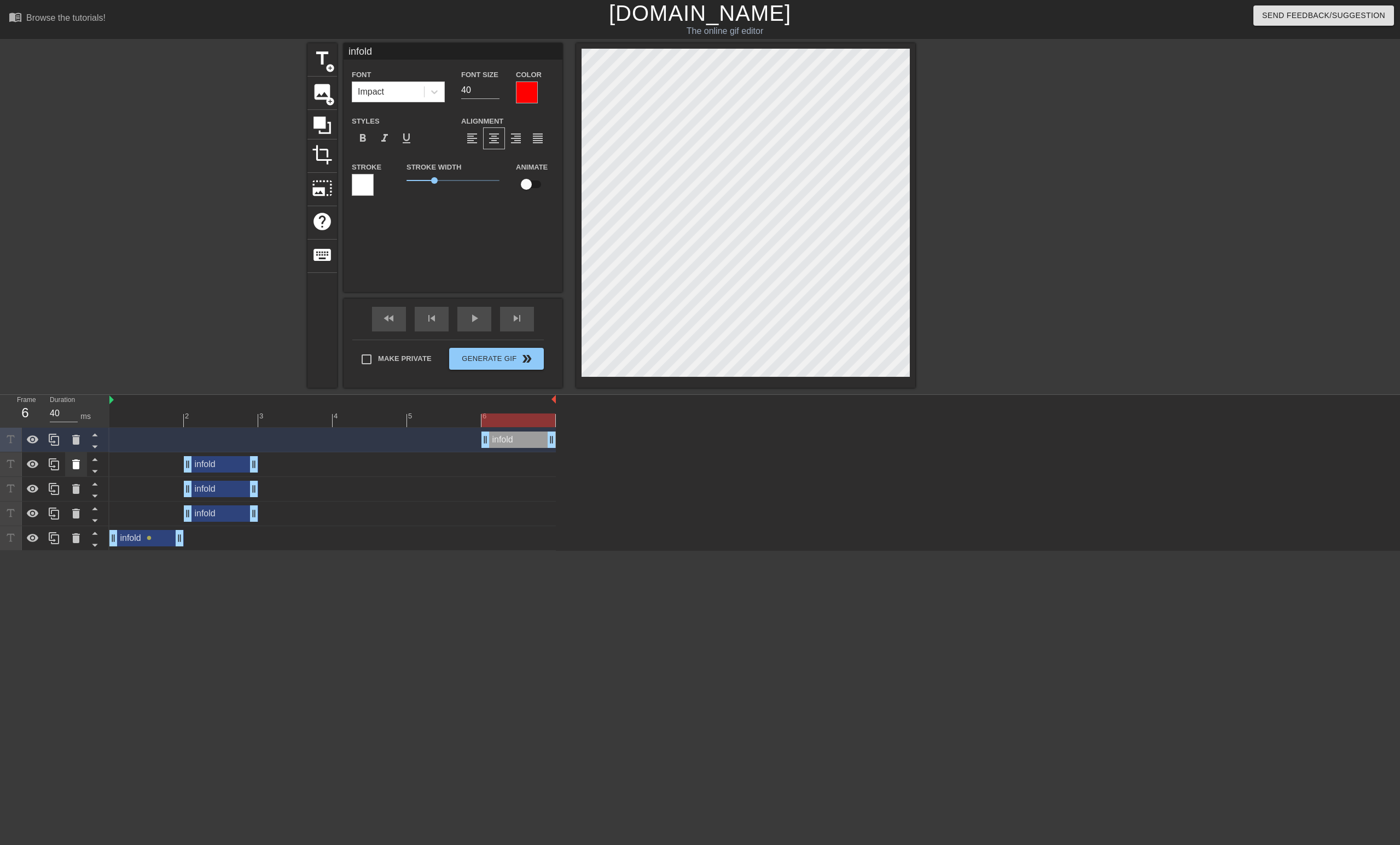 click 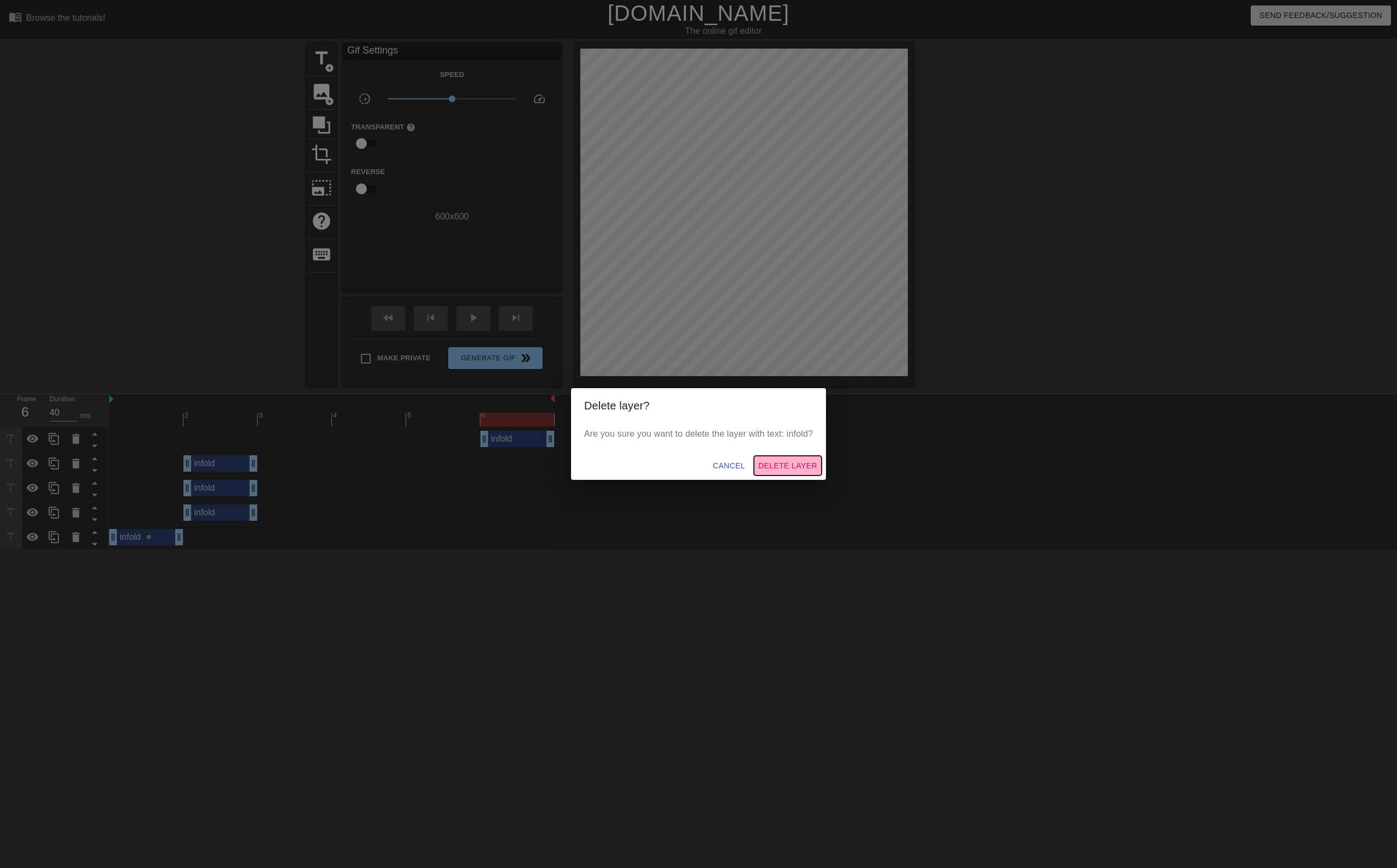 click on "Delete Layer" at bounding box center (788, 466) 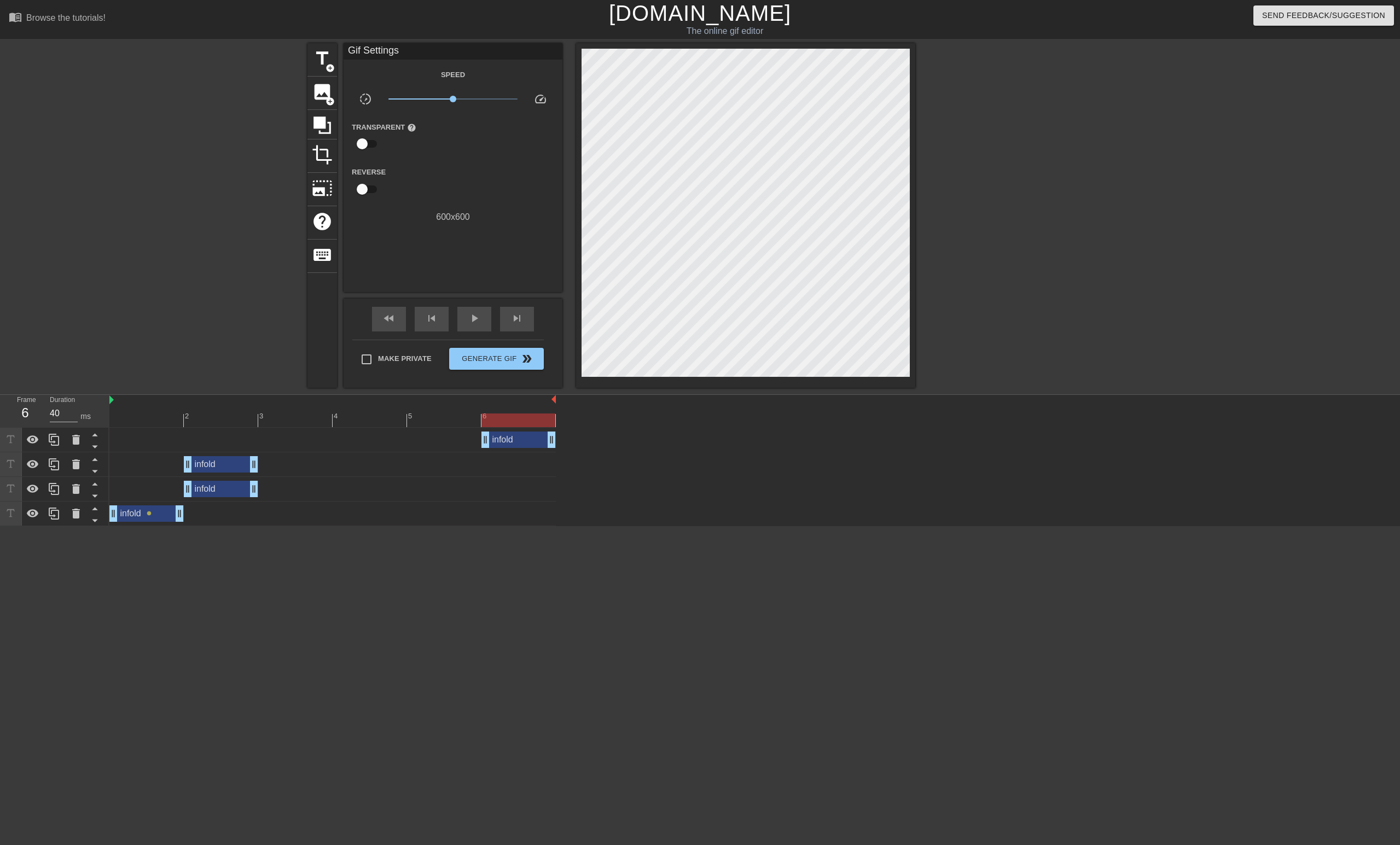 click on "infold drag_handle drag_handle" at bounding box center [333, 464] 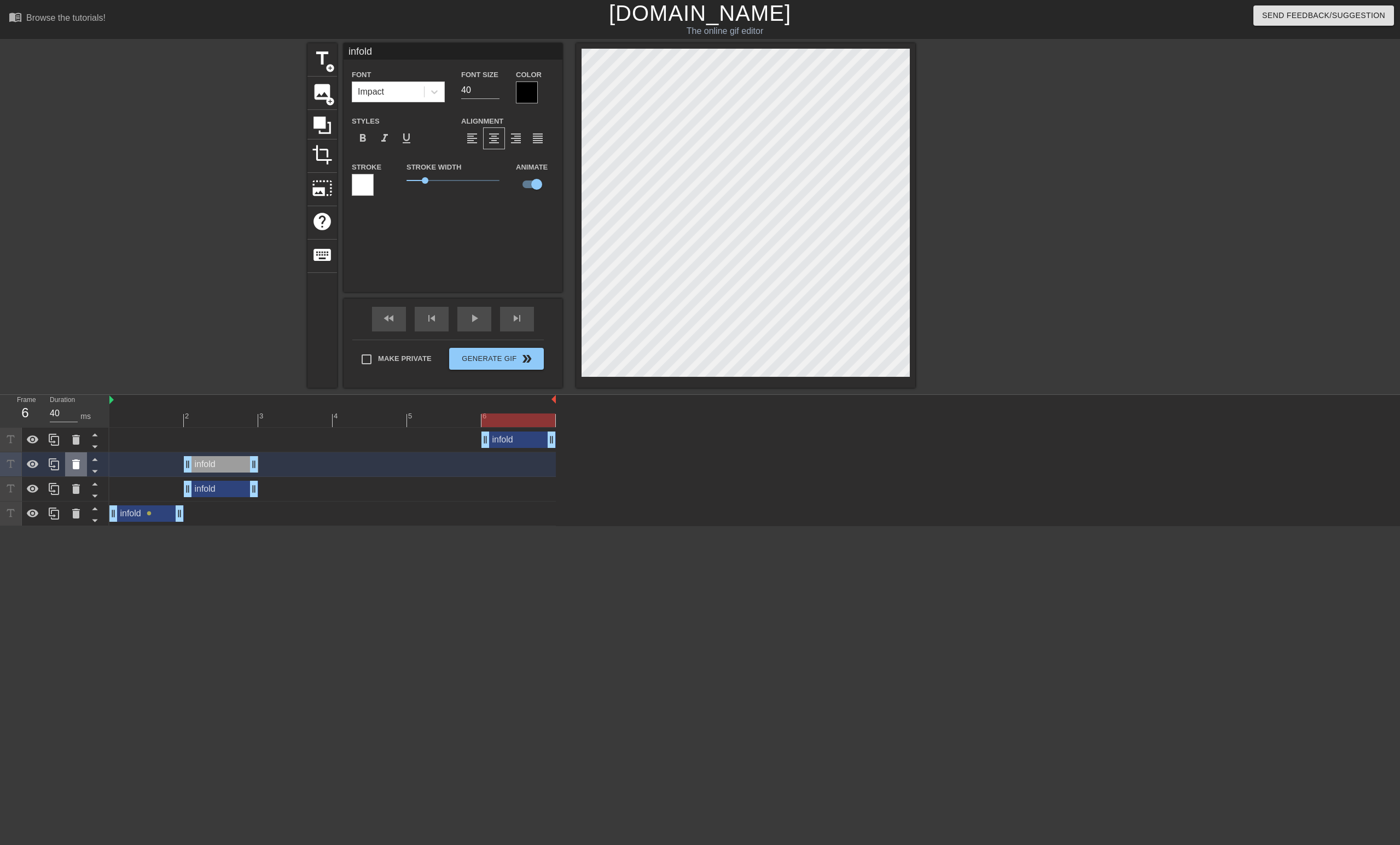 click at bounding box center [76, 464] 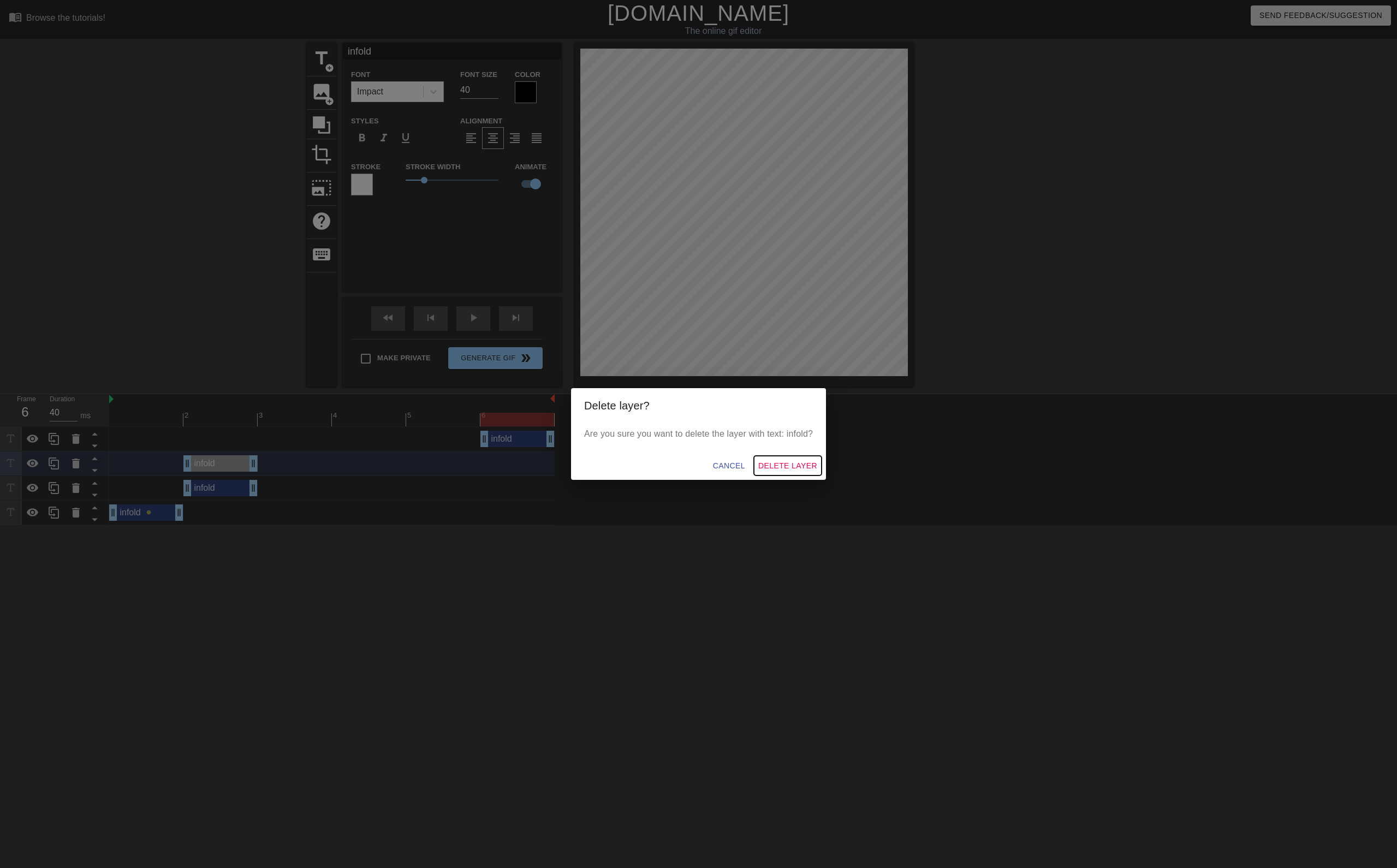 click on "Delete Layer" at bounding box center [788, 466] 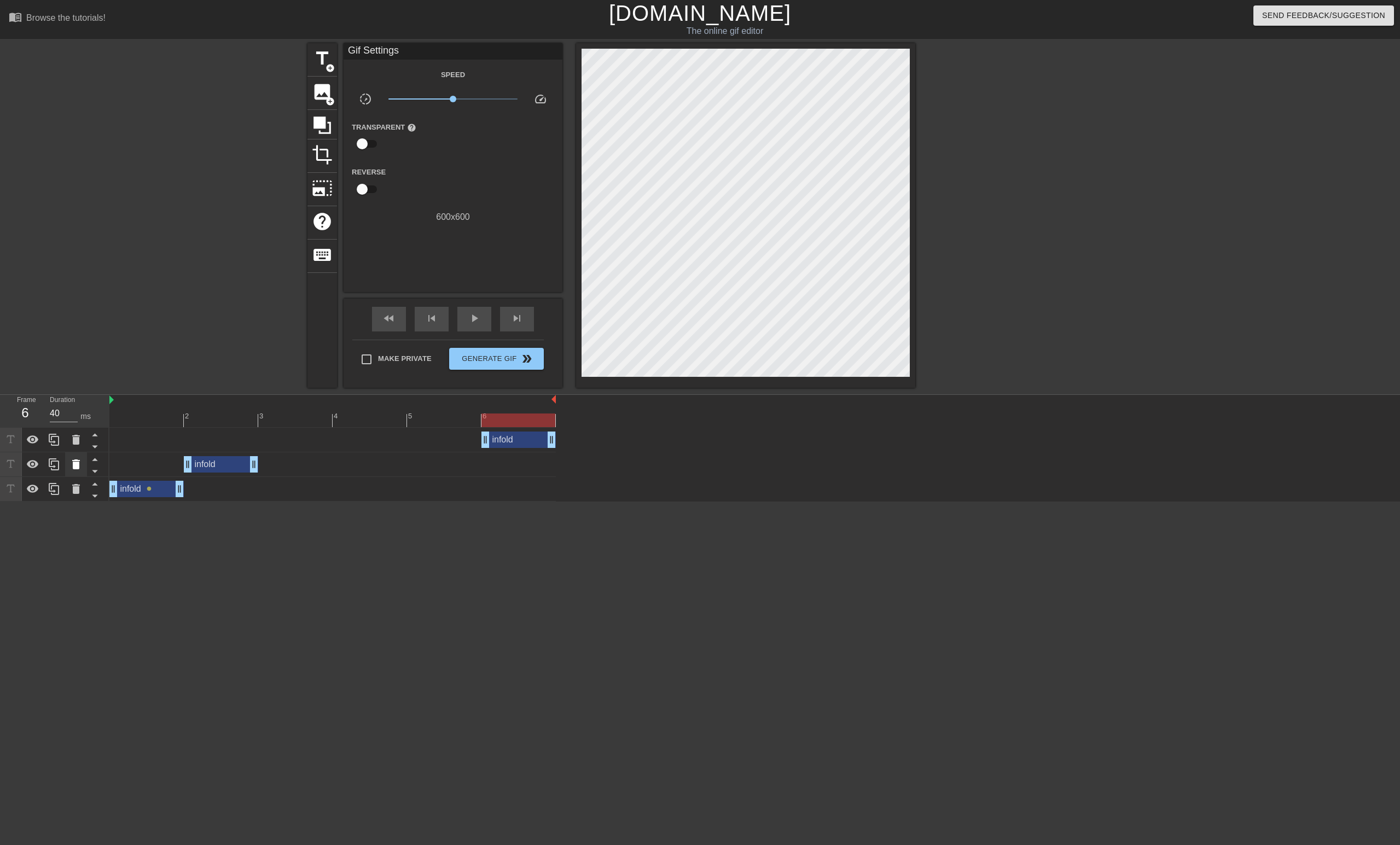 click 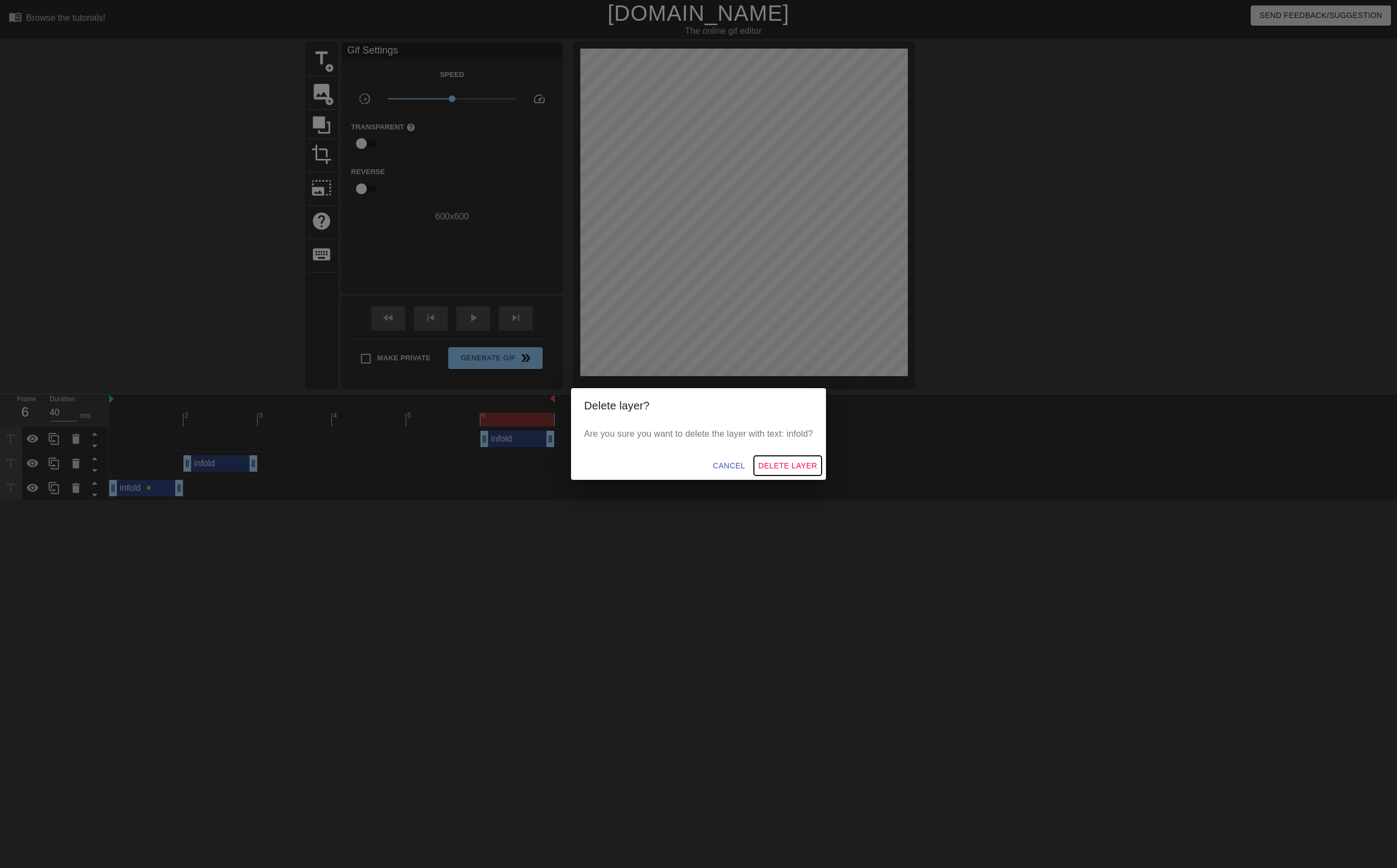 click on "Delete Layer" at bounding box center [788, 466] 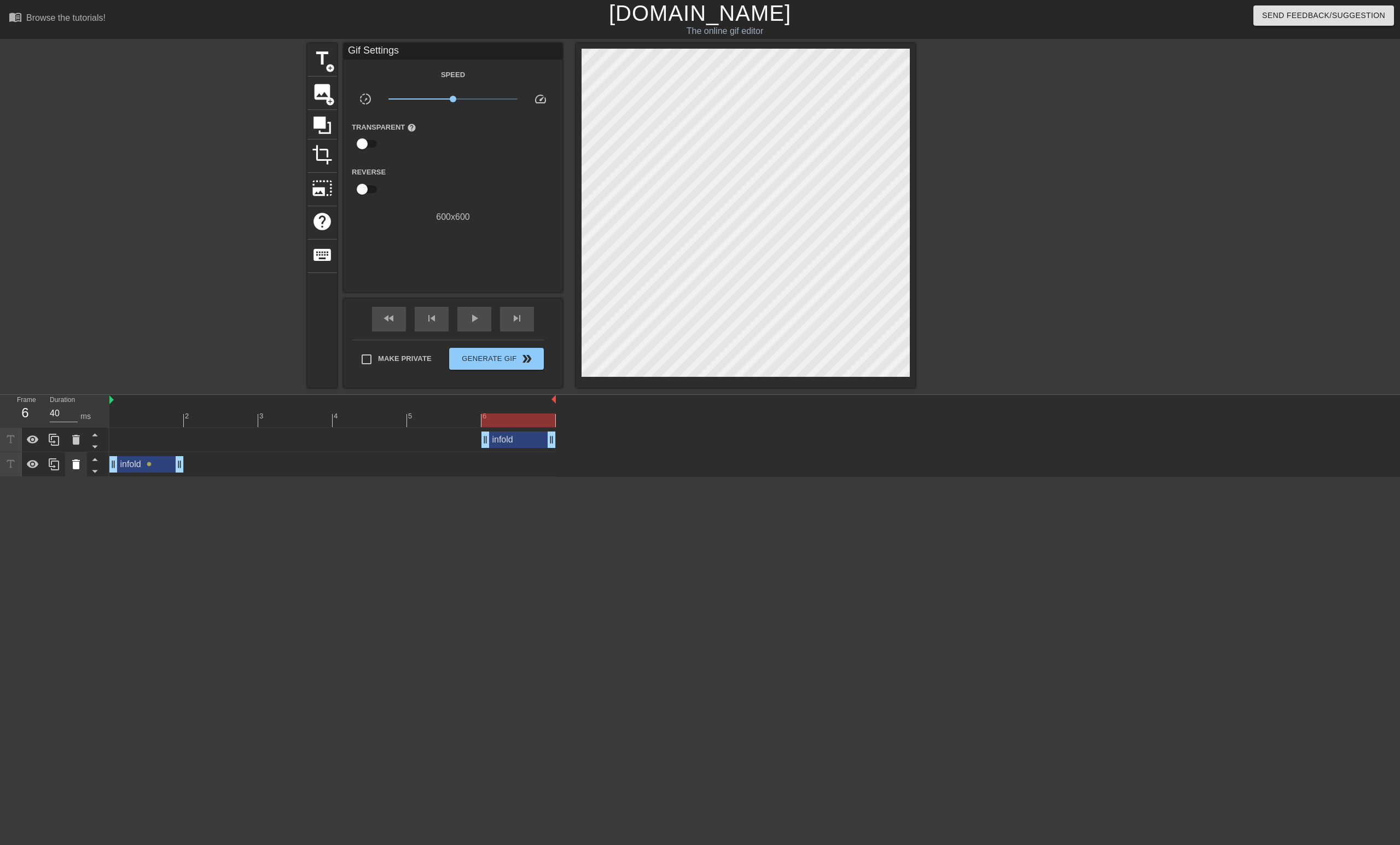 click 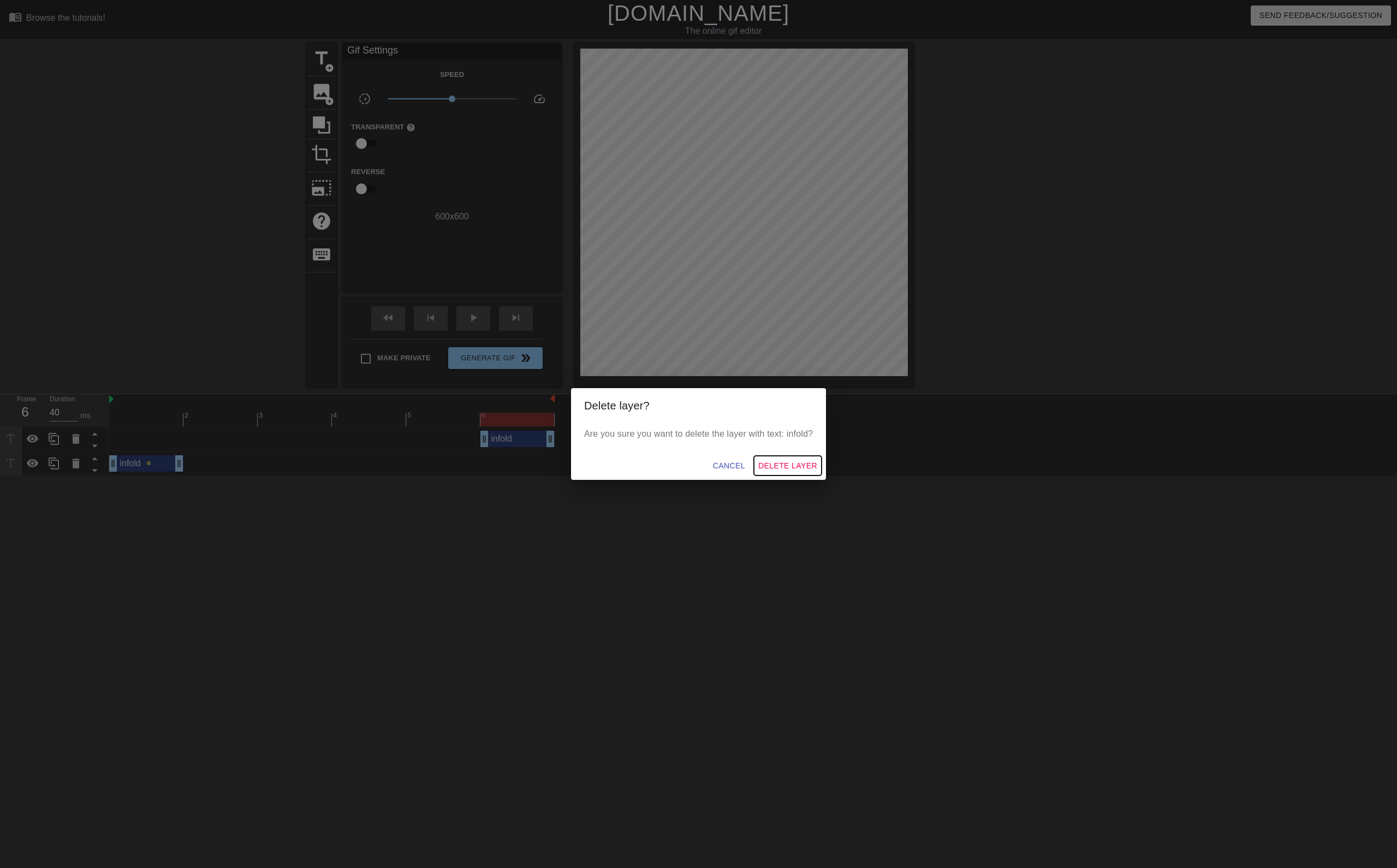 click on "Delete Layer" at bounding box center [788, 466] 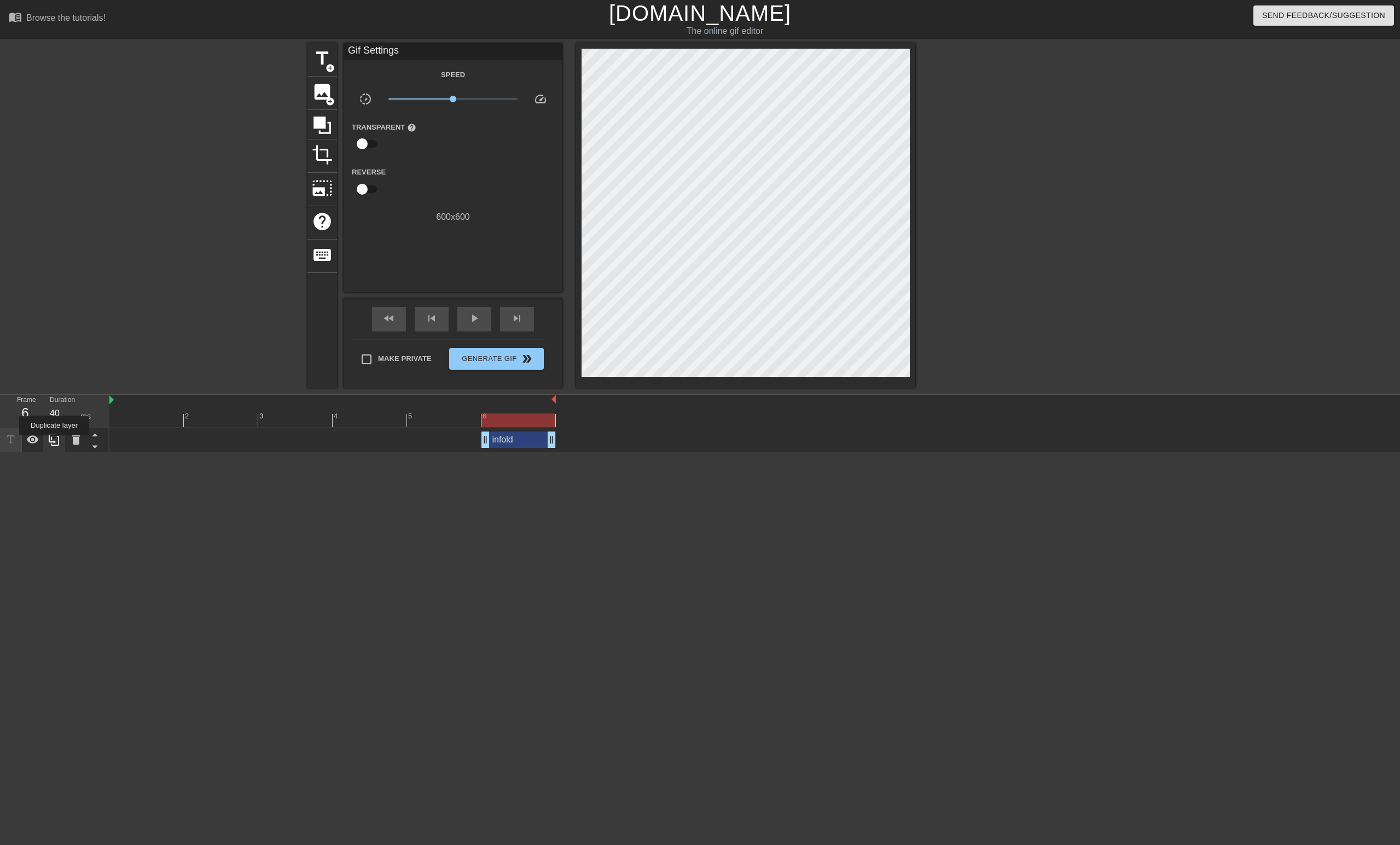 click 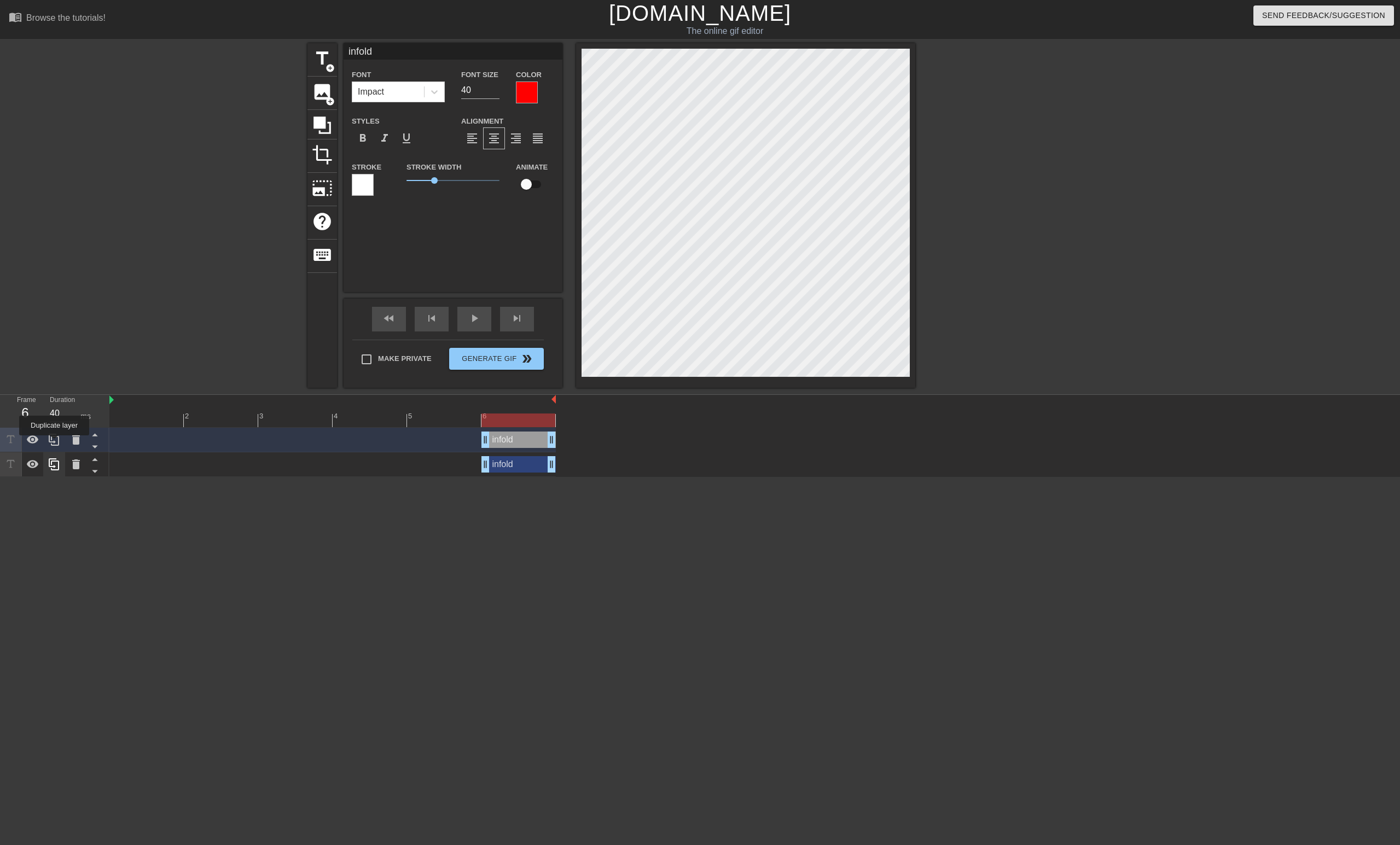 click 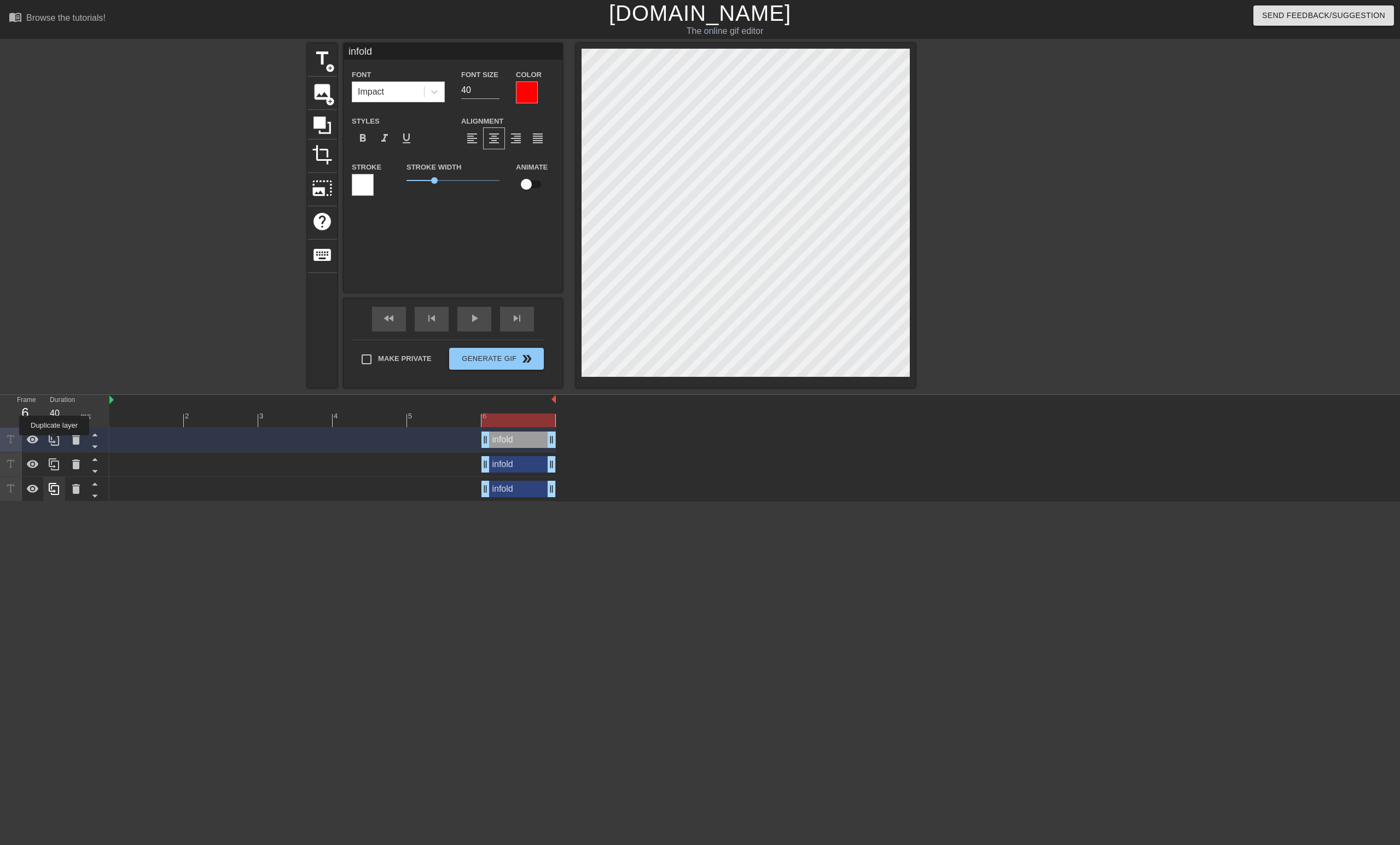 click 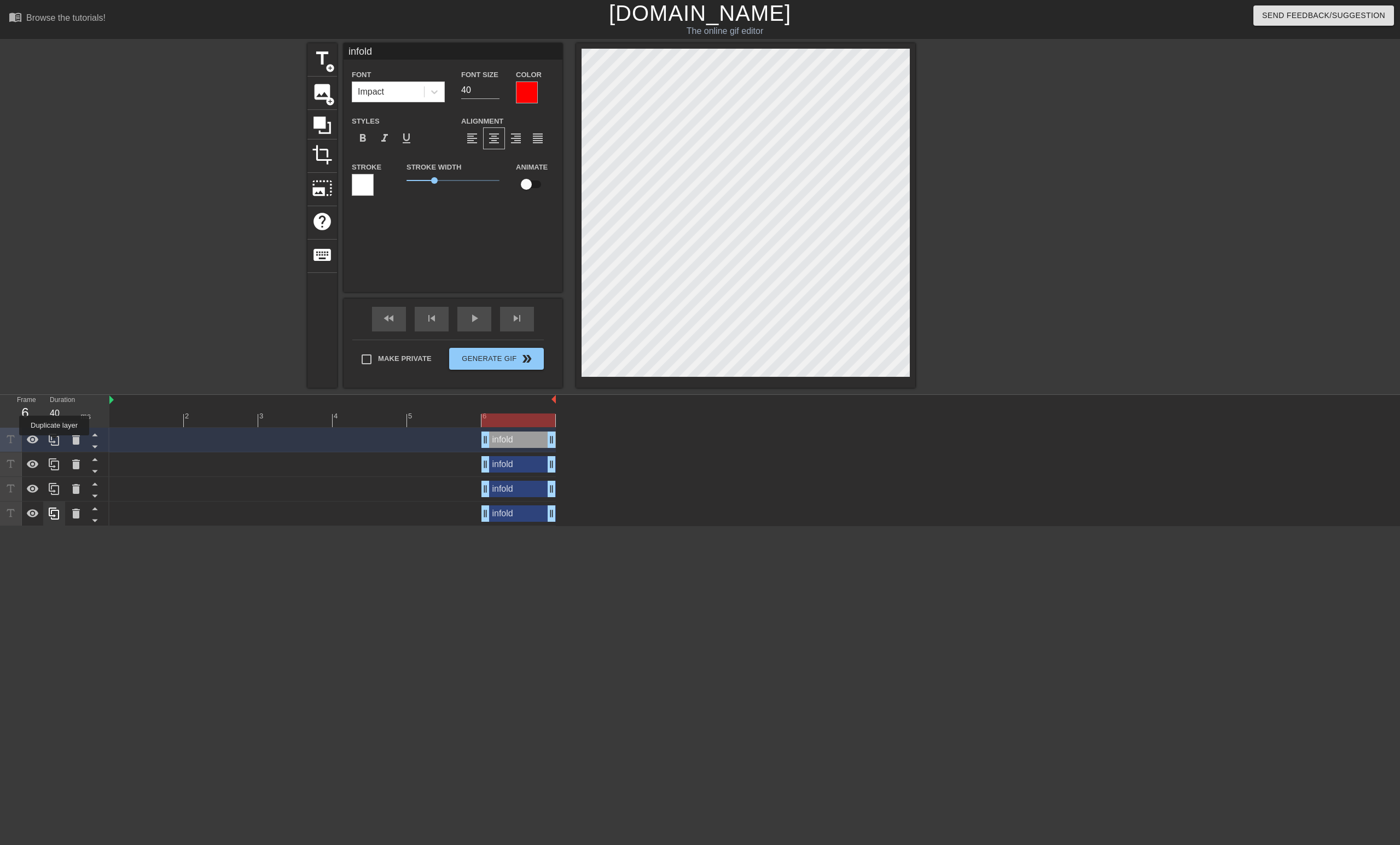 click 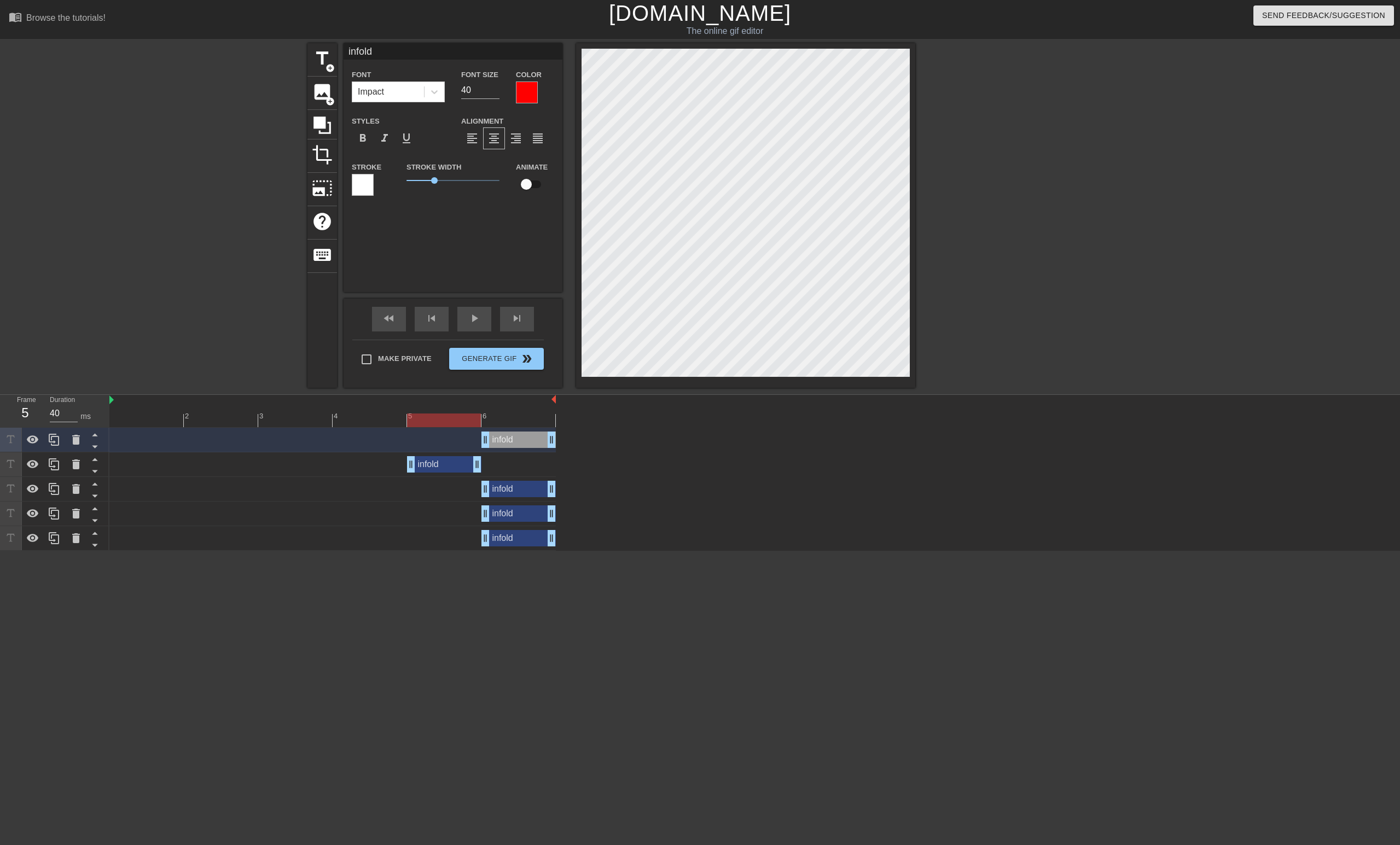 drag, startPoint x: 520, startPoint y: 473, endPoint x: 425, endPoint y: 473, distance: 95 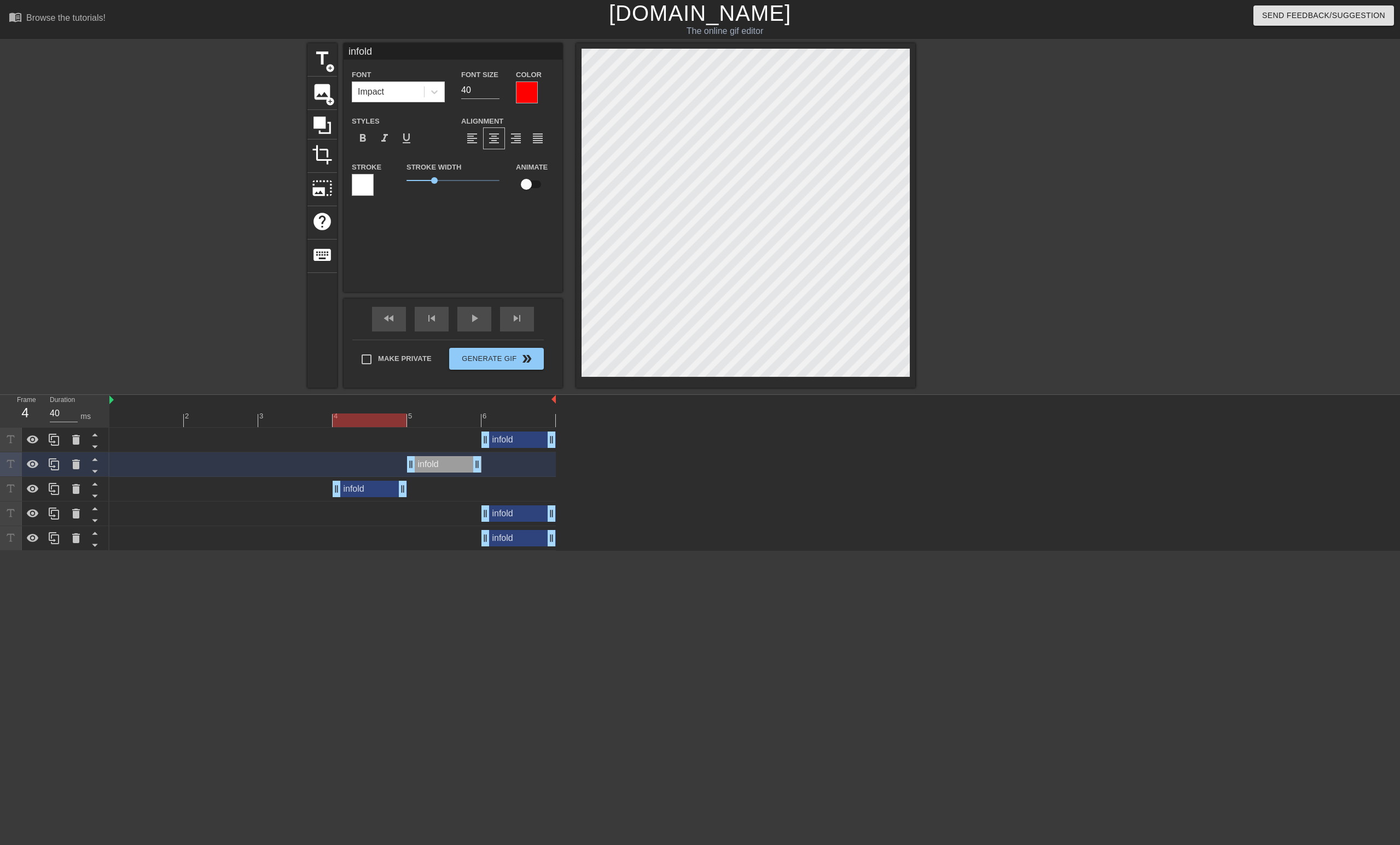 drag, startPoint x: 517, startPoint y: 492, endPoint x: 350, endPoint y: 484, distance: 167.19151 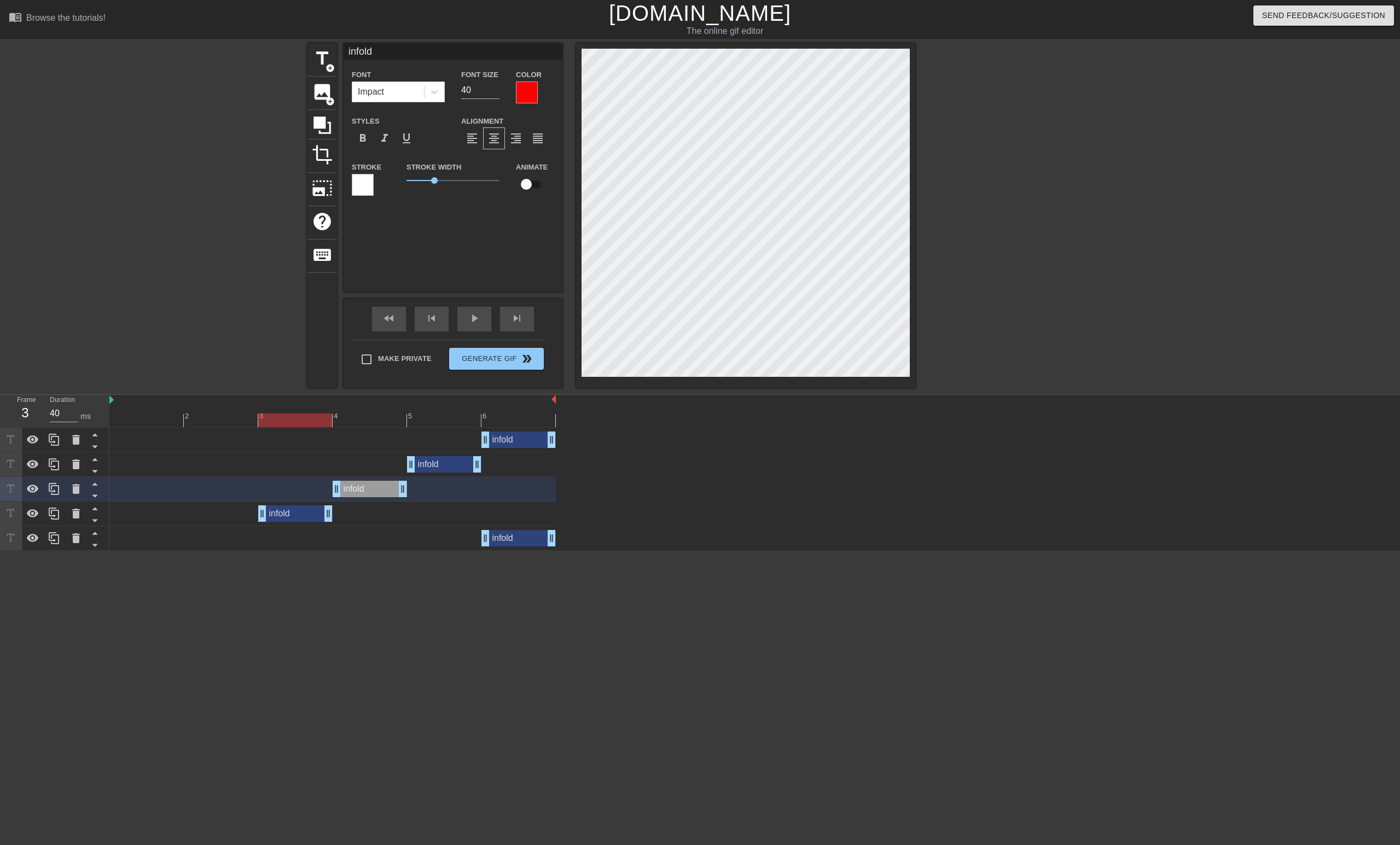 drag, startPoint x: 517, startPoint y: 514, endPoint x: 294, endPoint y: 507, distance: 223.10984 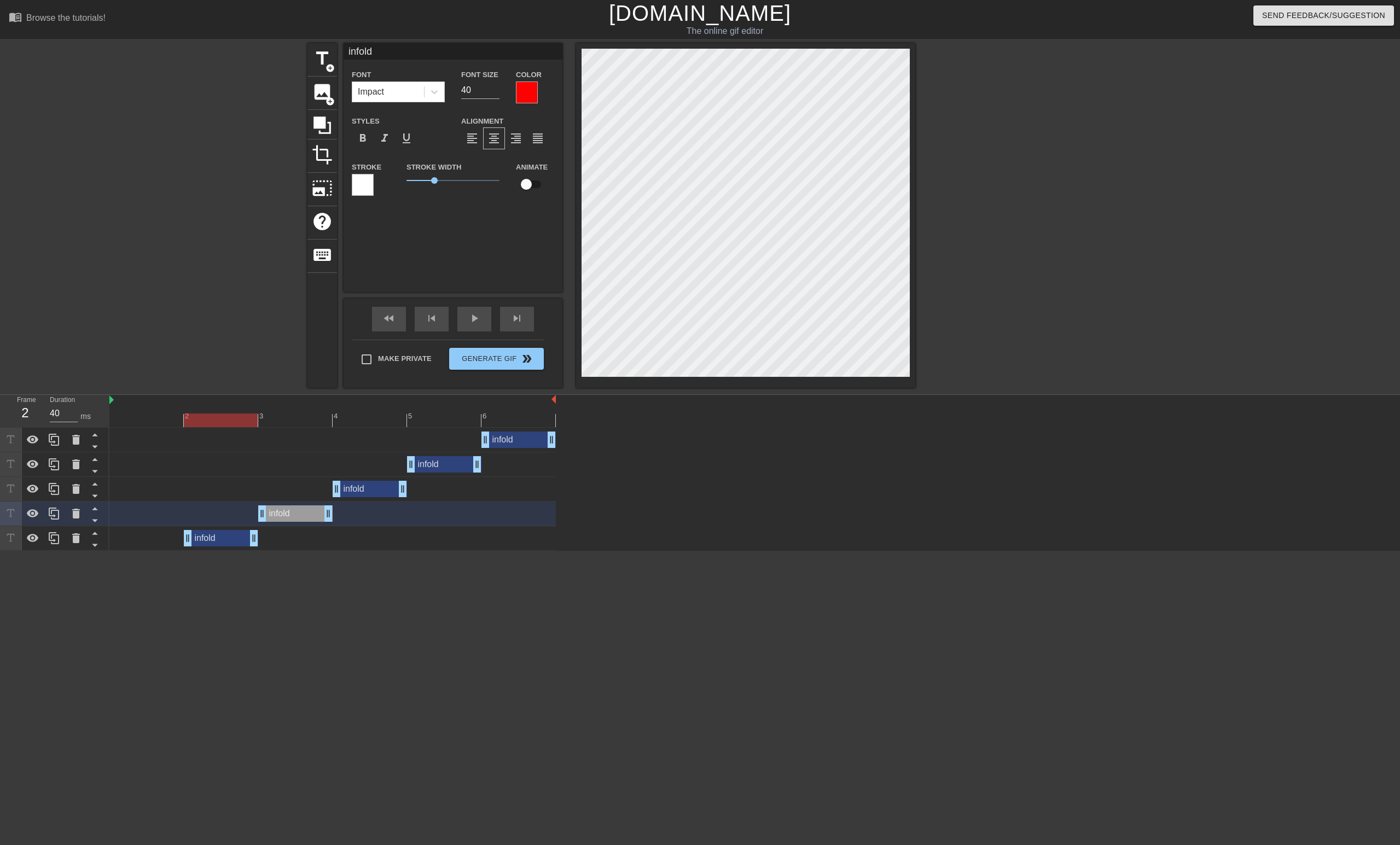 drag, startPoint x: 533, startPoint y: 540, endPoint x: 222, endPoint y: 532, distance: 311.1029 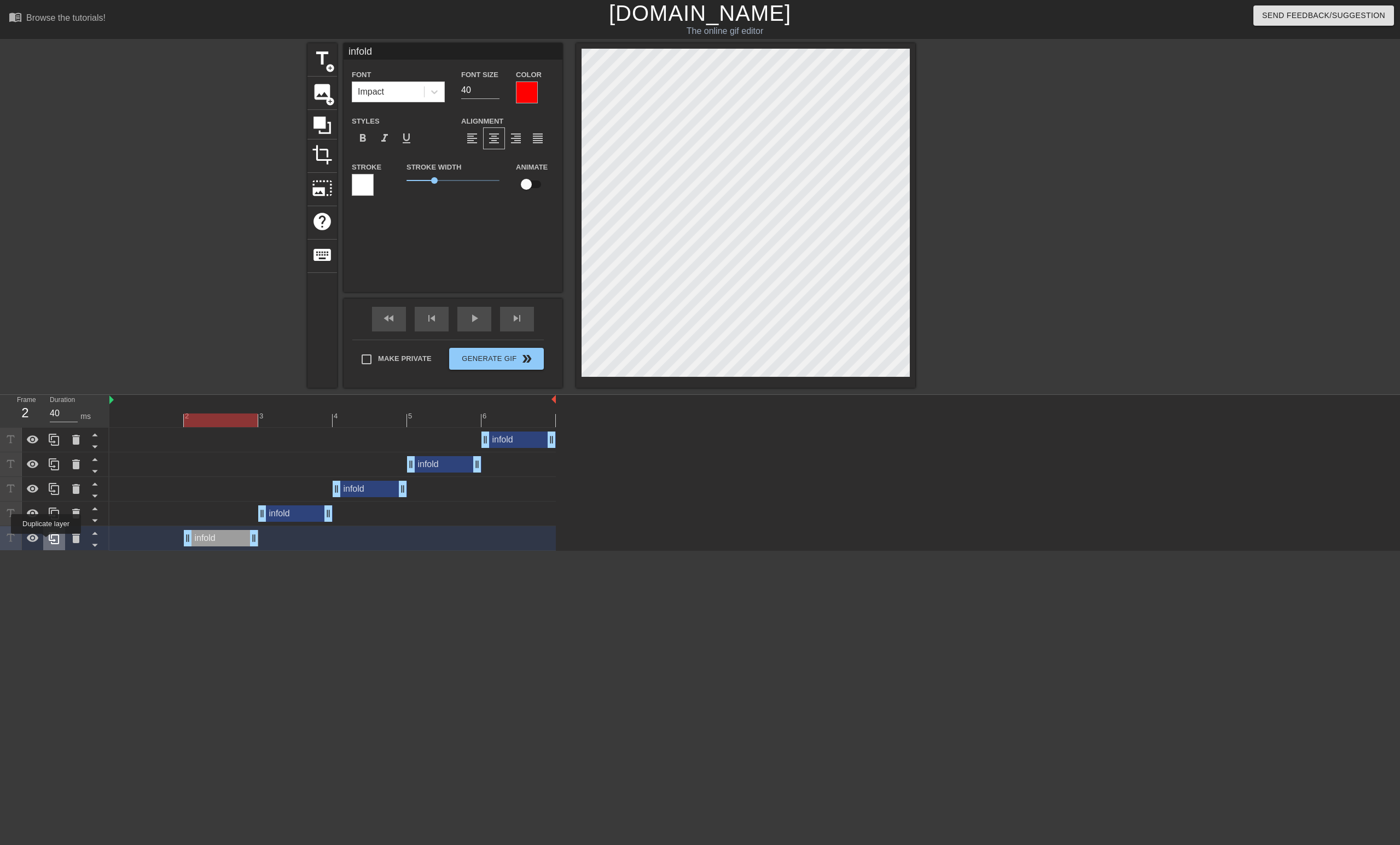 click 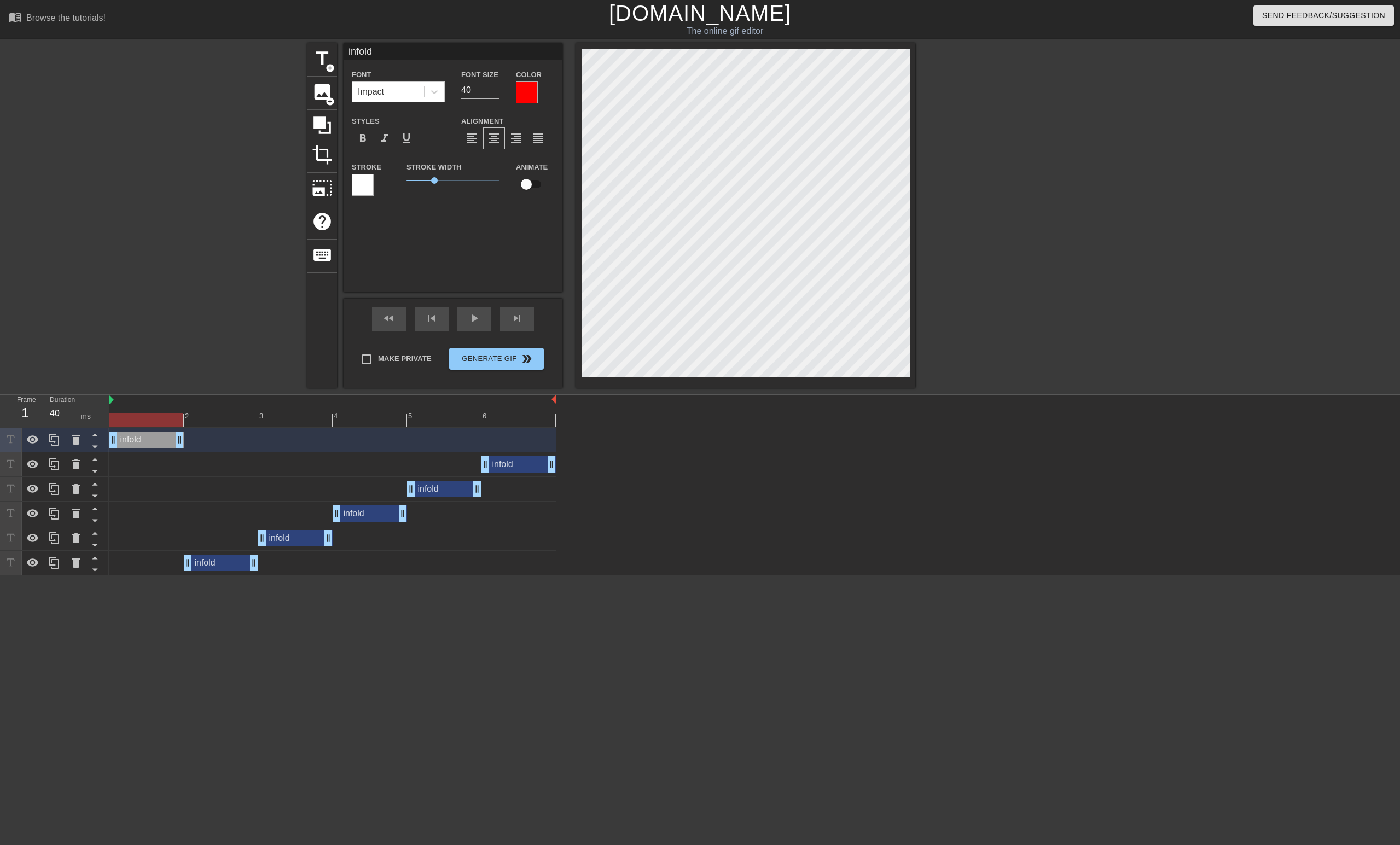 drag, startPoint x: 222, startPoint y: 446, endPoint x: 131, endPoint y: 436, distance: 91.5478 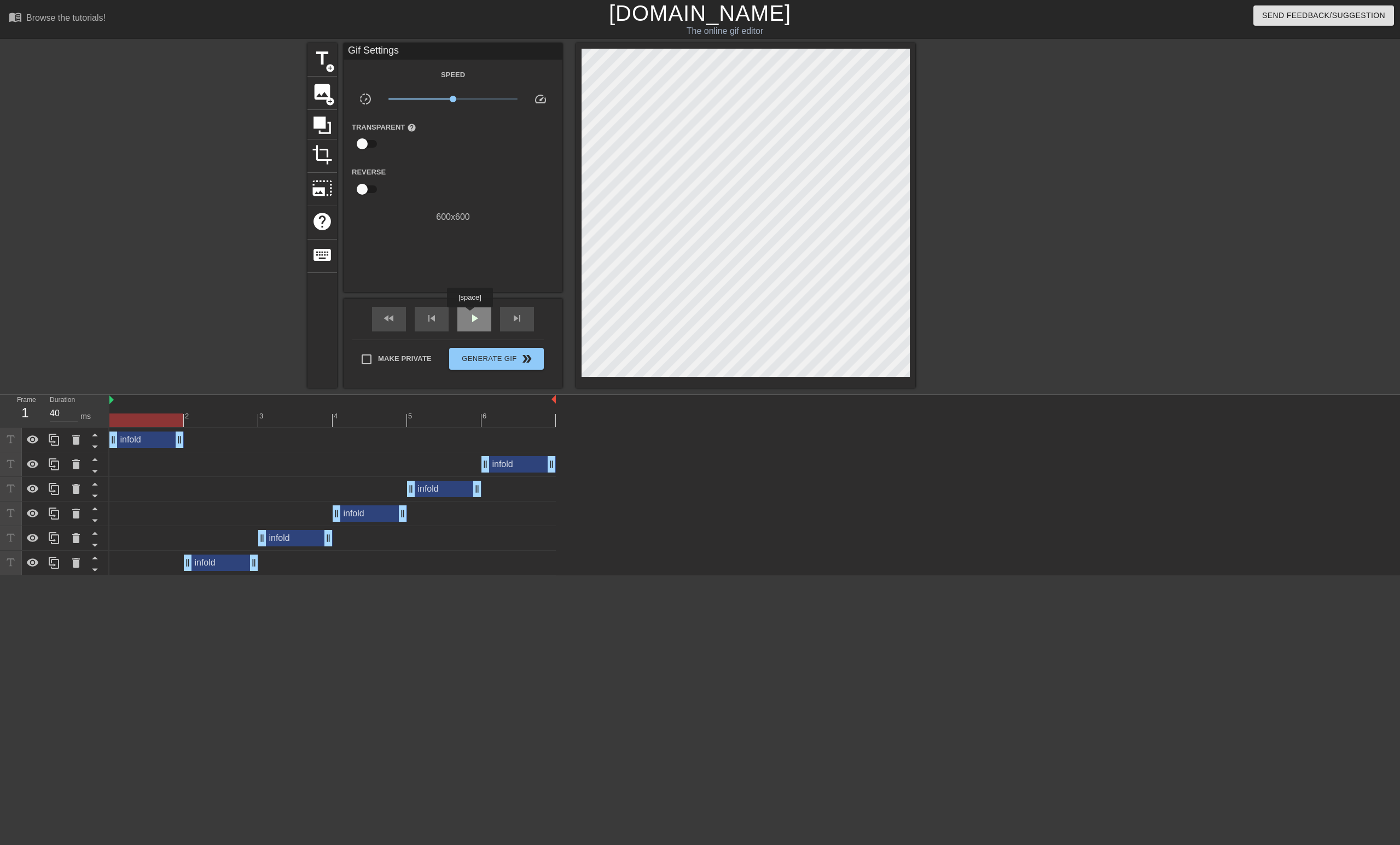 click on "play_arrow" at bounding box center [474, 318] 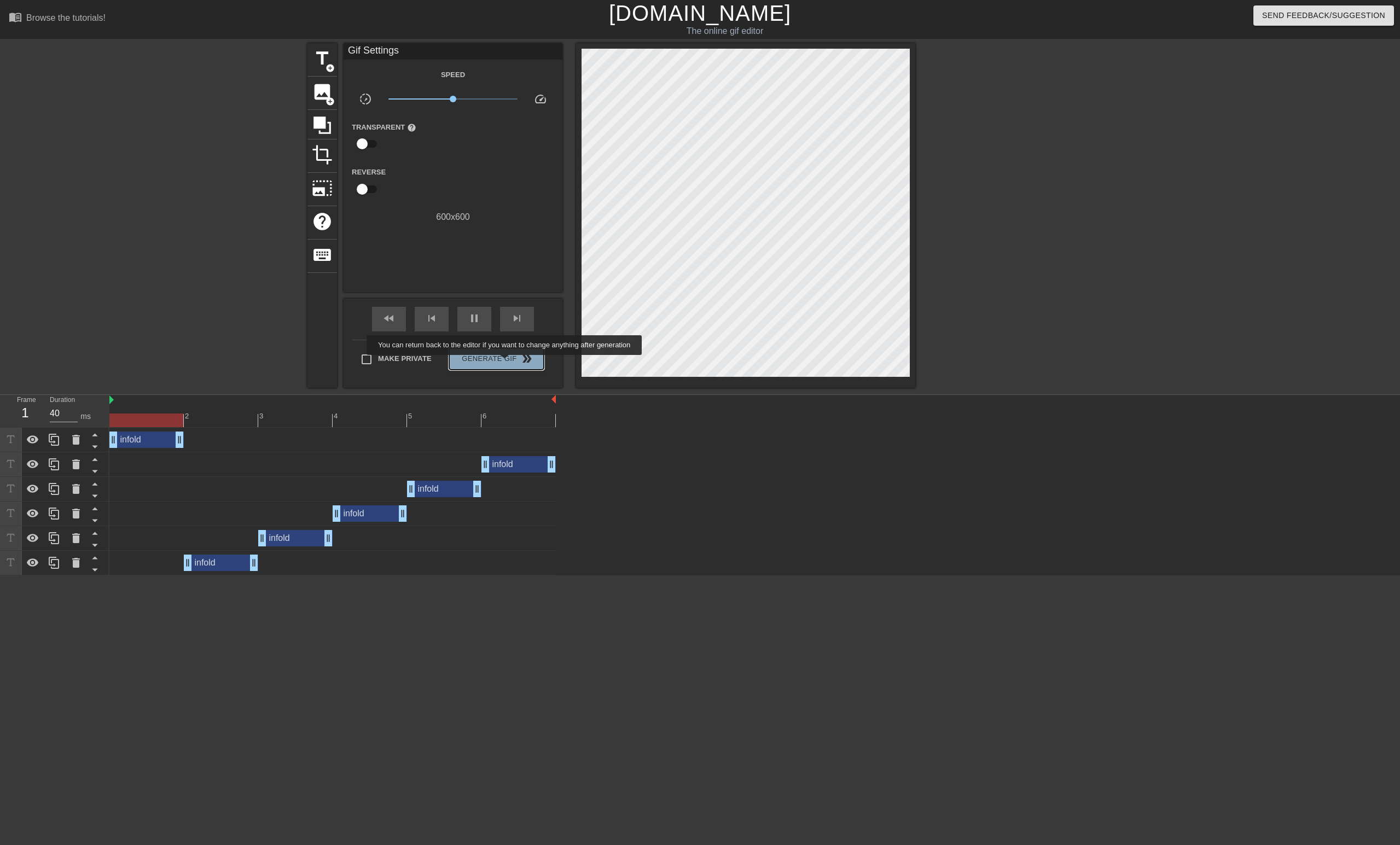 click on "Generate Gif double_arrow" at bounding box center [496, 359] 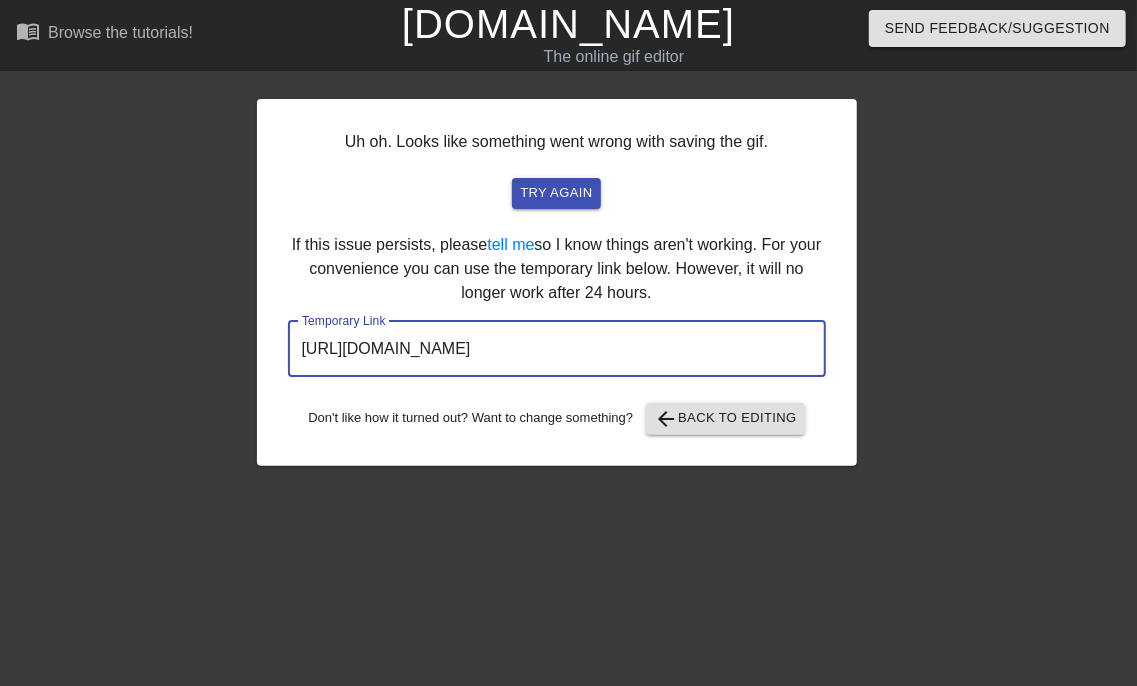 drag, startPoint x: 713, startPoint y: 349, endPoint x: 228, endPoint y: 337, distance: 485.14844 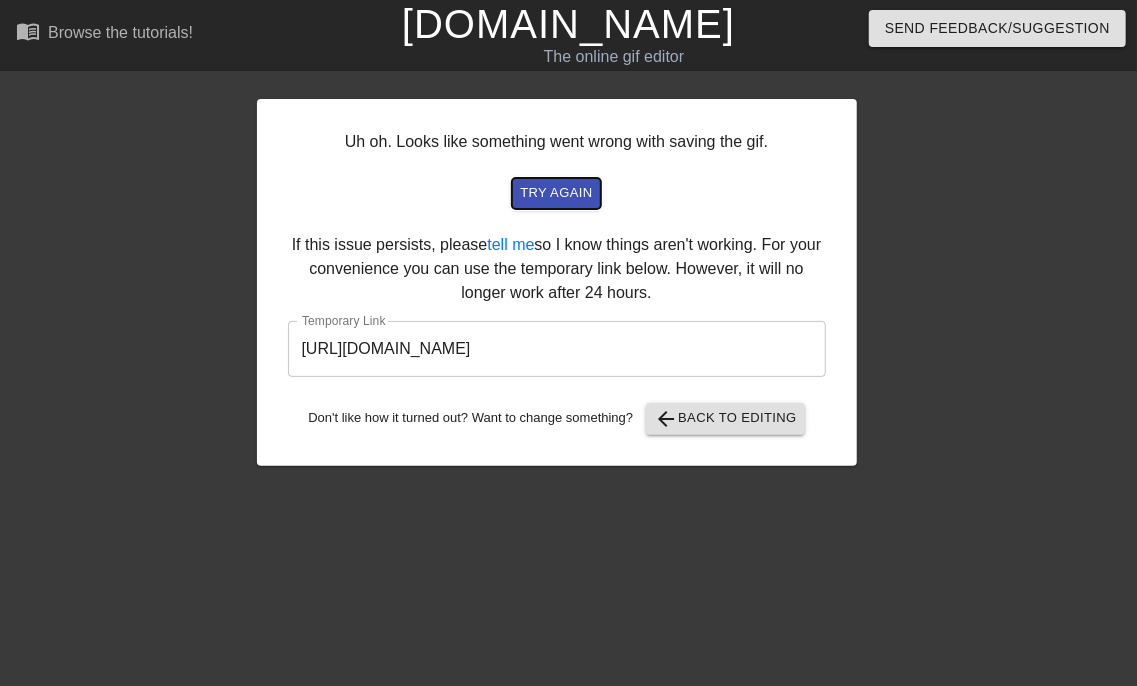 click on "try again" at bounding box center (556, 193) 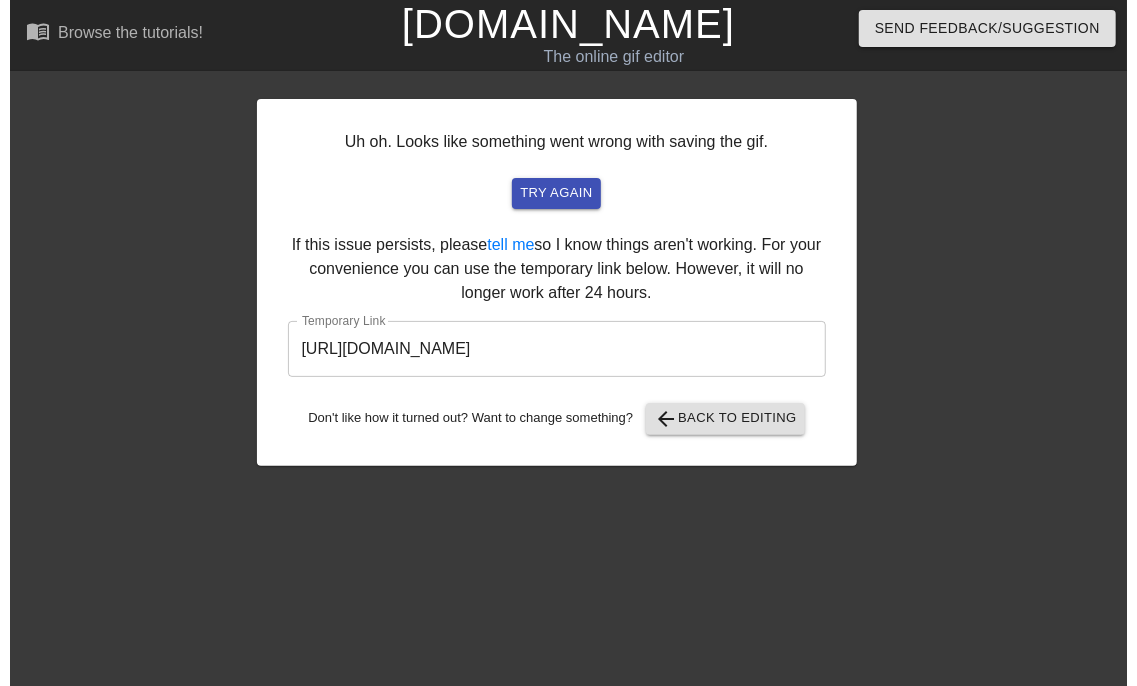 scroll, scrollTop: 0, scrollLeft: 0, axis: both 